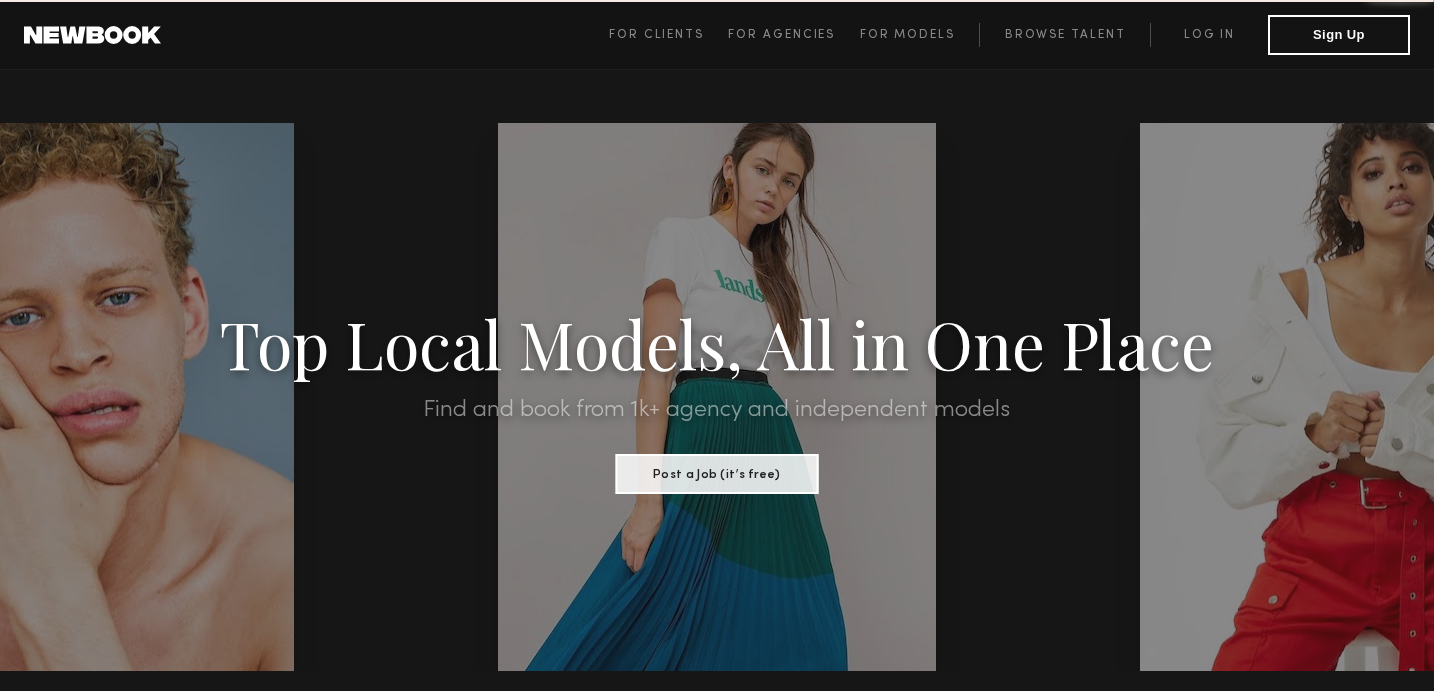 scroll, scrollTop: 0, scrollLeft: 0, axis: both 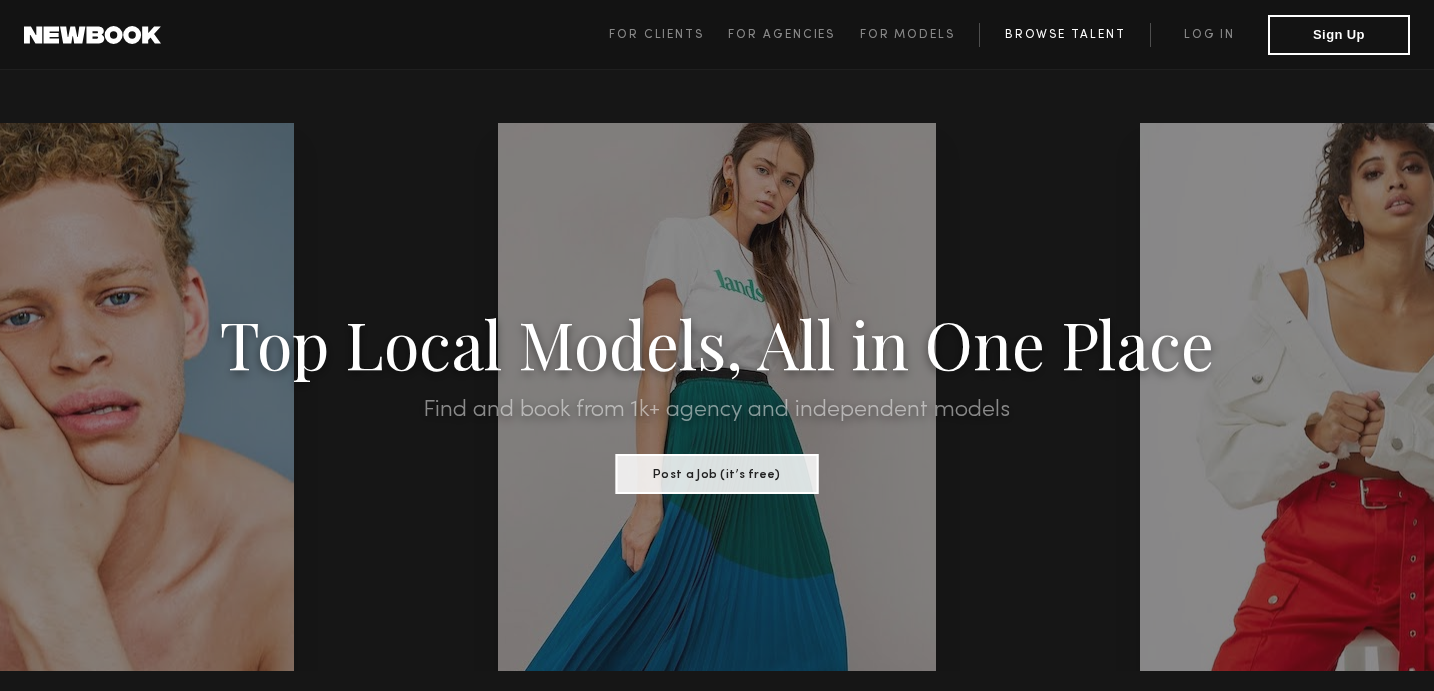 click on "Browse Talent" 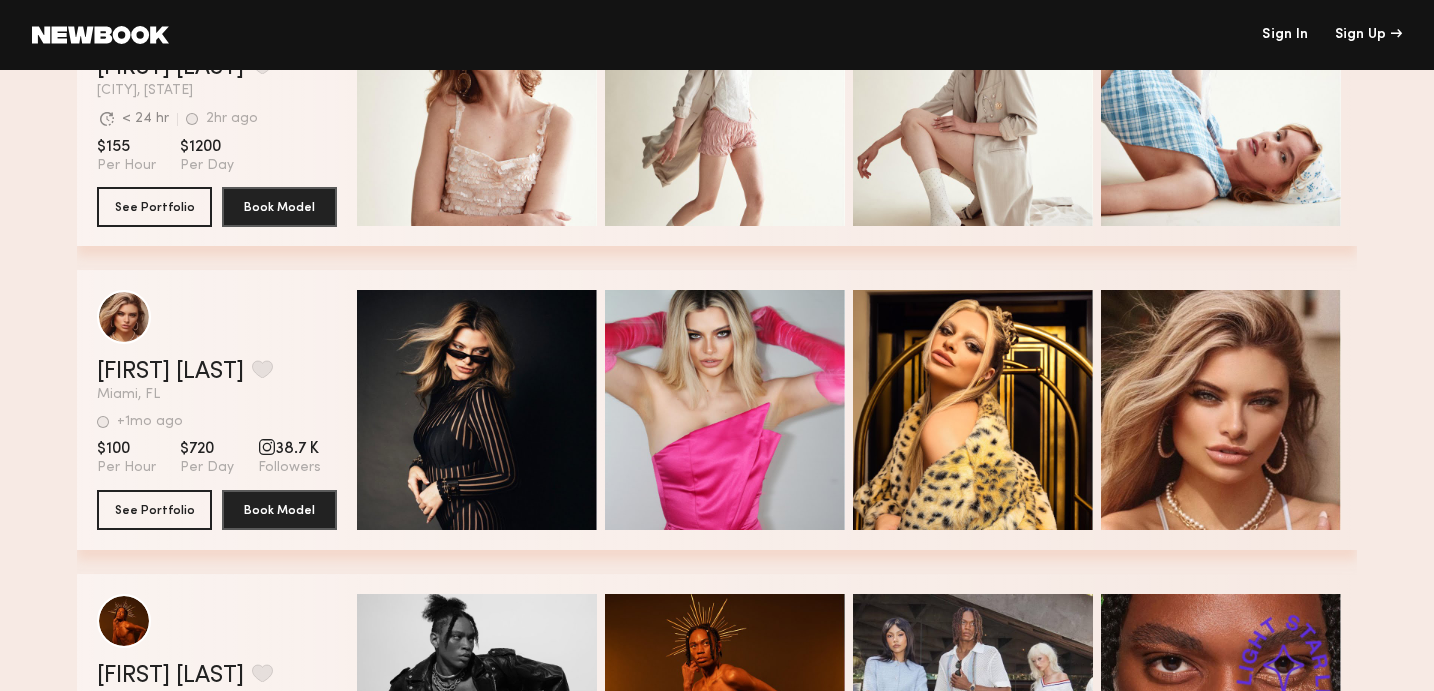 scroll, scrollTop: 0, scrollLeft: 0, axis: both 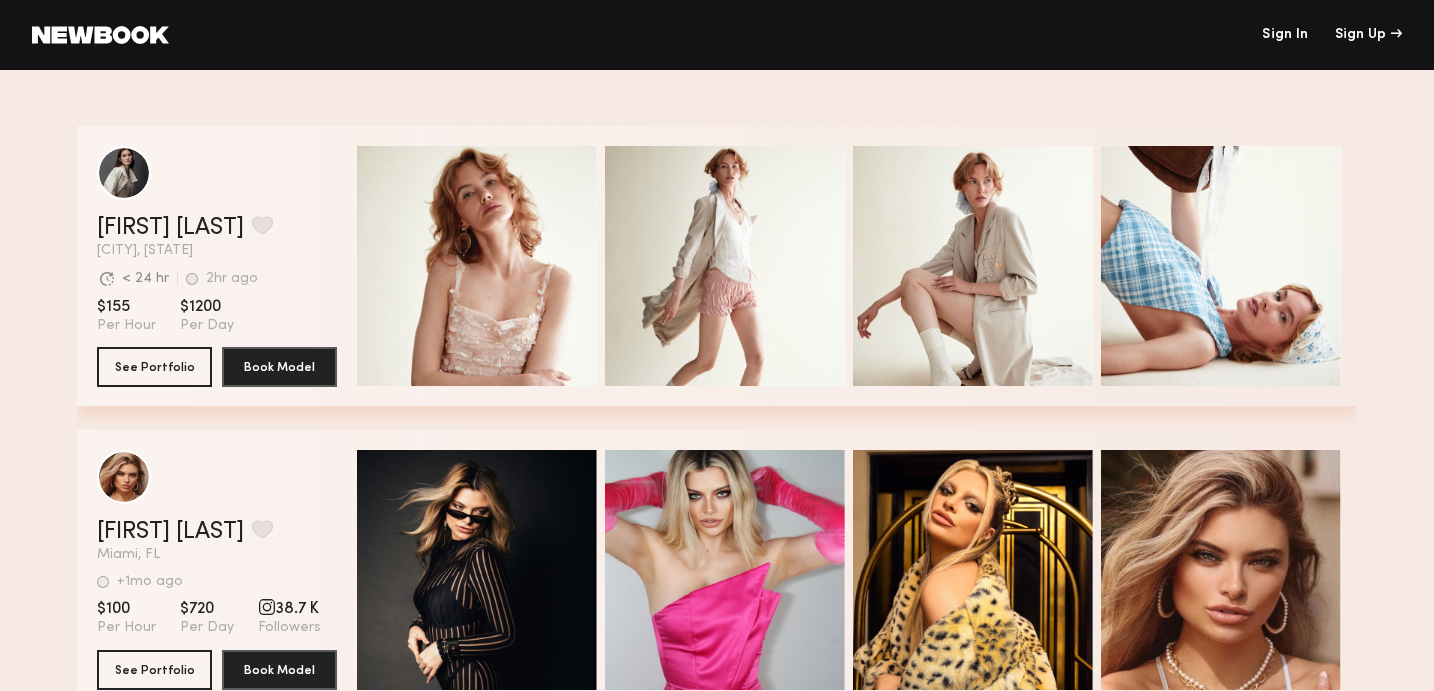 click on "Sign In" 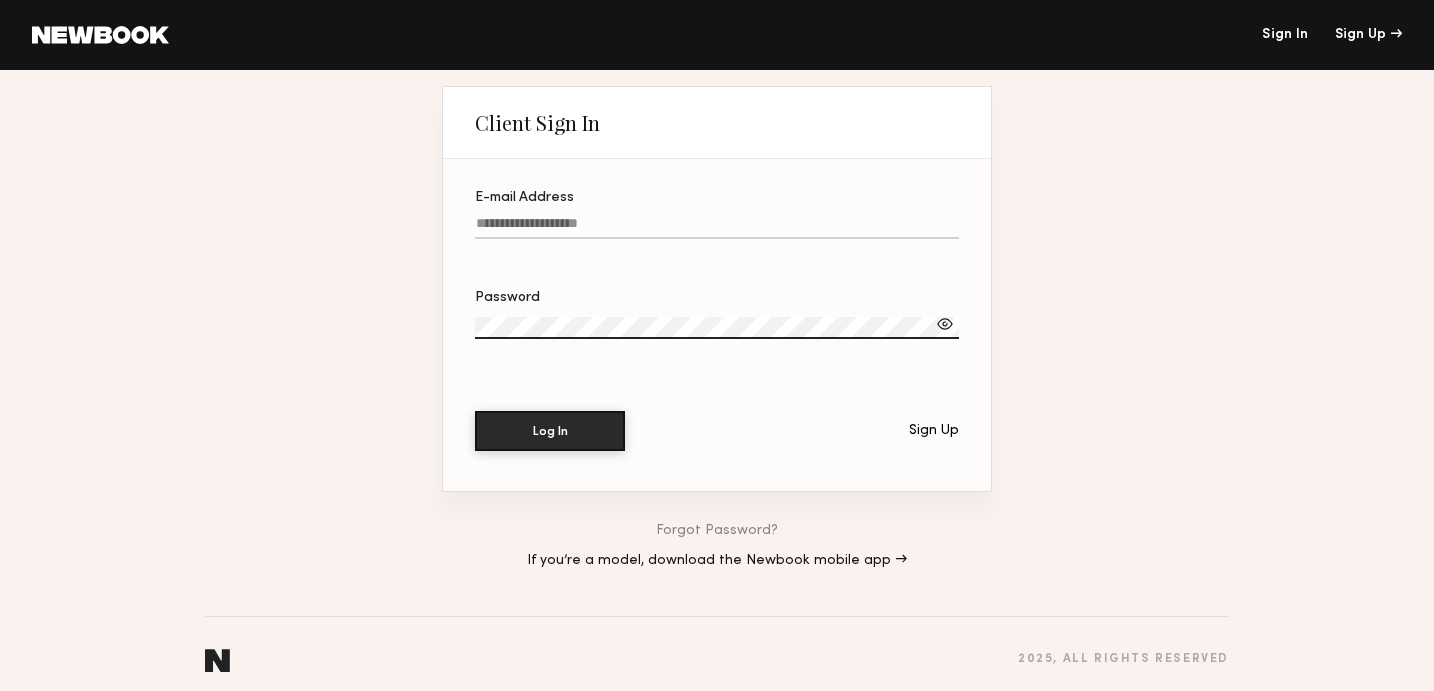 click on "E-mail Address" 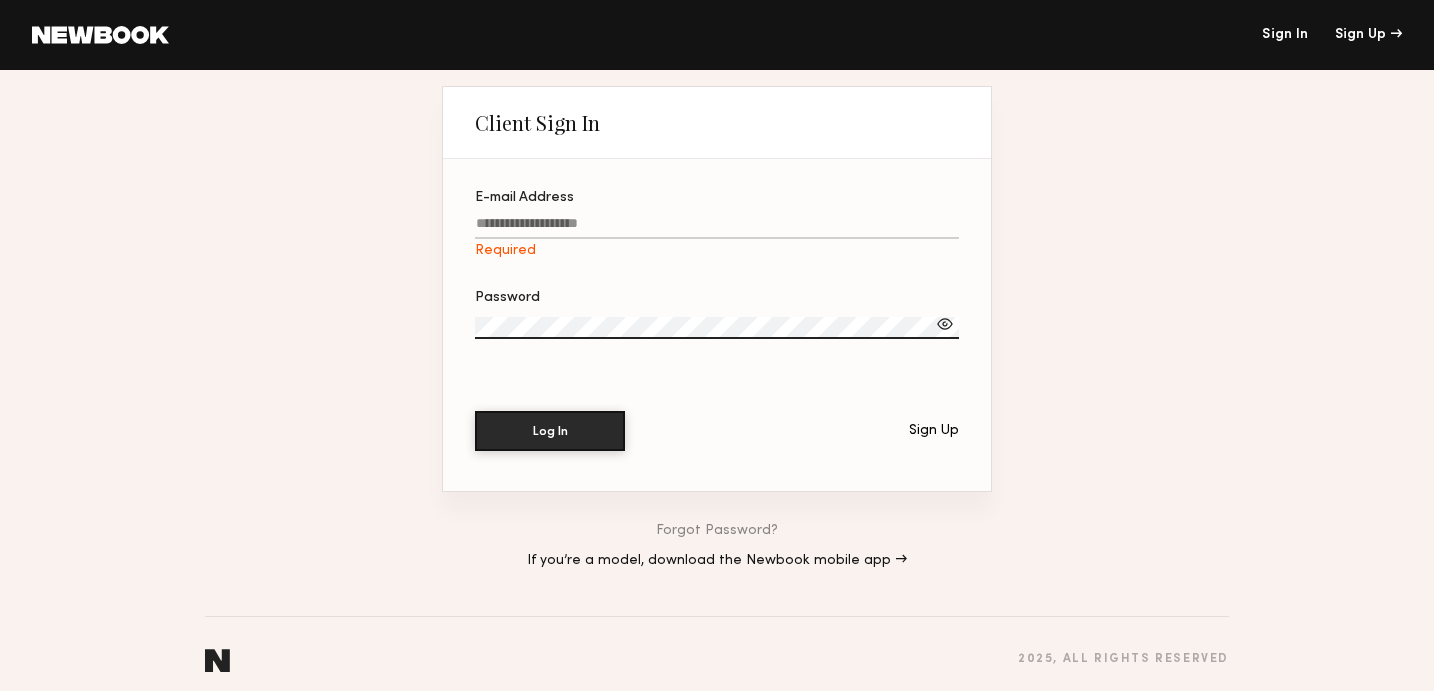 type on "**********" 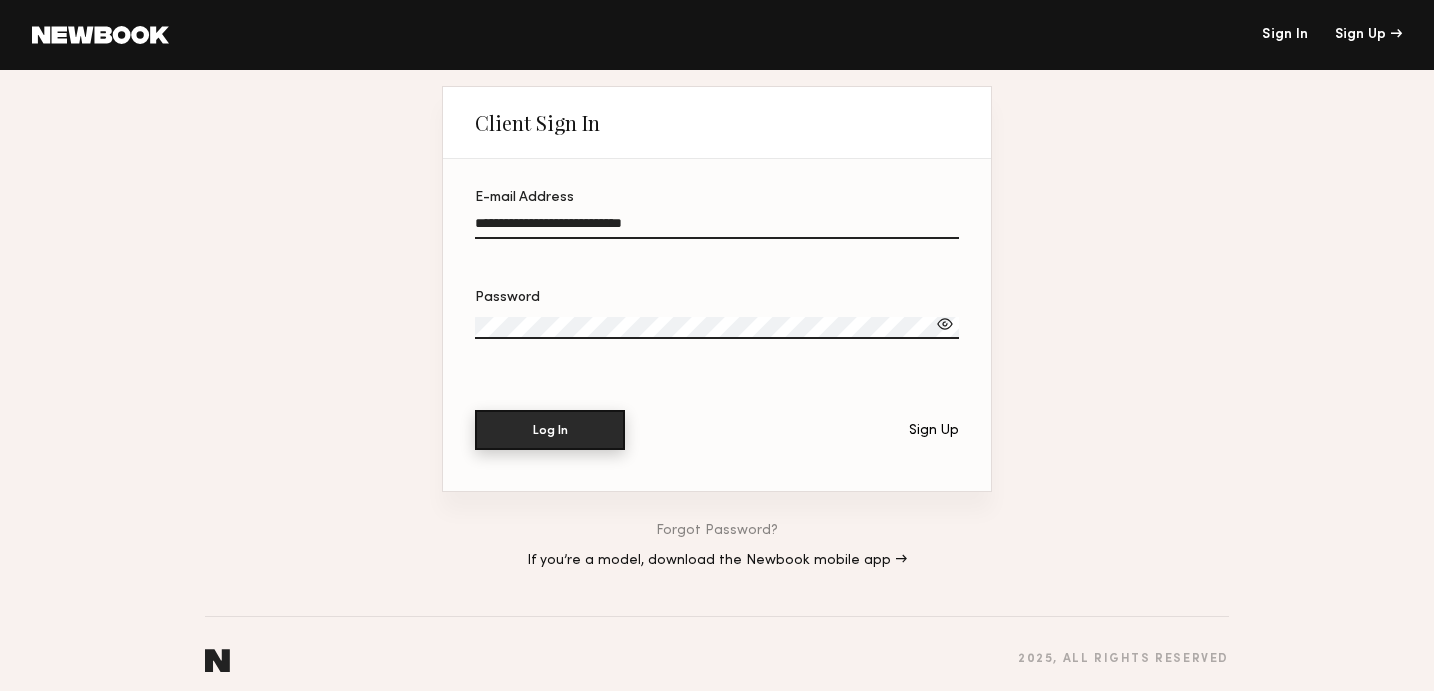 click on "Log In" 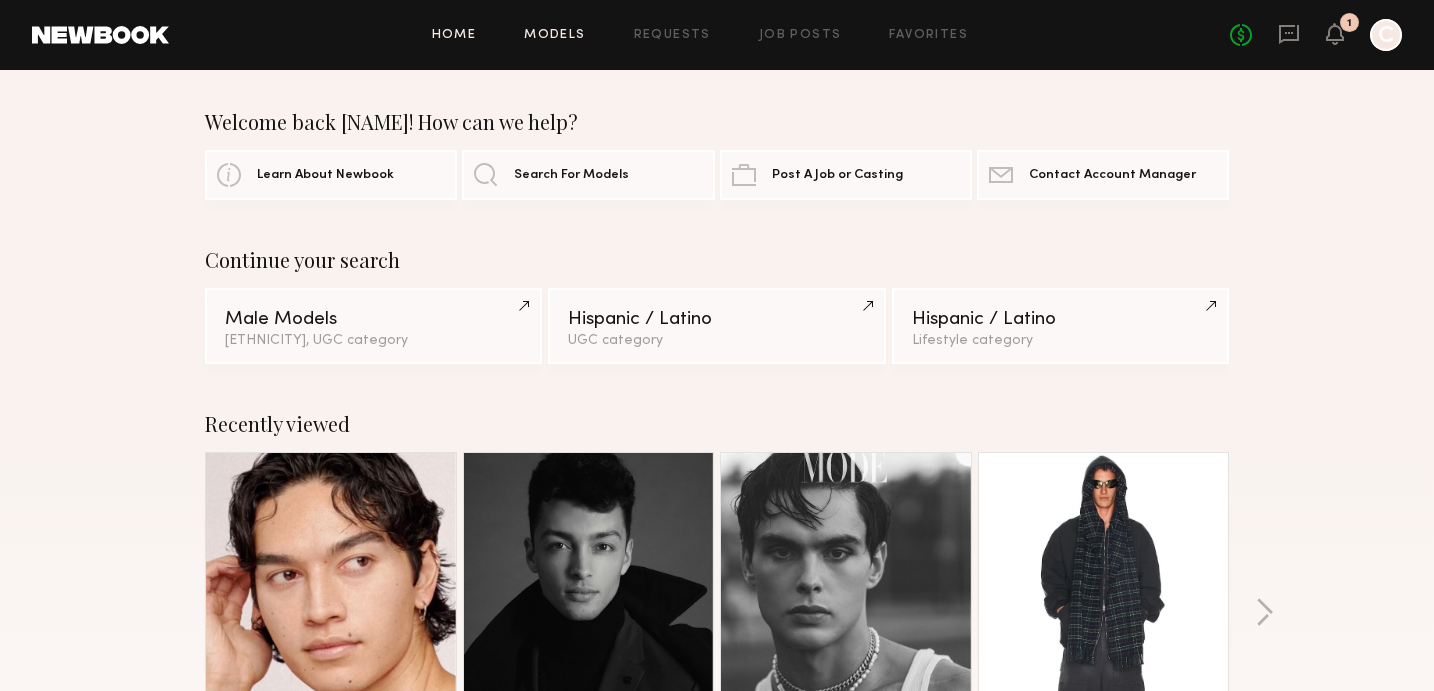 click on "Models" 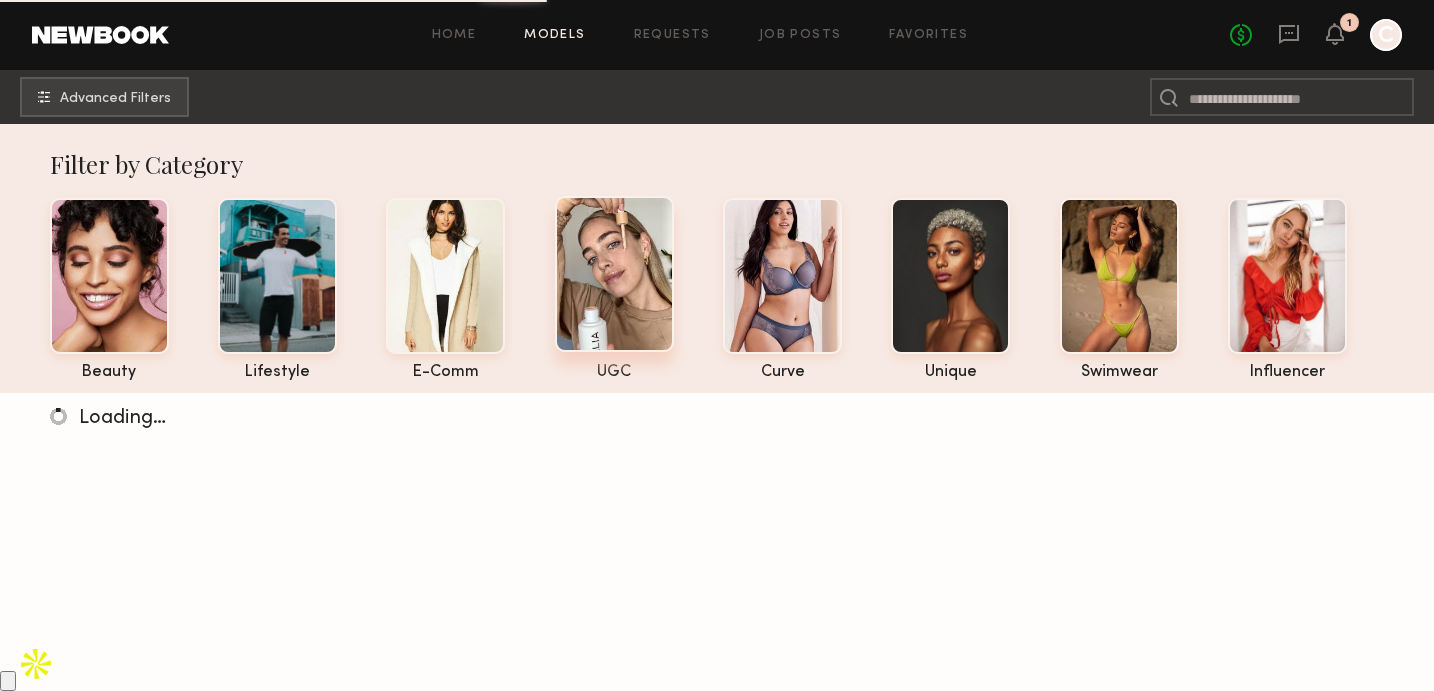 click 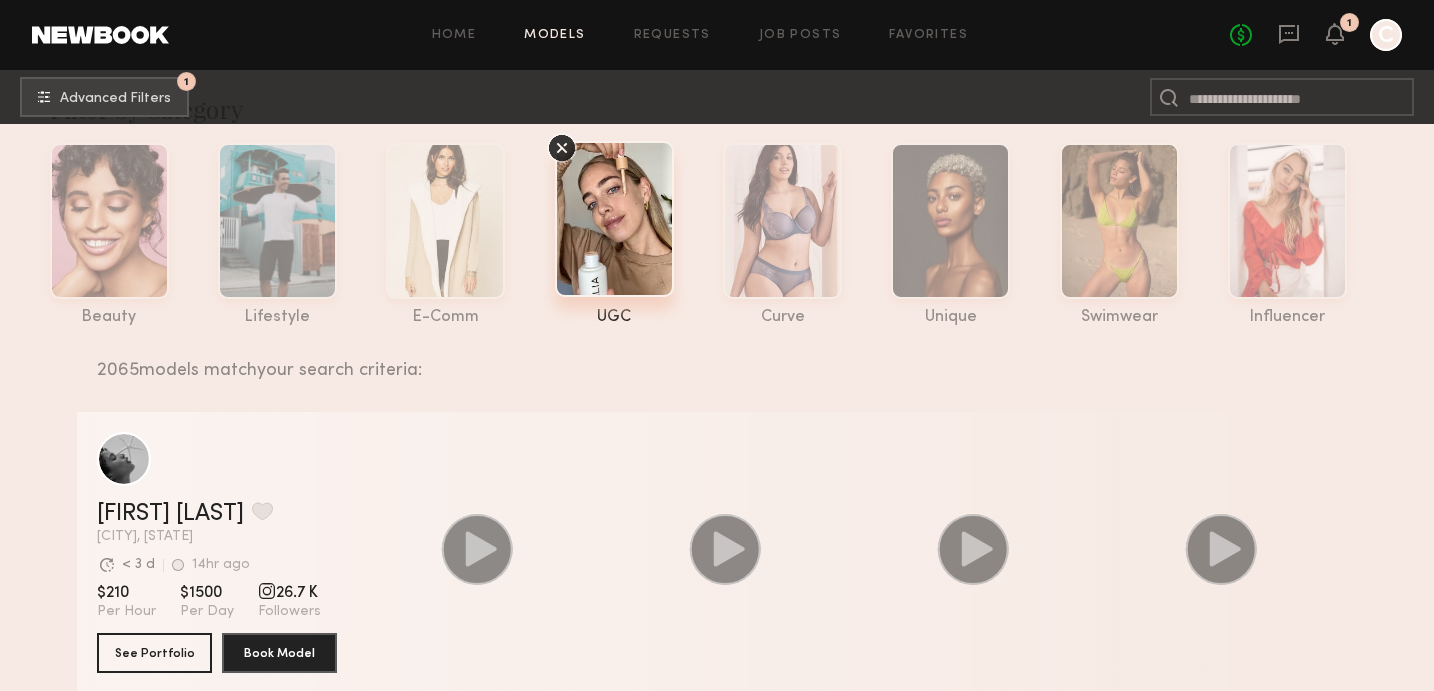scroll, scrollTop: 0, scrollLeft: 0, axis: both 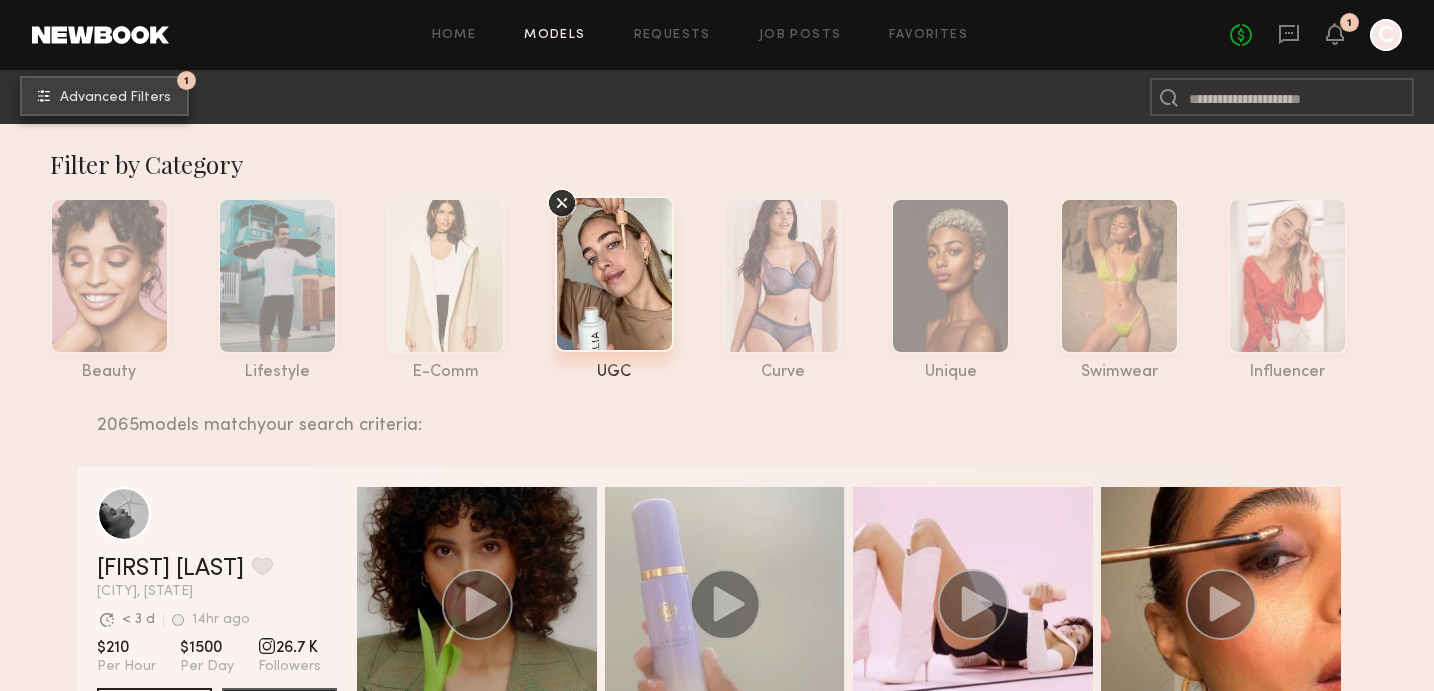 click on "1 Advanced Filters" 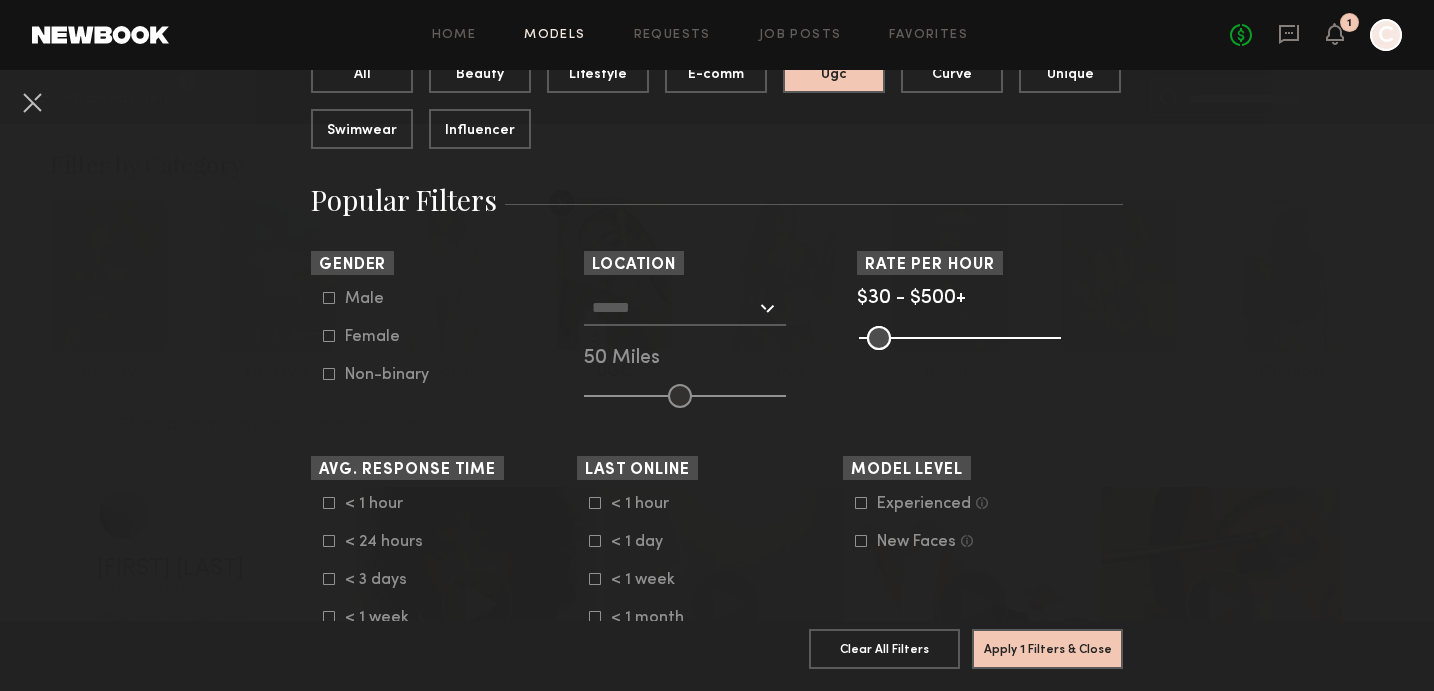 scroll, scrollTop: 266, scrollLeft: 0, axis: vertical 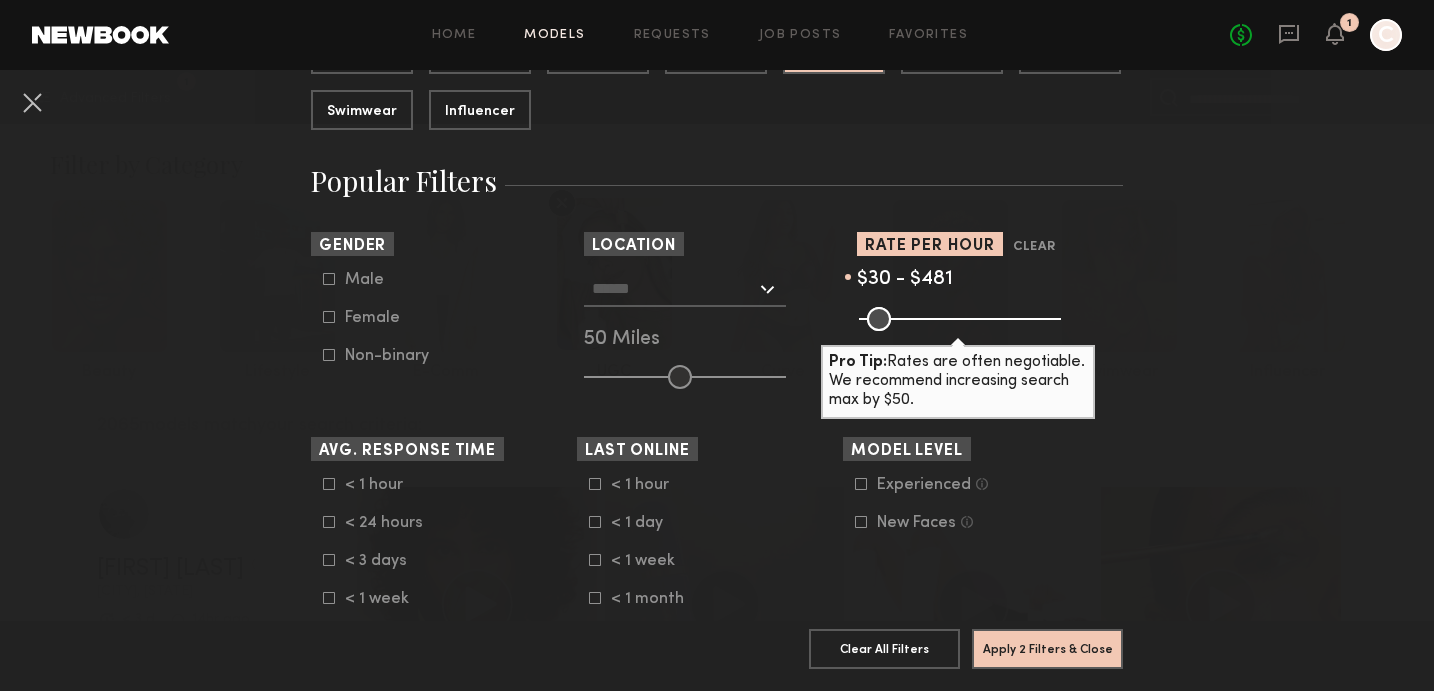 type on "***" 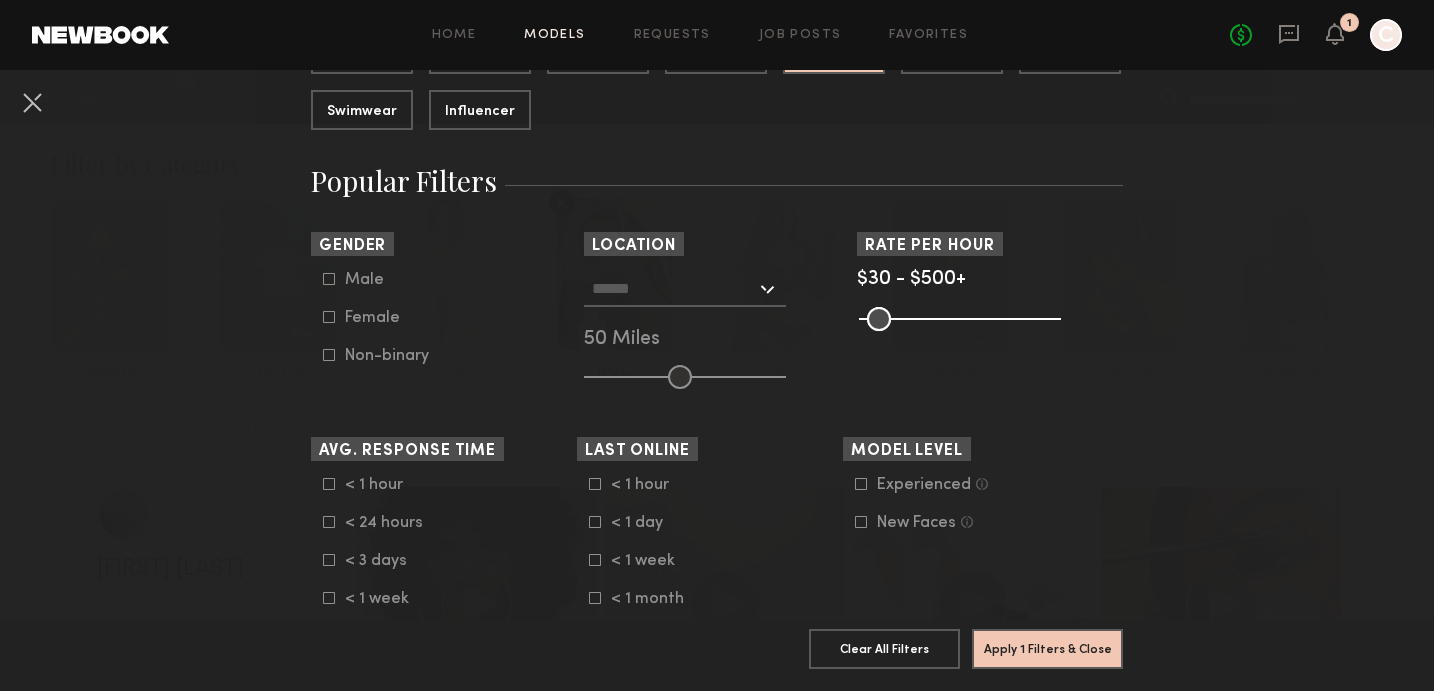 drag, startPoint x: 1052, startPoint y: 318, endPoint x: 1065, endPoint y: 317, distance: 13.038404 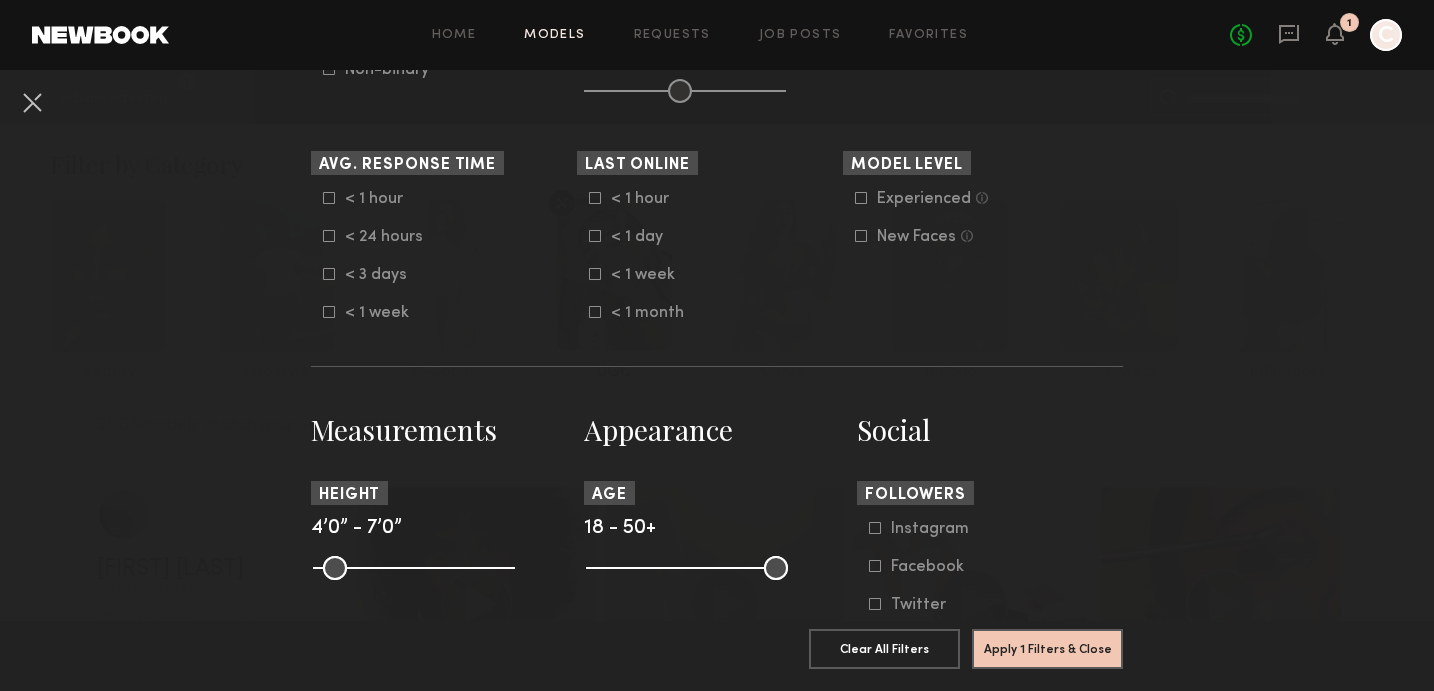 scroll, scrollTop: 703, scrollLeft: 0, axis: vertical 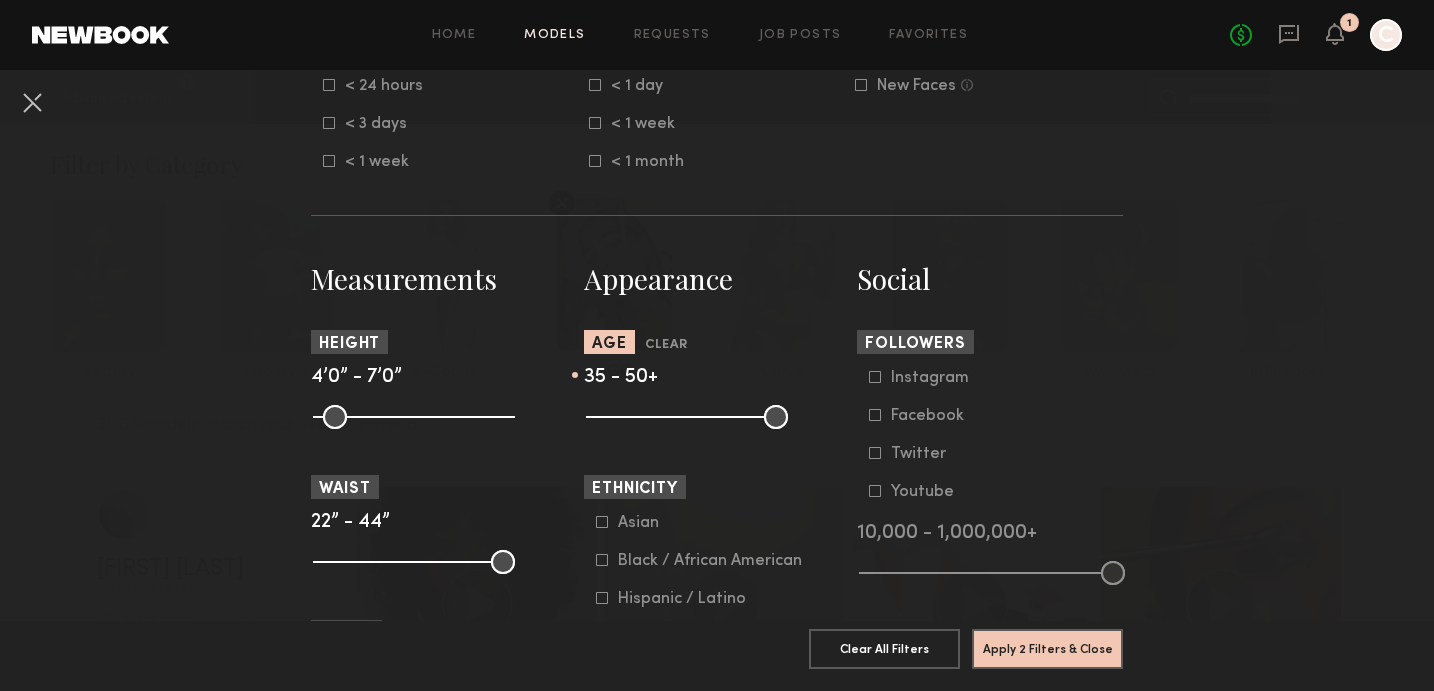 drag, startPoint x: 602, startPoint y: 422, endPoint x: 691, endPoint y: 415, distance: 89.27486 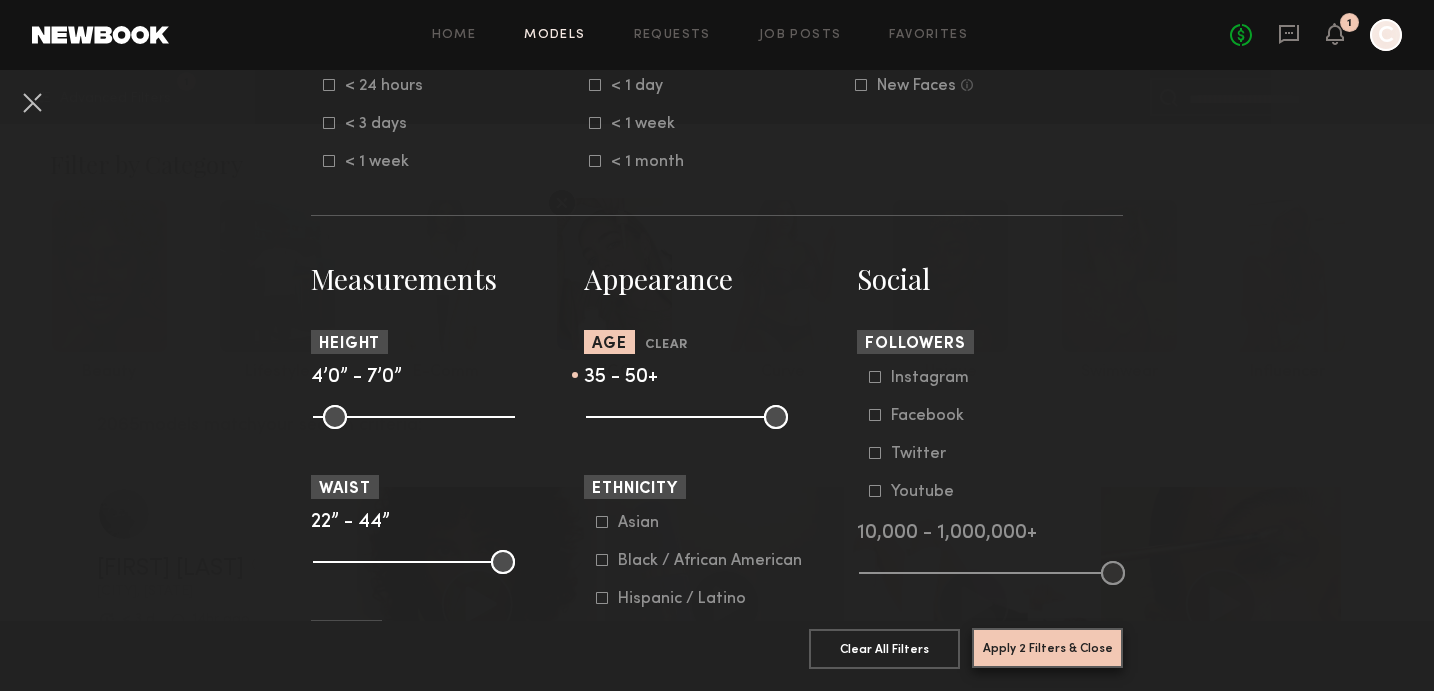 click on "Apply 2 Filters & Close" 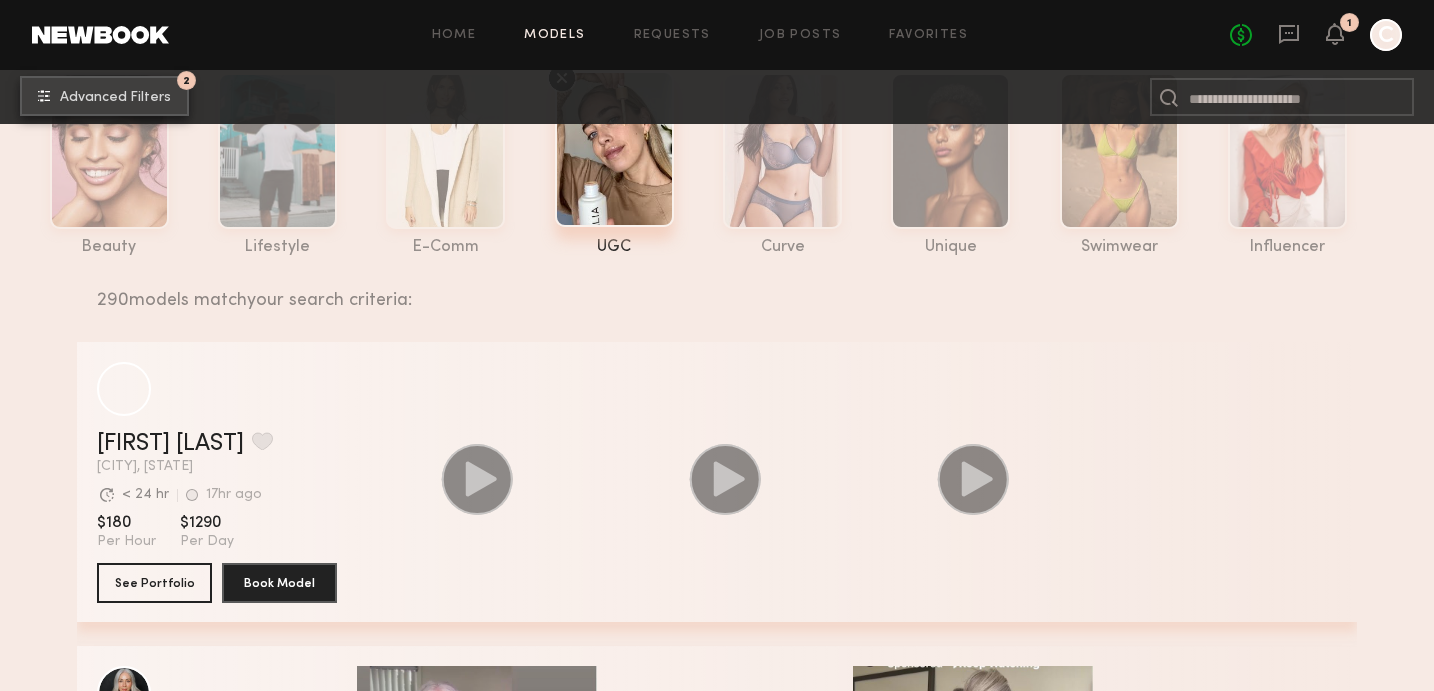 scroll, scrollTop: 0, scrollLeft: 0, axis: both 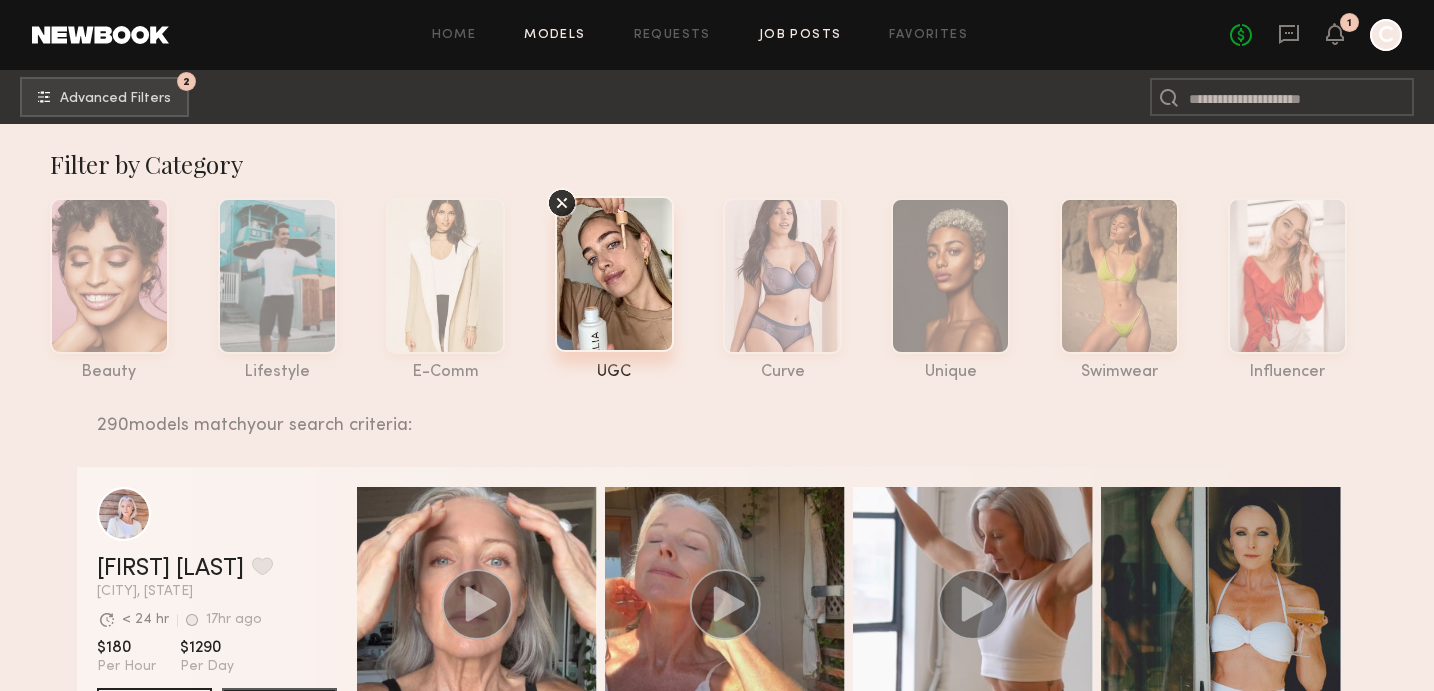 click on "Job Posts" 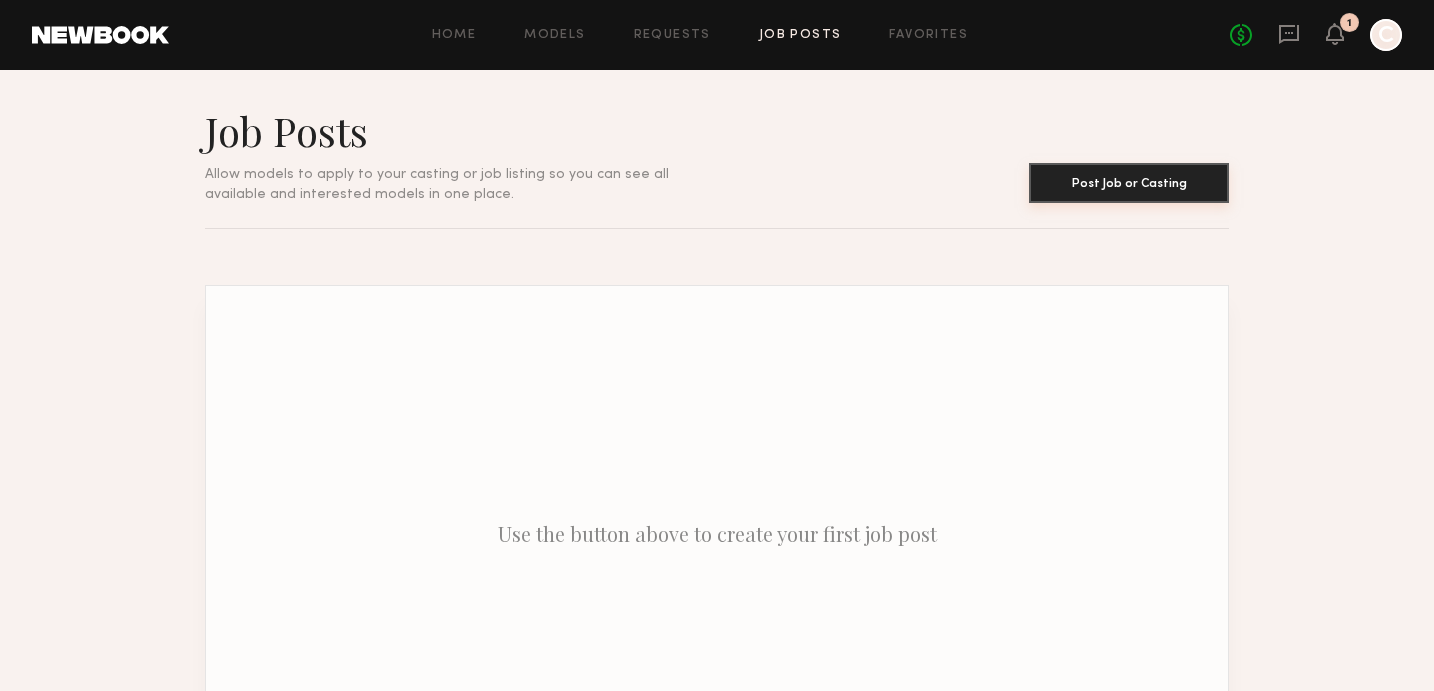 click on "Post Job or Casting" 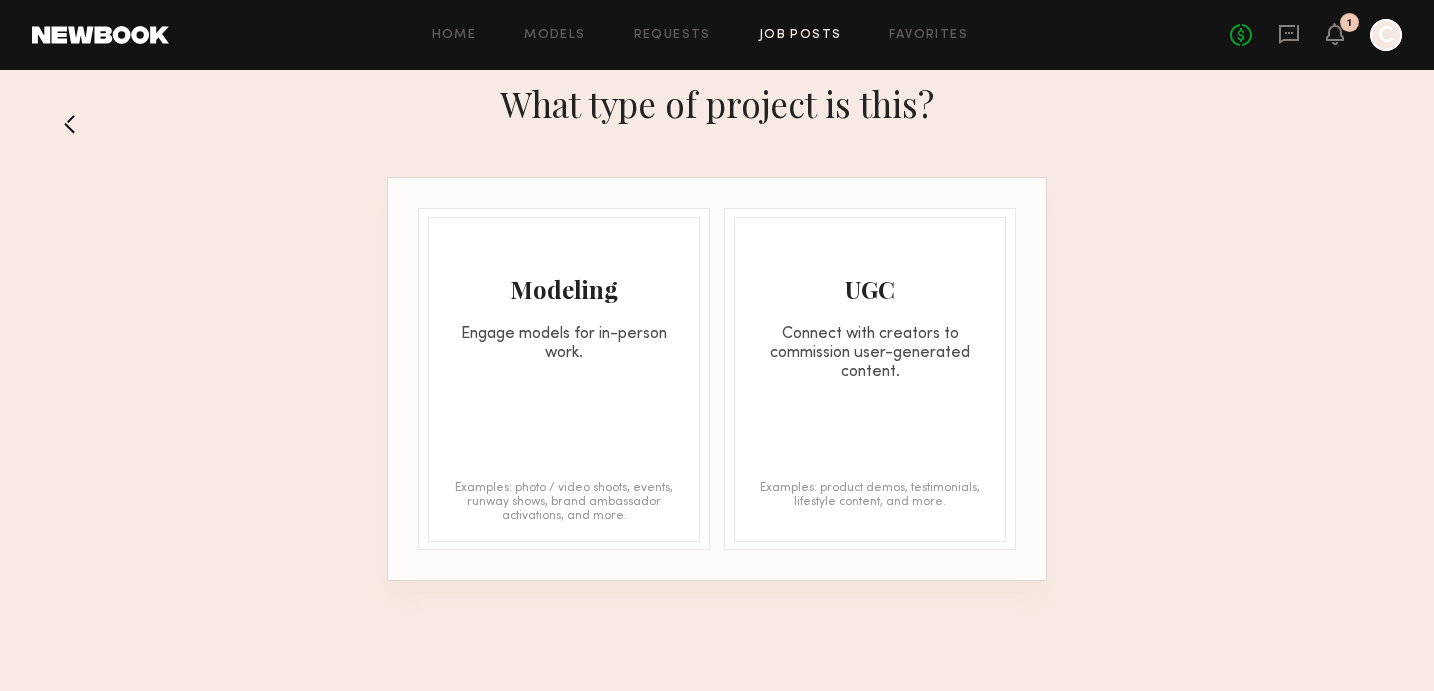 click on "UGC Connect with creators to commission user-generated content." 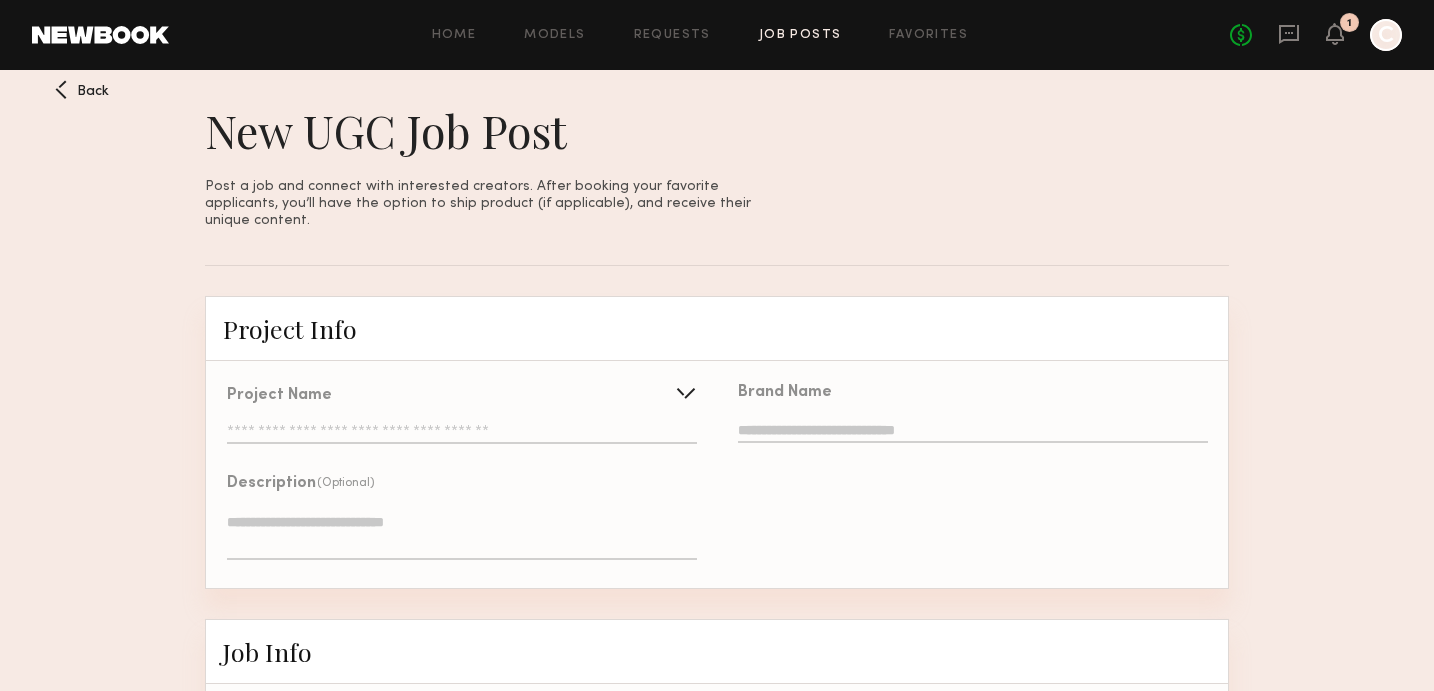 click 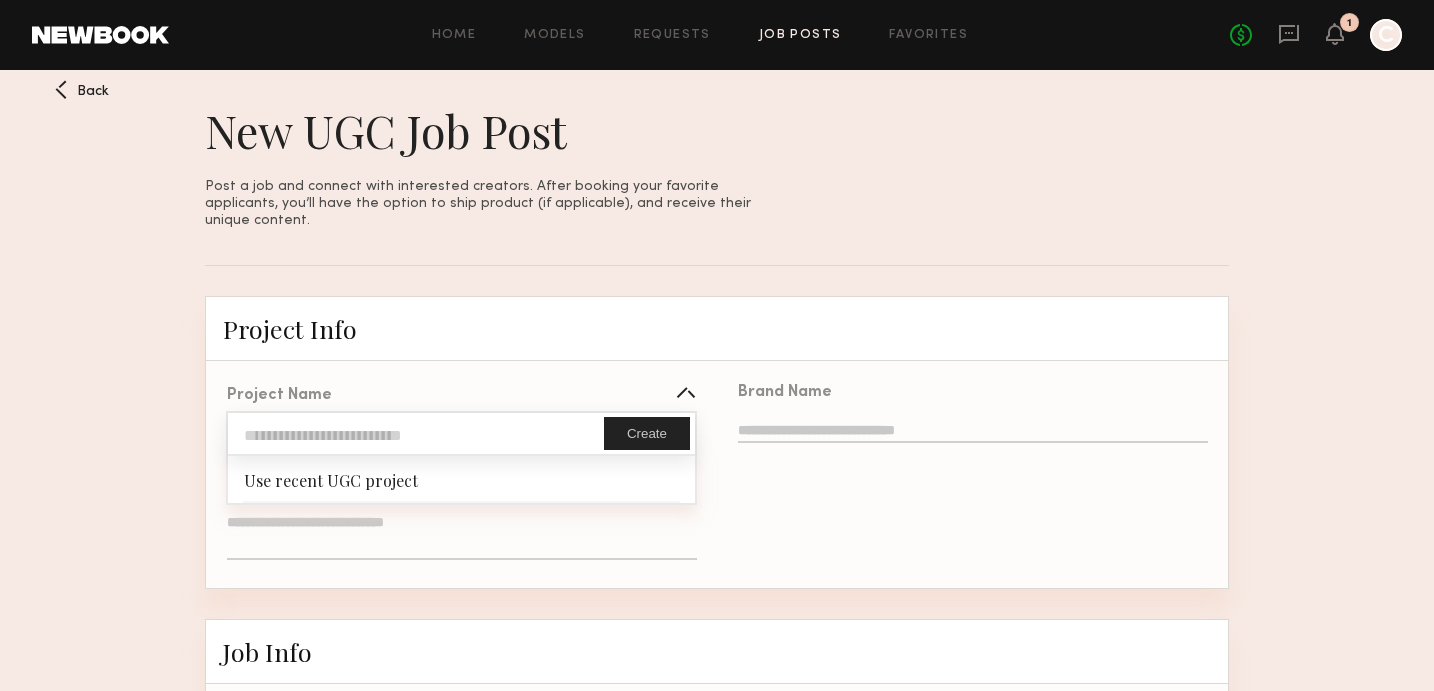 click 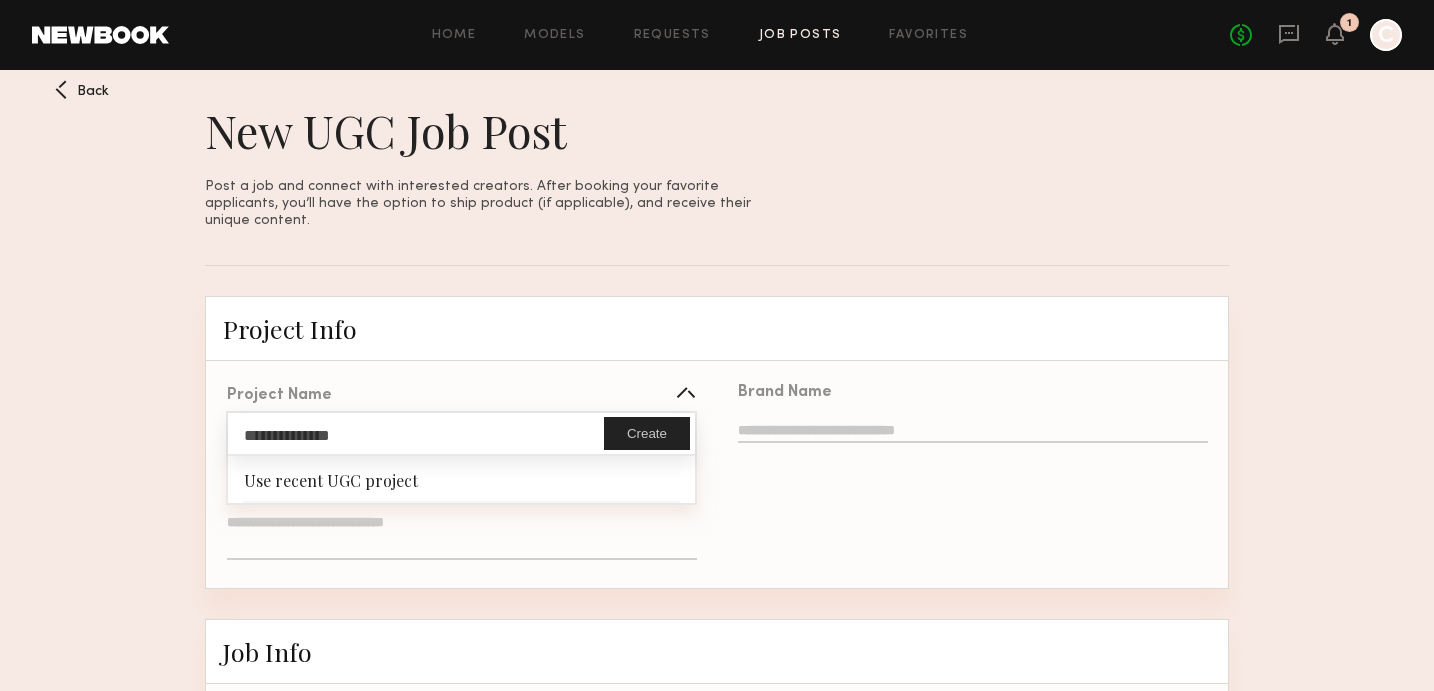 type on "**********" 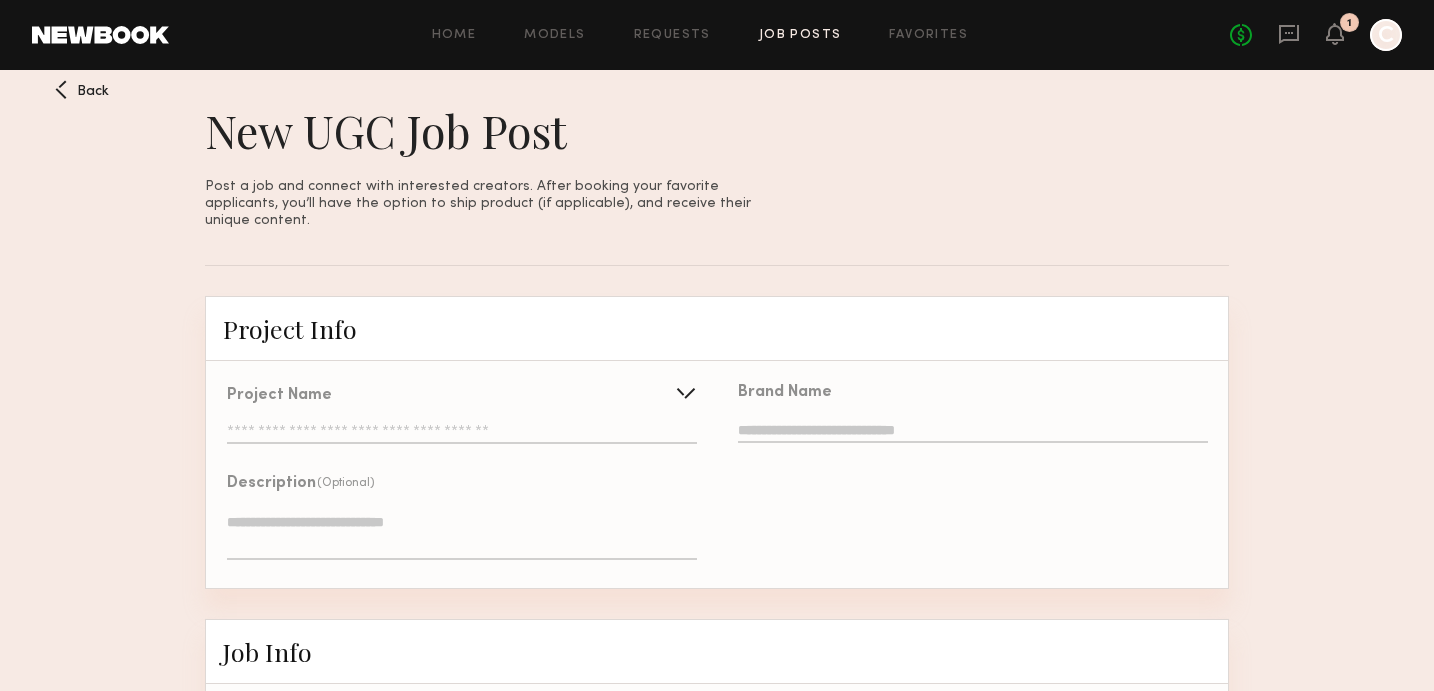 click 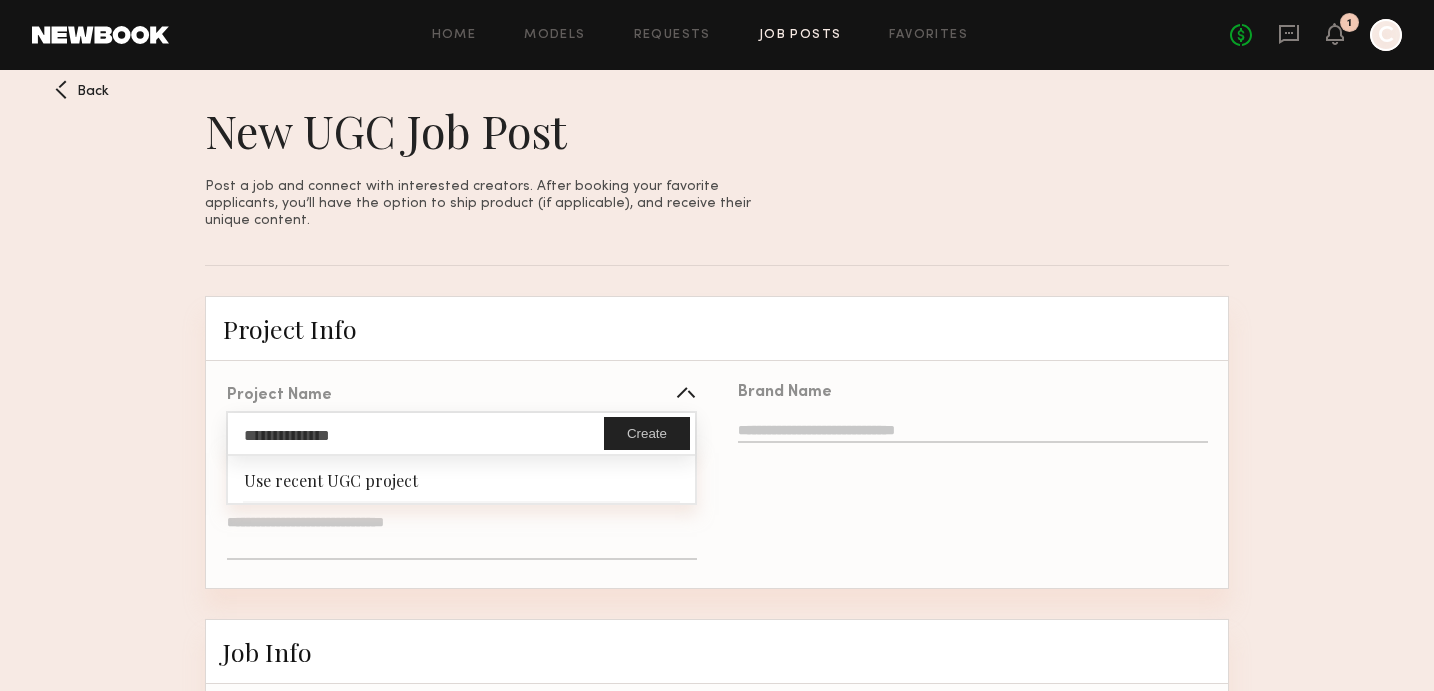 click on "Create" 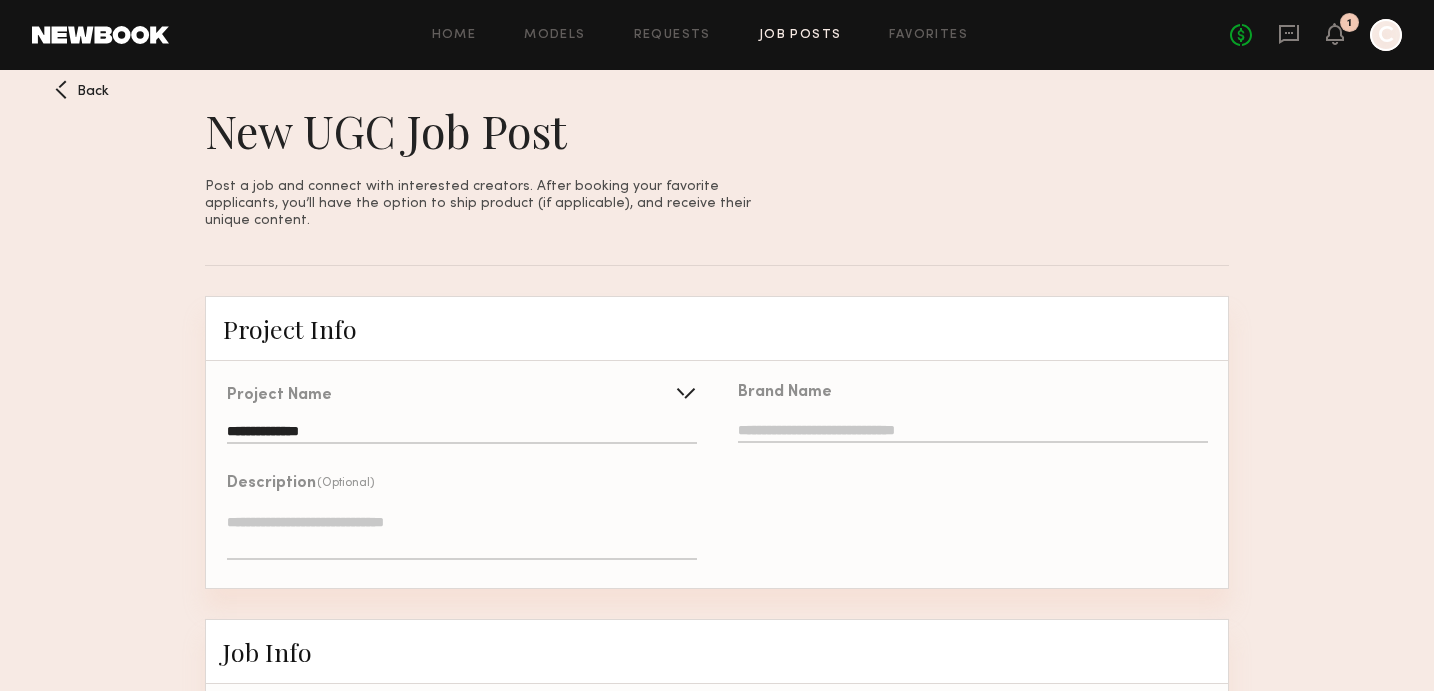 click on "Brand Name" 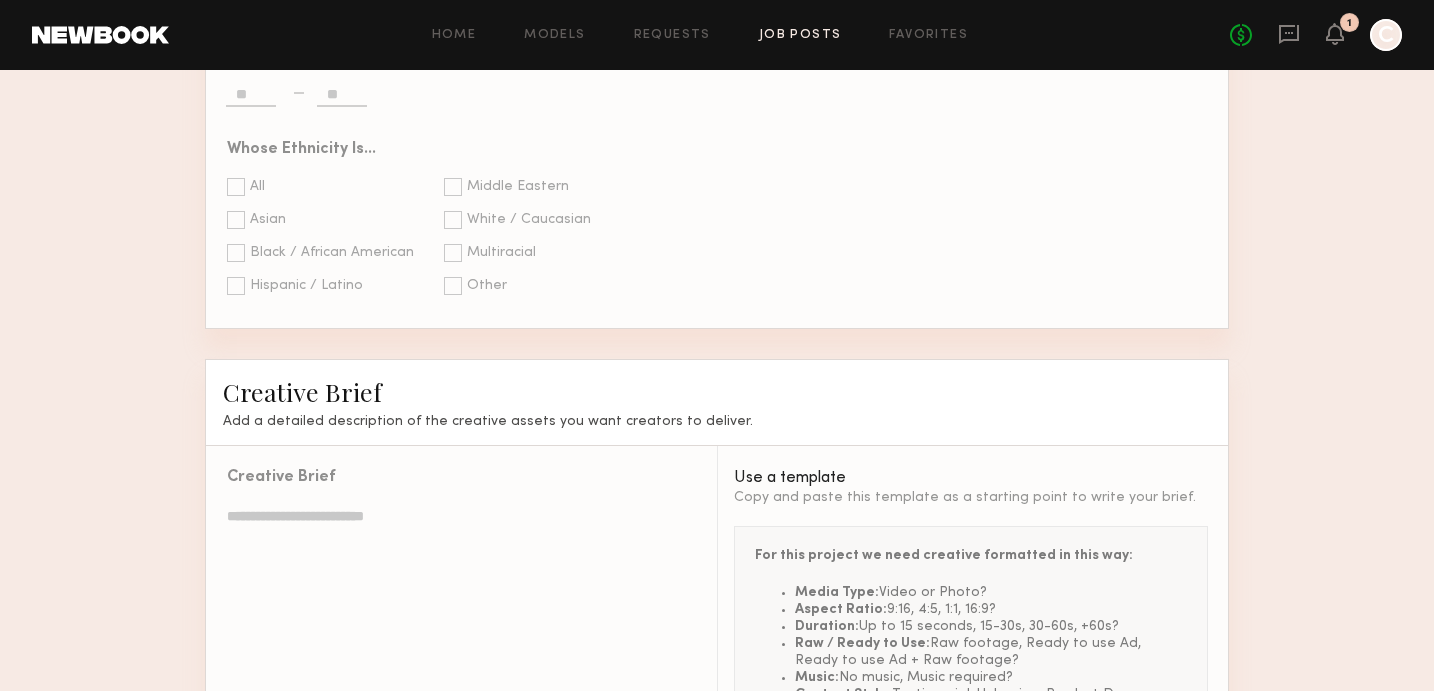 scroll, scrollTop: 1760, scrollLeft: 0, axis: vertical 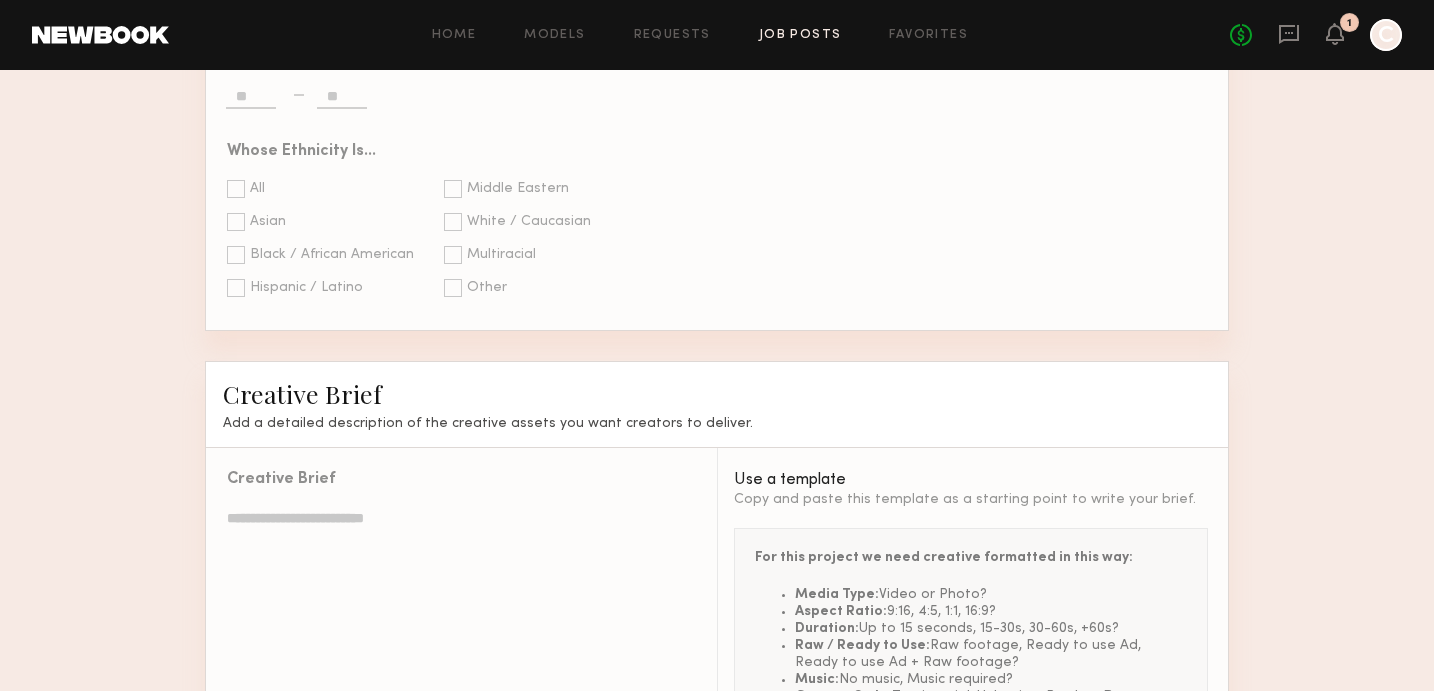 type on "**********" 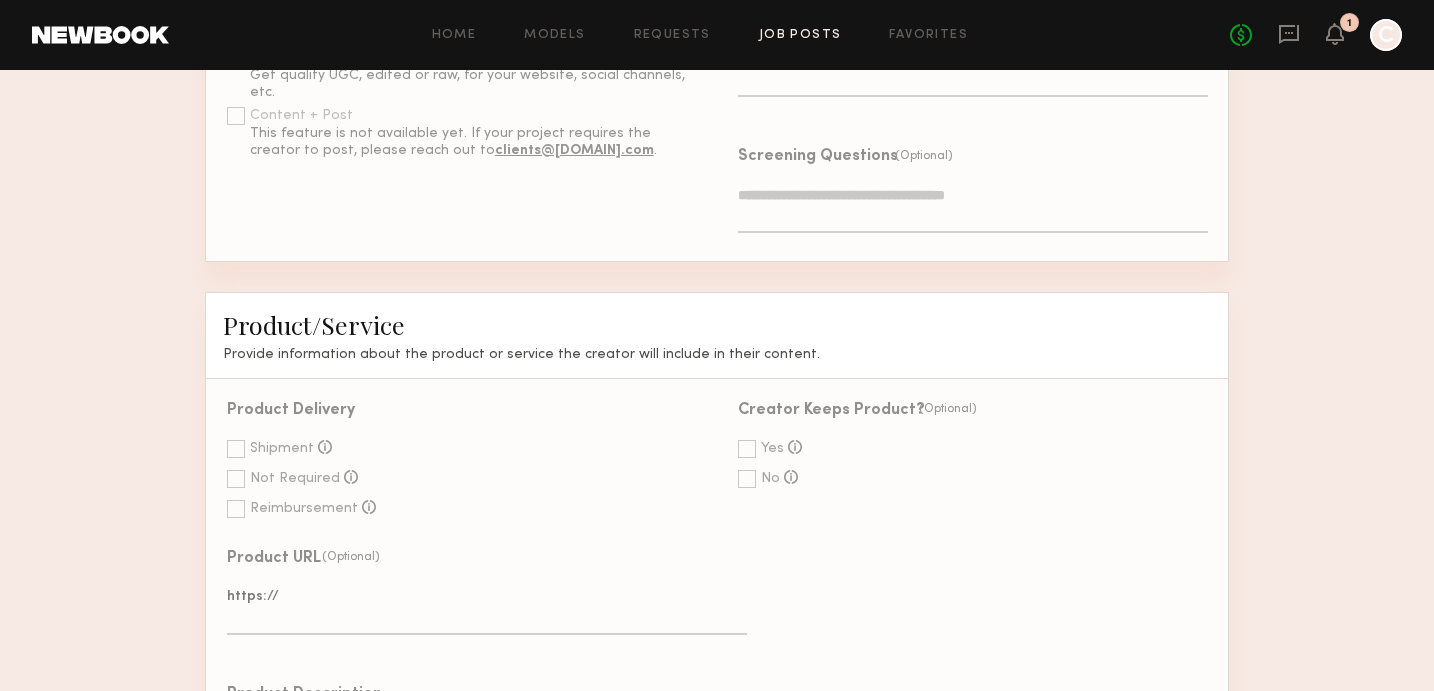 scroll, scrollTop: 785, scrollLeft: 0, axis: vertical 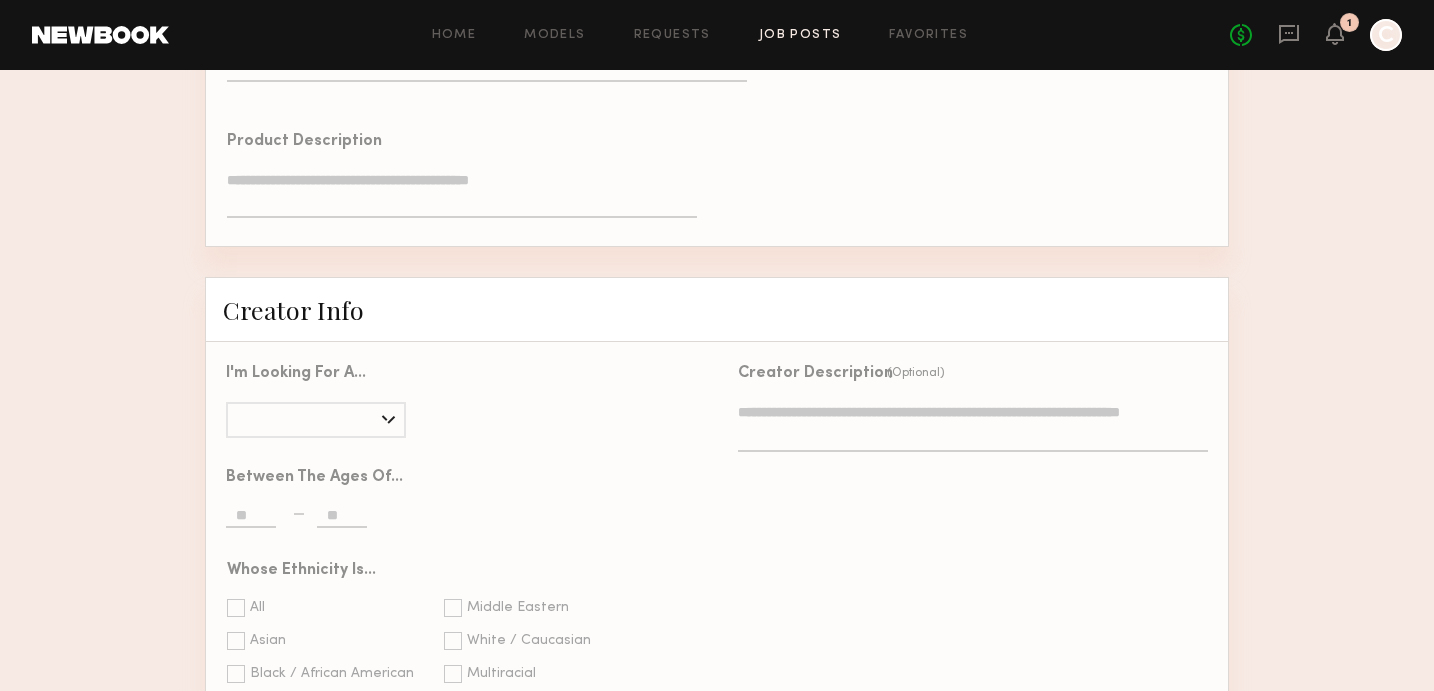 click 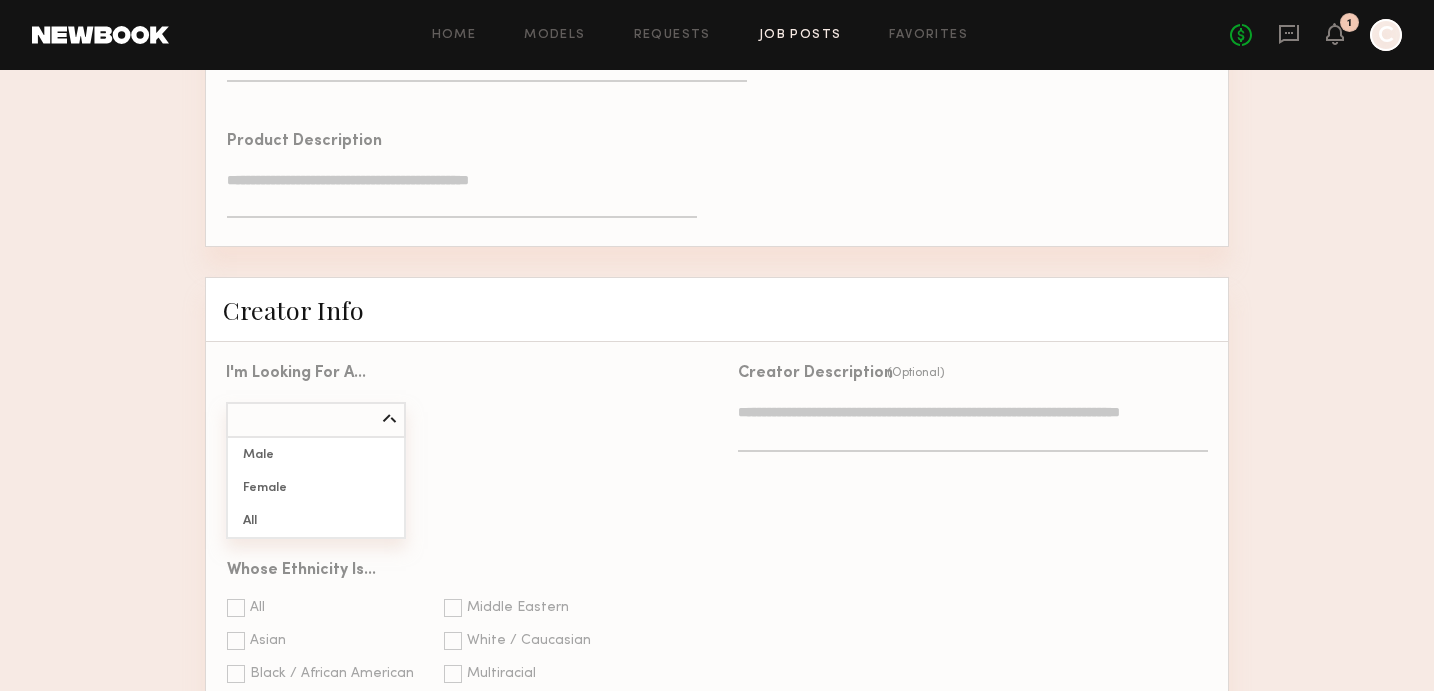 click on "I'm looking for a...   Male   Female   All      Between the ages of...      Whose ethnicity is...   All   Asian   Black / African American   Hispanic / Latino   Middle Eastern   White / Caucasian   Multiracial   Other" 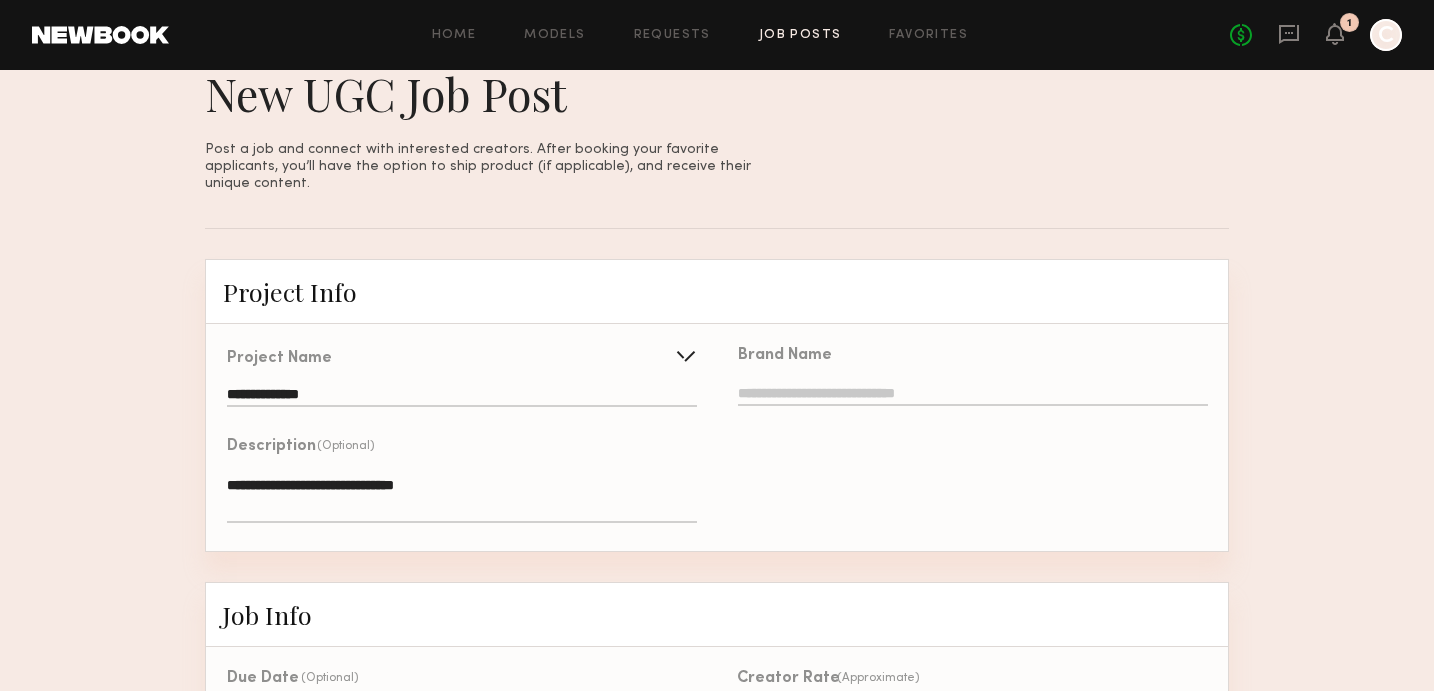 scroll, scrollTop: 0, scrollLeft: 0, axis: both 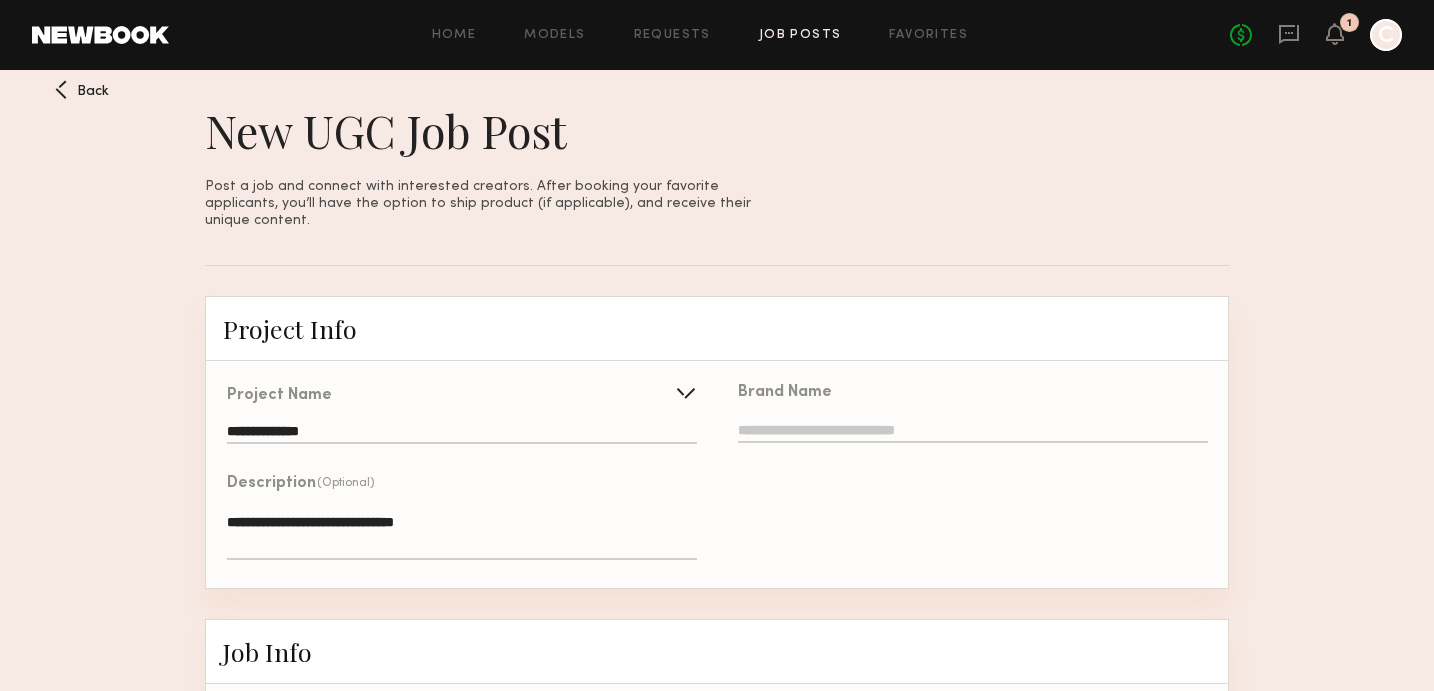 click 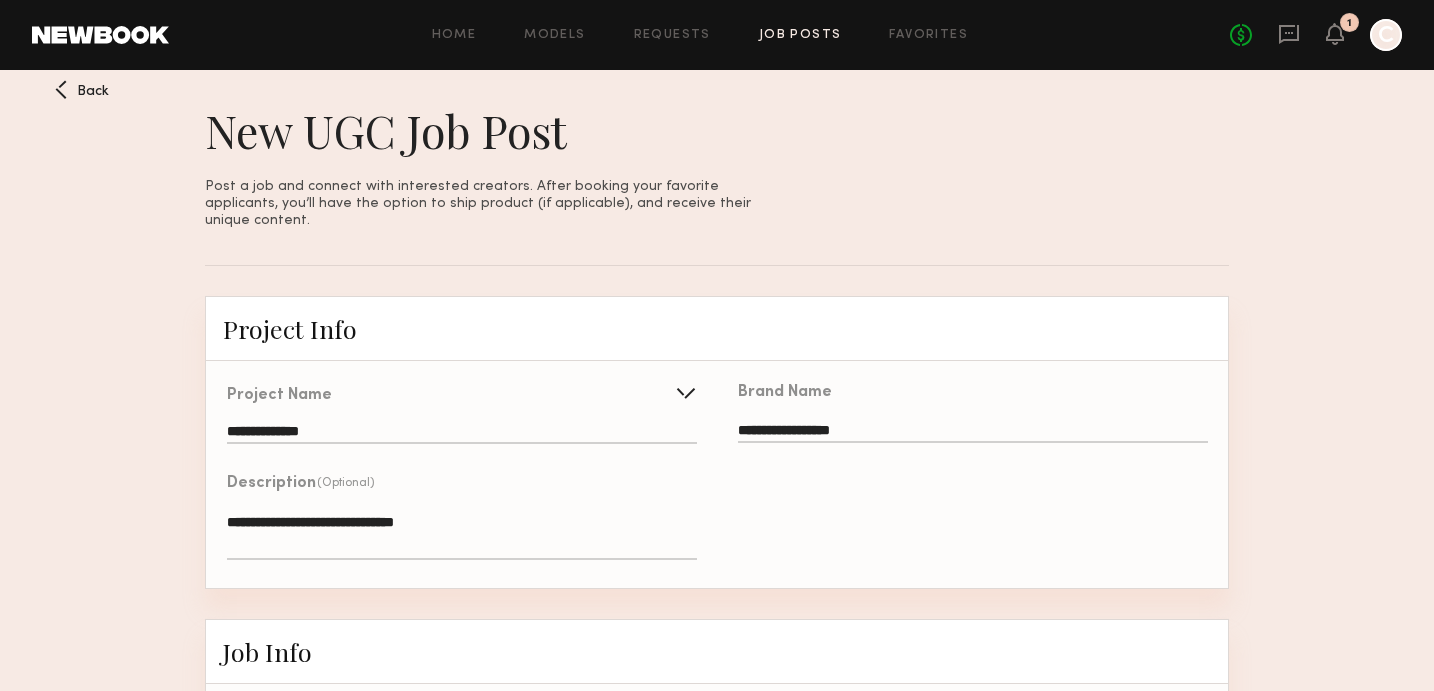 scroll, scrollTop: 36, scrollLeft: 0, axis: vertical 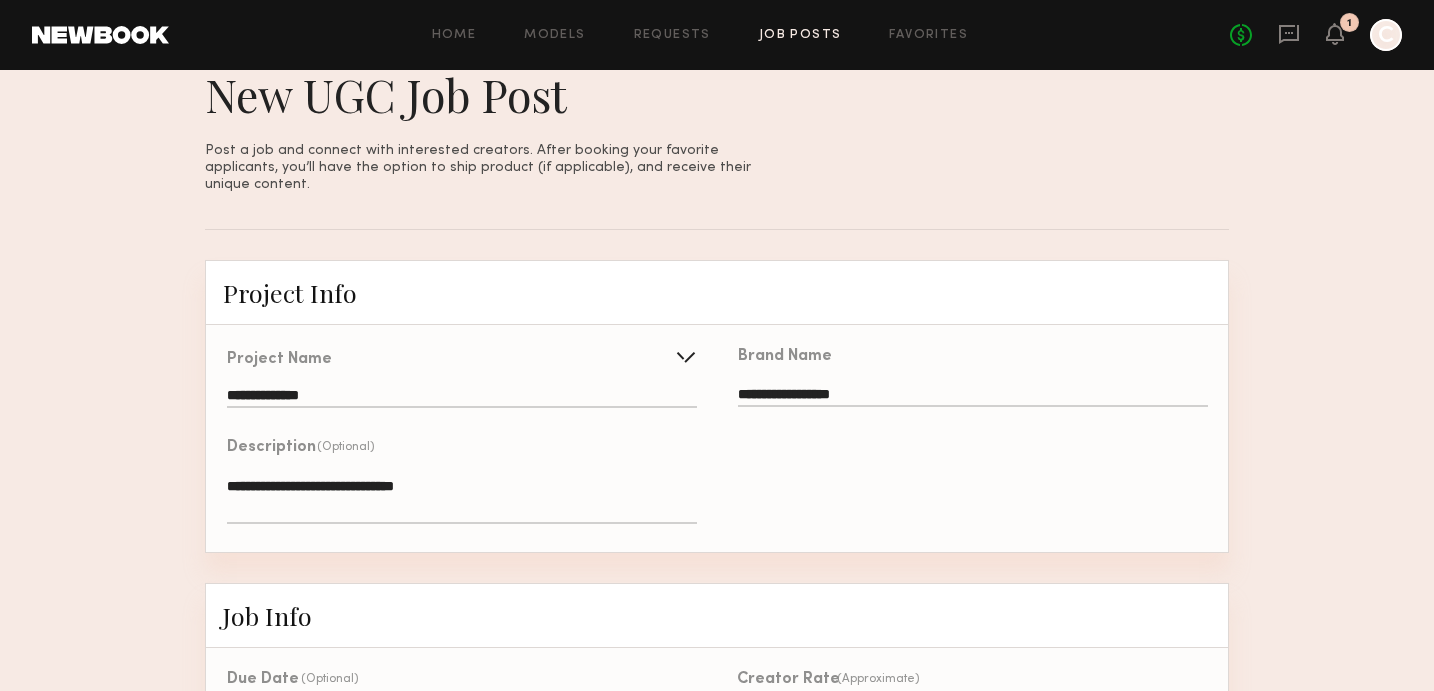 type on "**********" 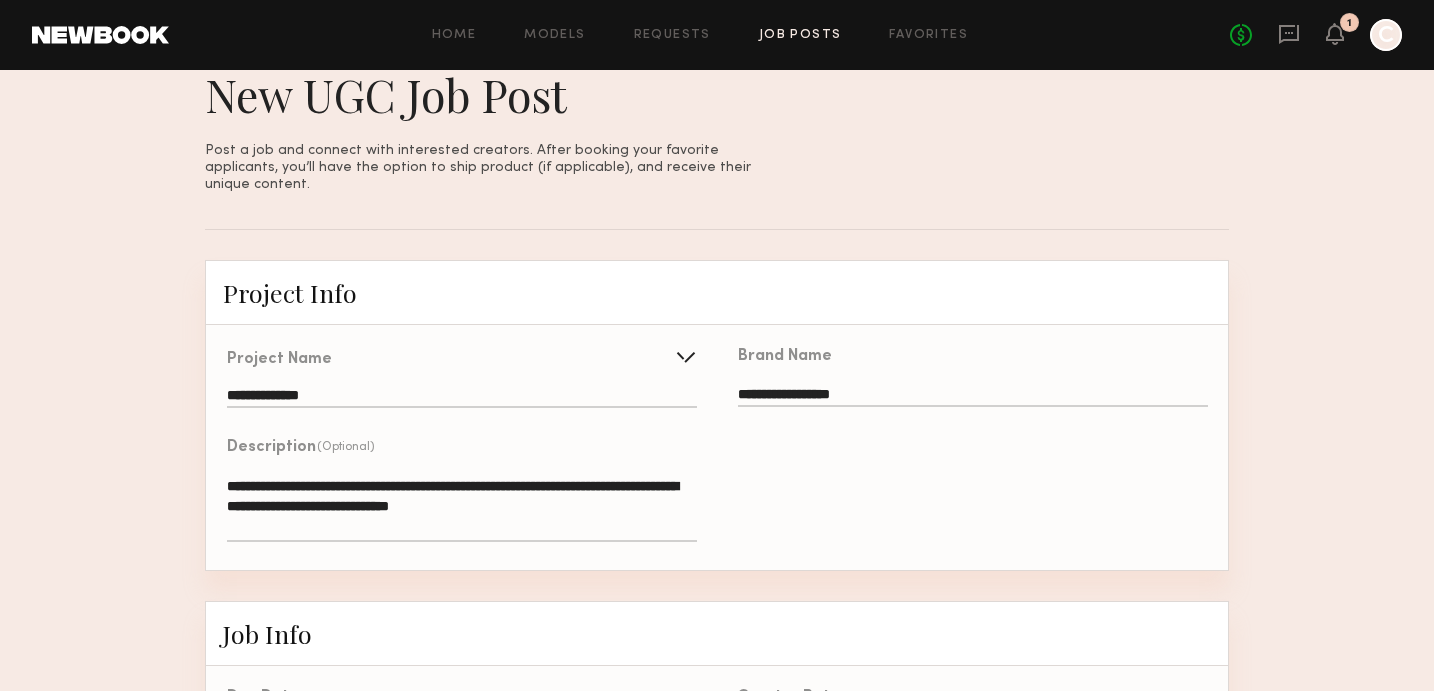 click on "**********" 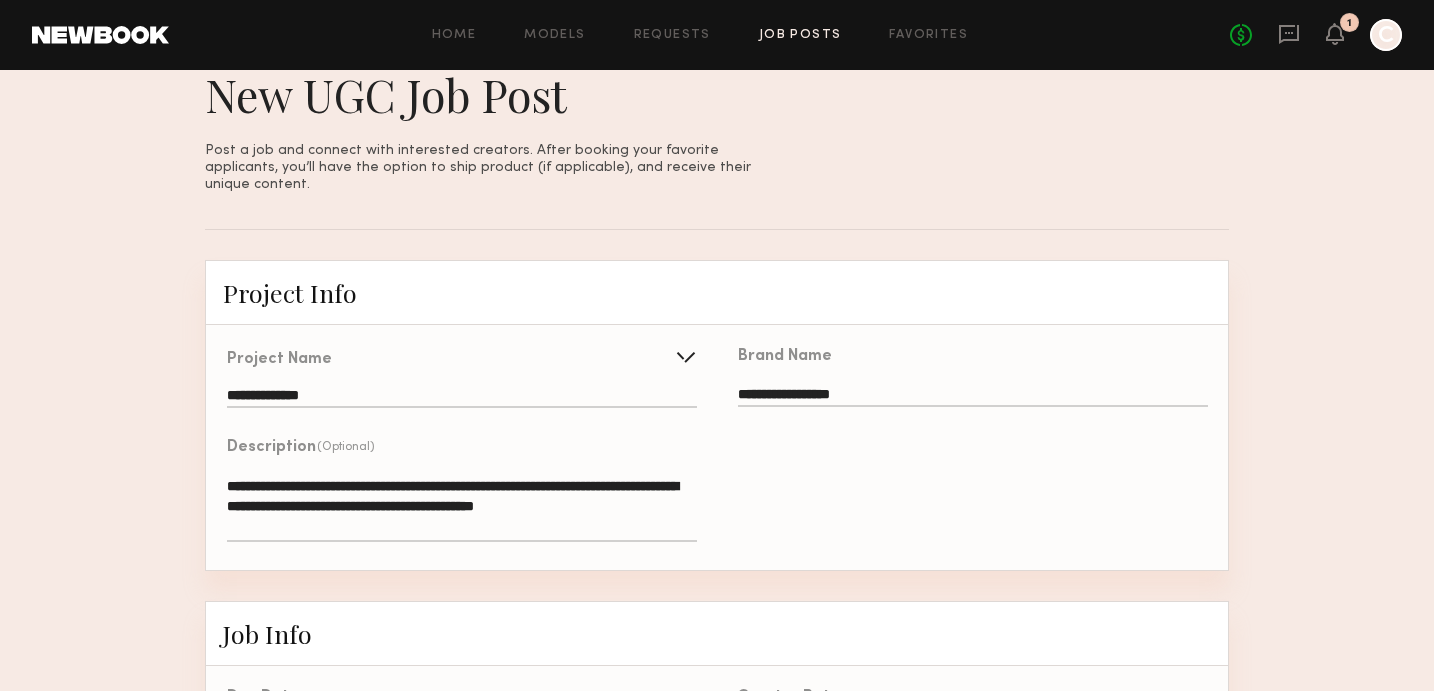 click on "**********" 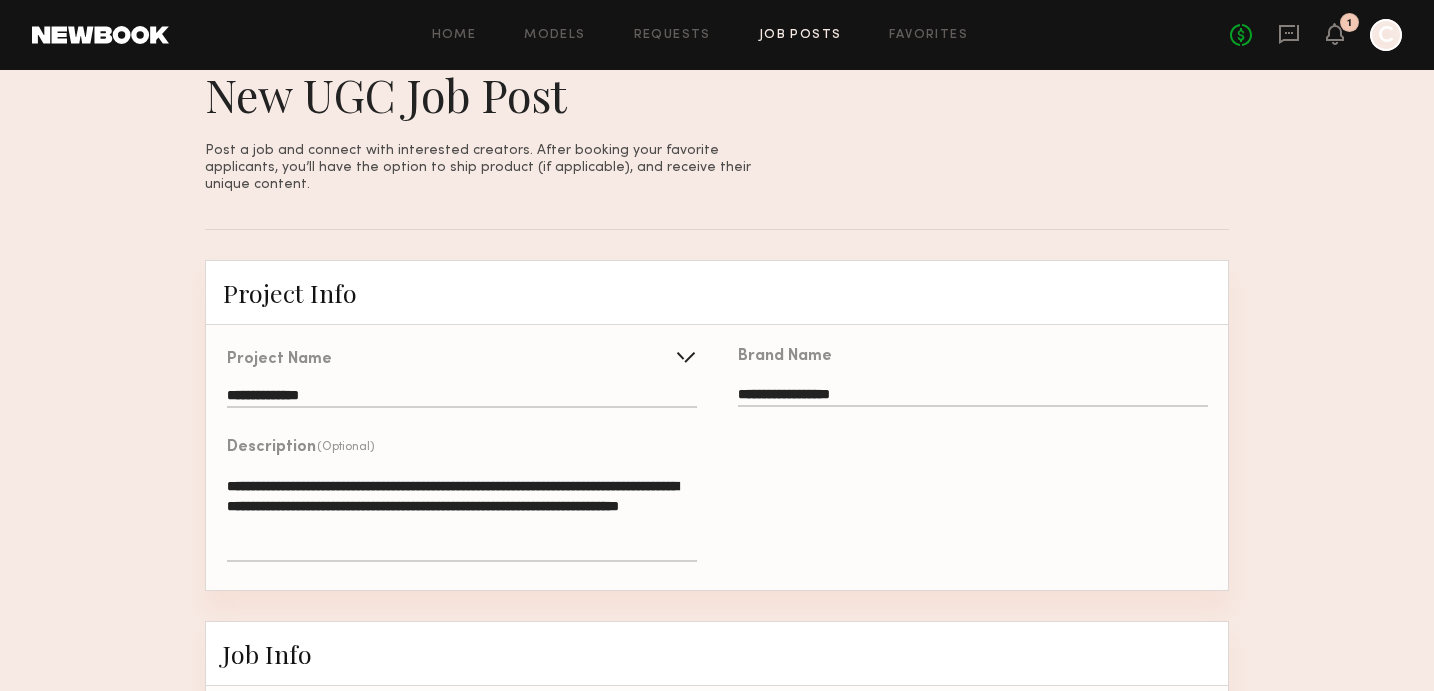 paste on "**********" 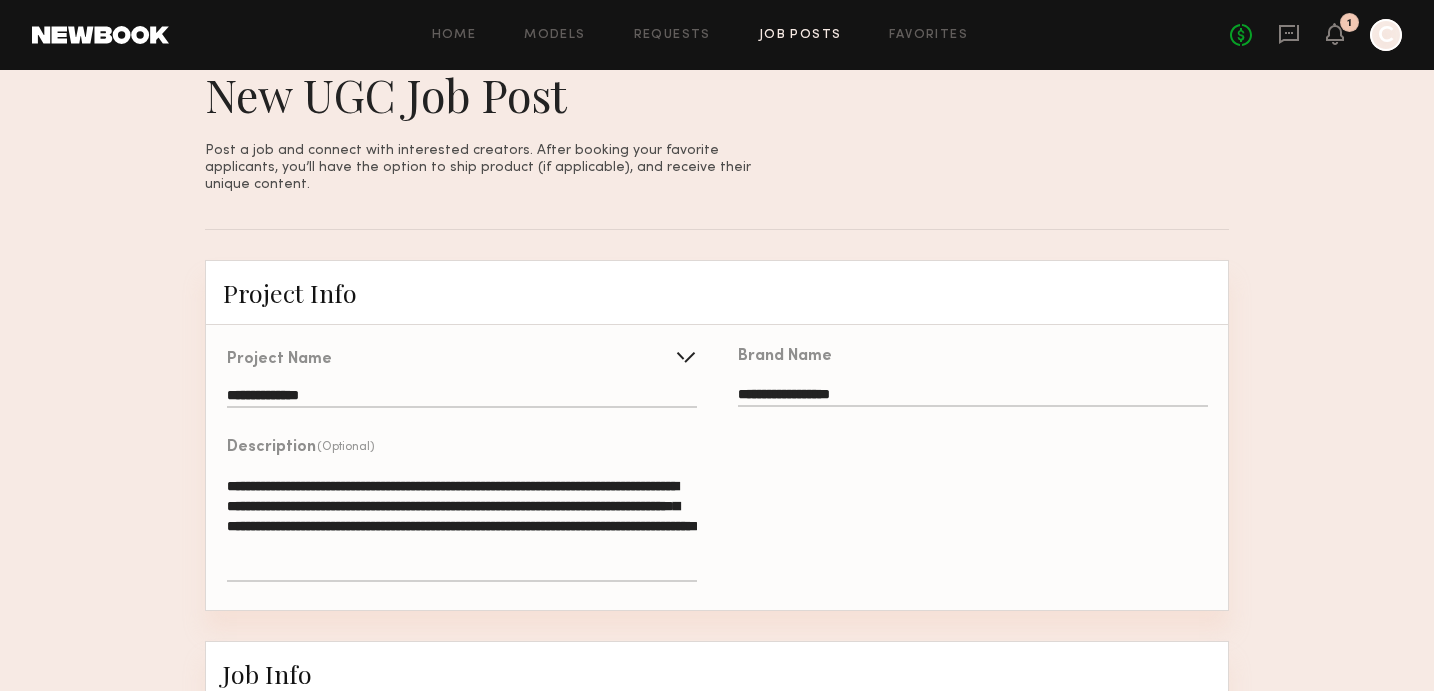 drag, startPoint x: 495, startPoint y: 526, endPoint x: 577, endPoint y: 522, distance: 82.0975 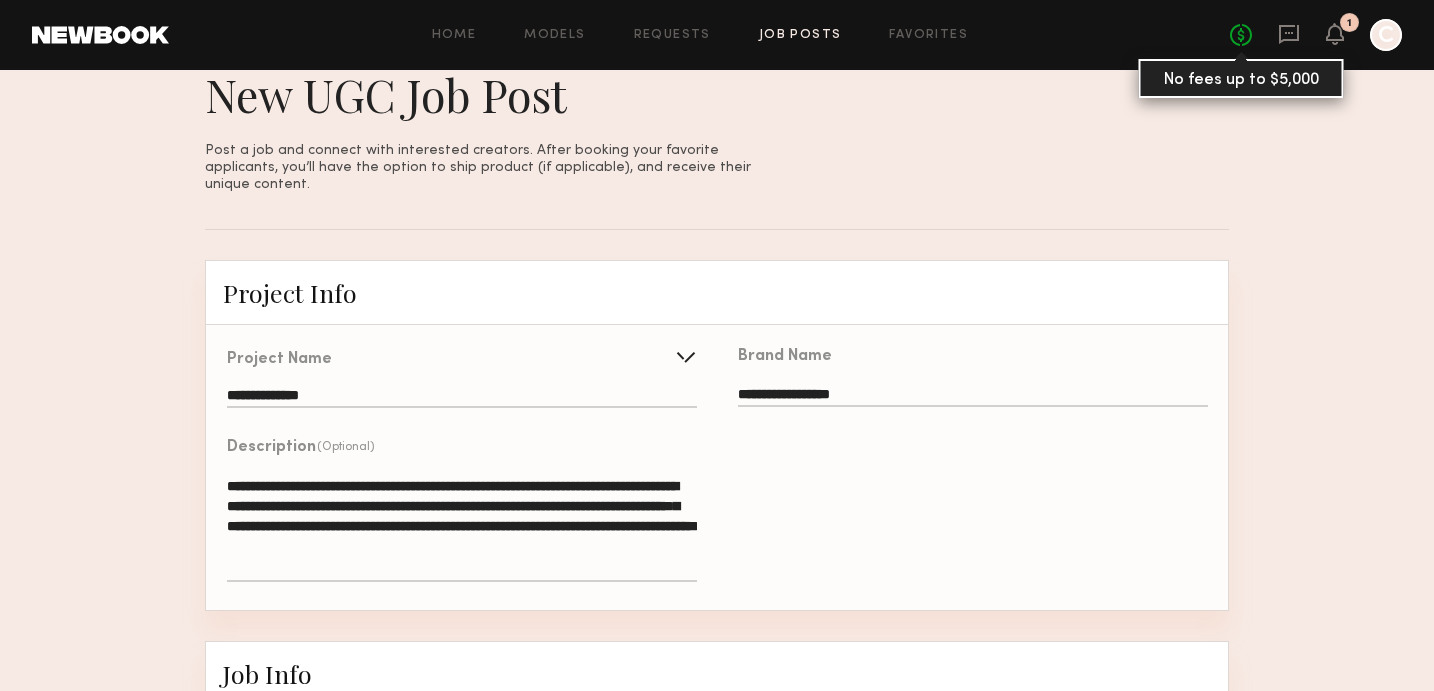 type on "**********" 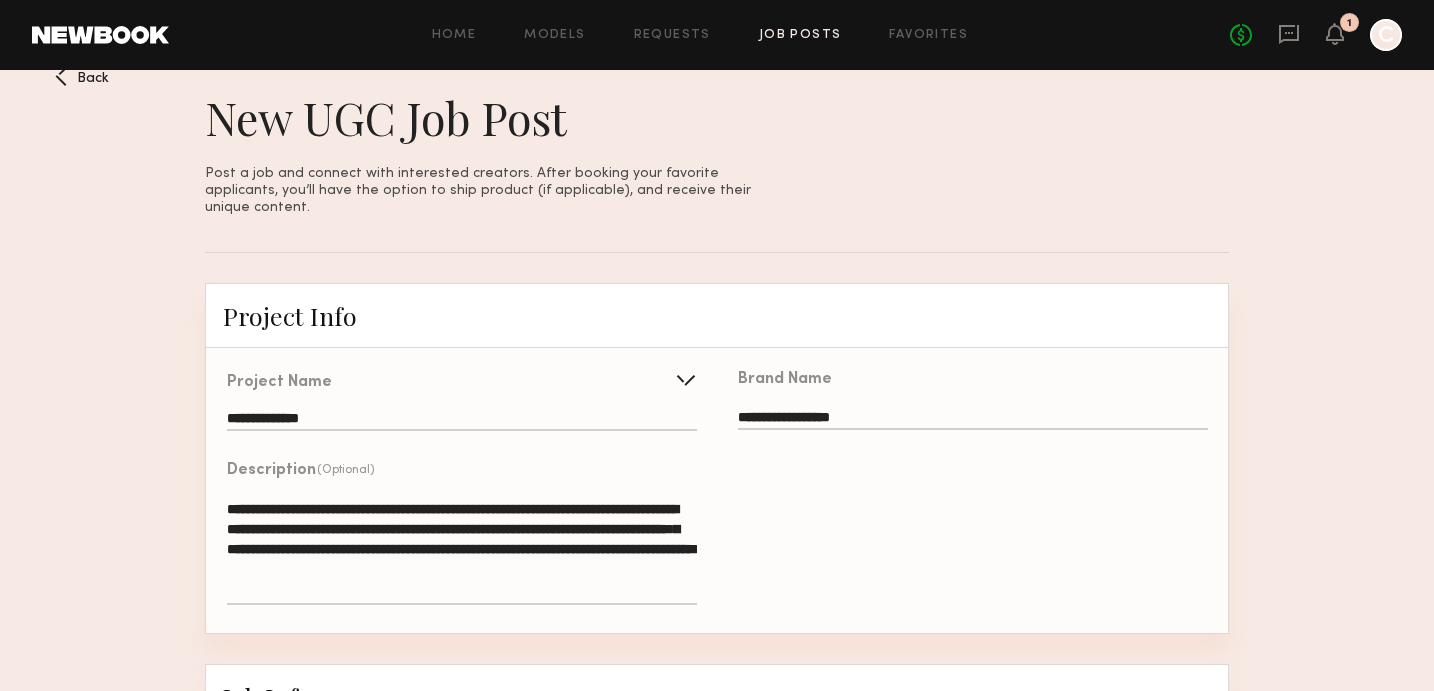scroll, scrollTop: 12, scrollLeft: 0, axis: vertical 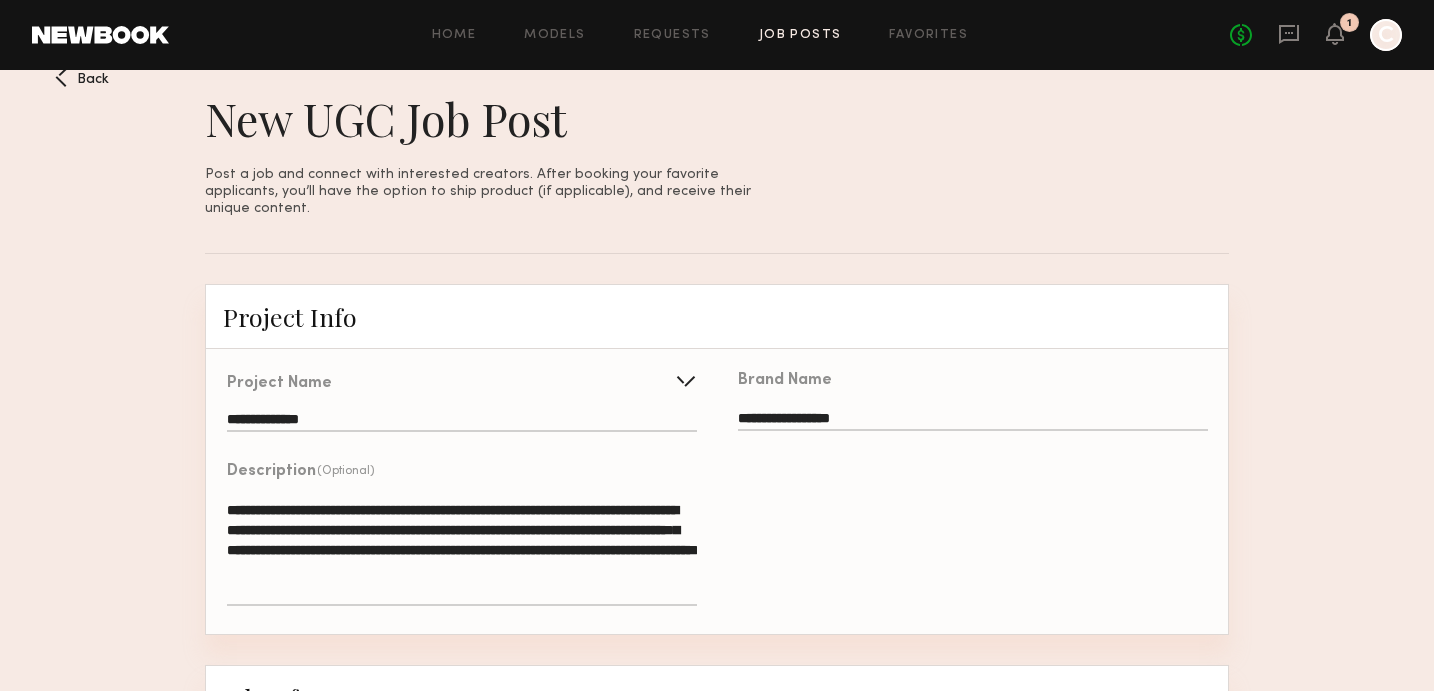 click on "**********" 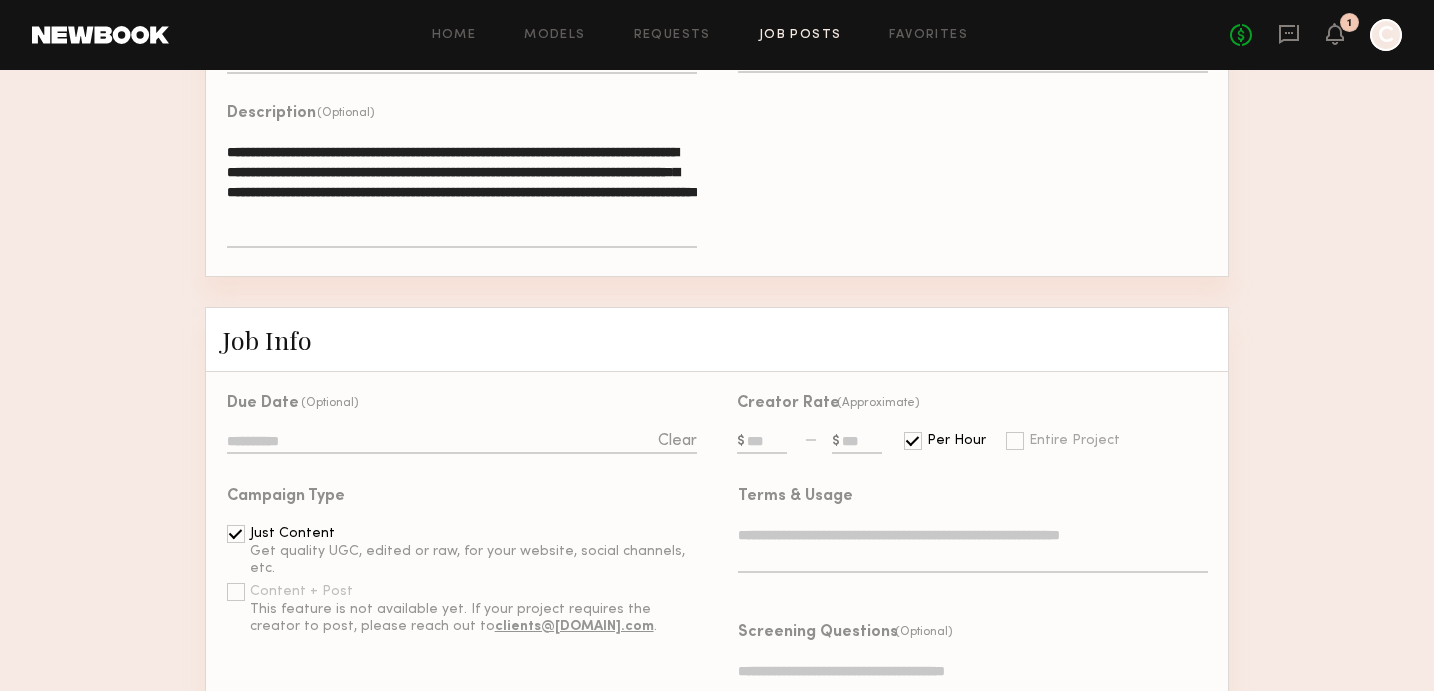 scroll, scrollTop: 382, scrollLeft: 0, axis: vertical 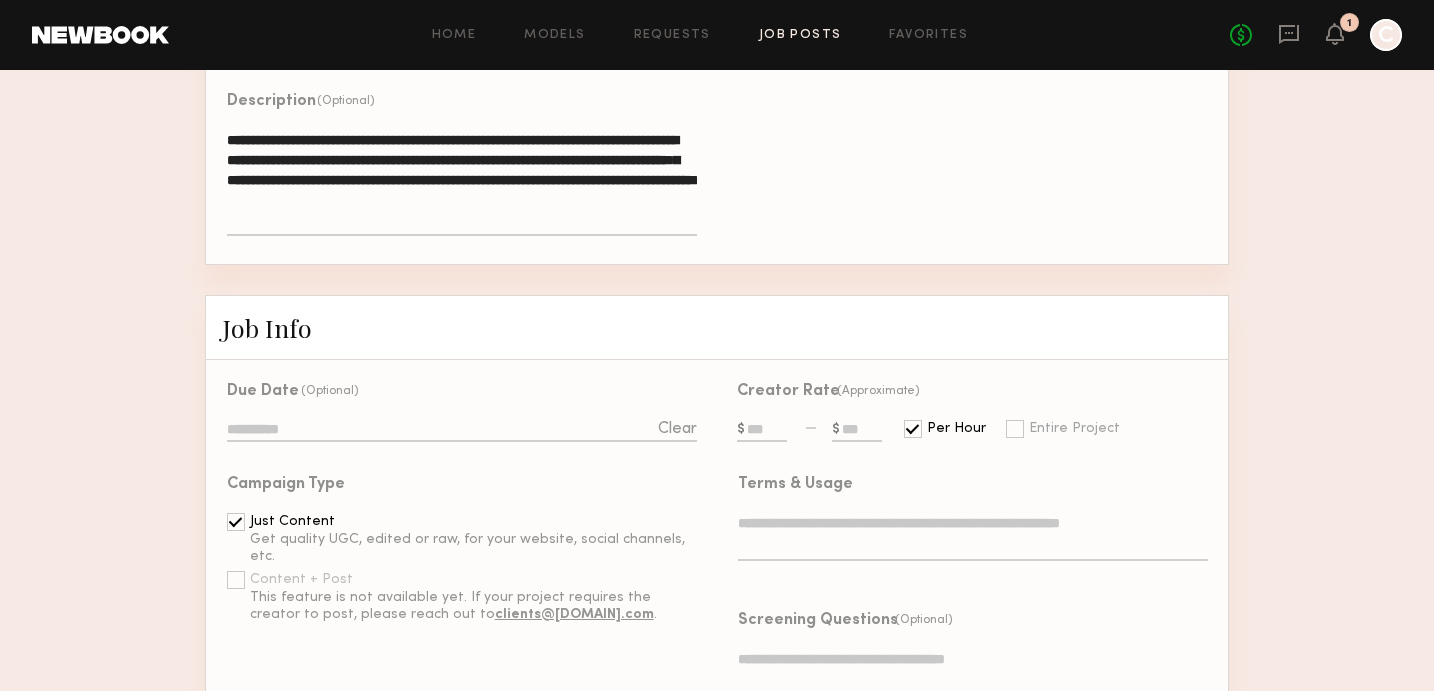 click 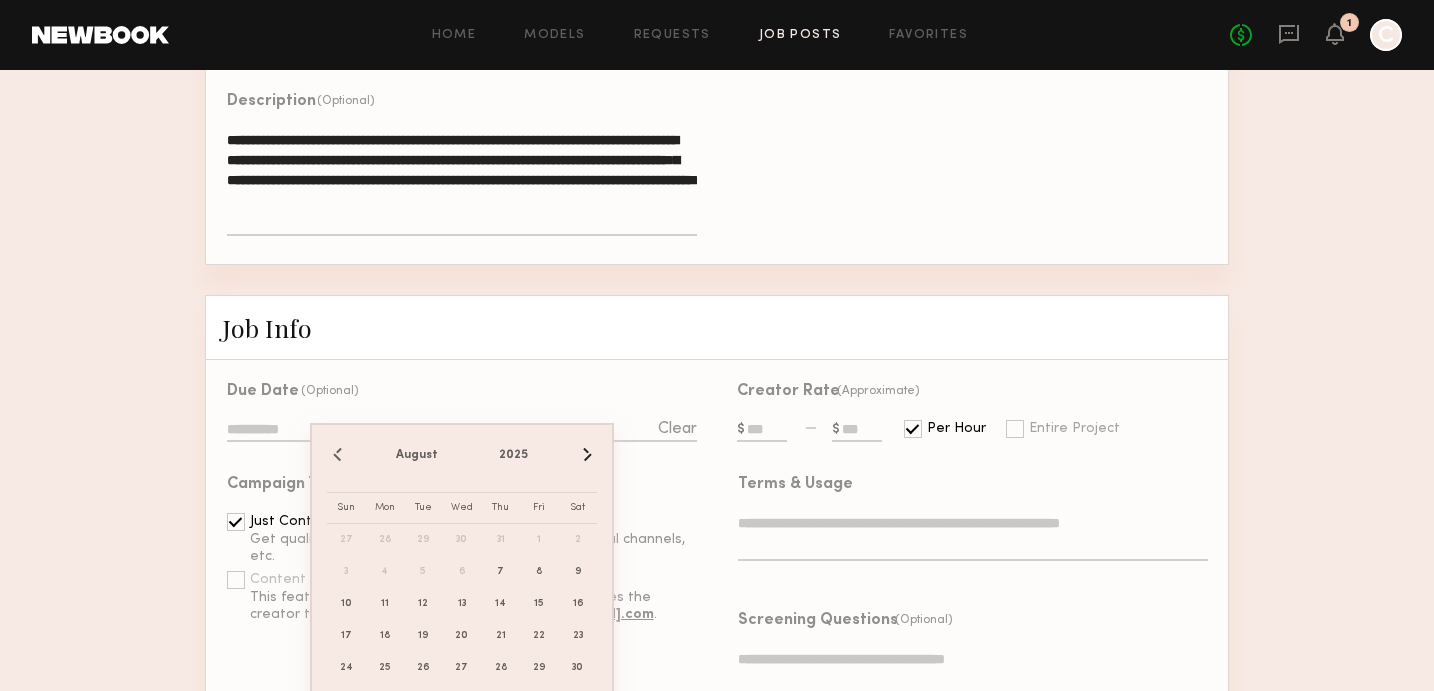 click on "Job Info" 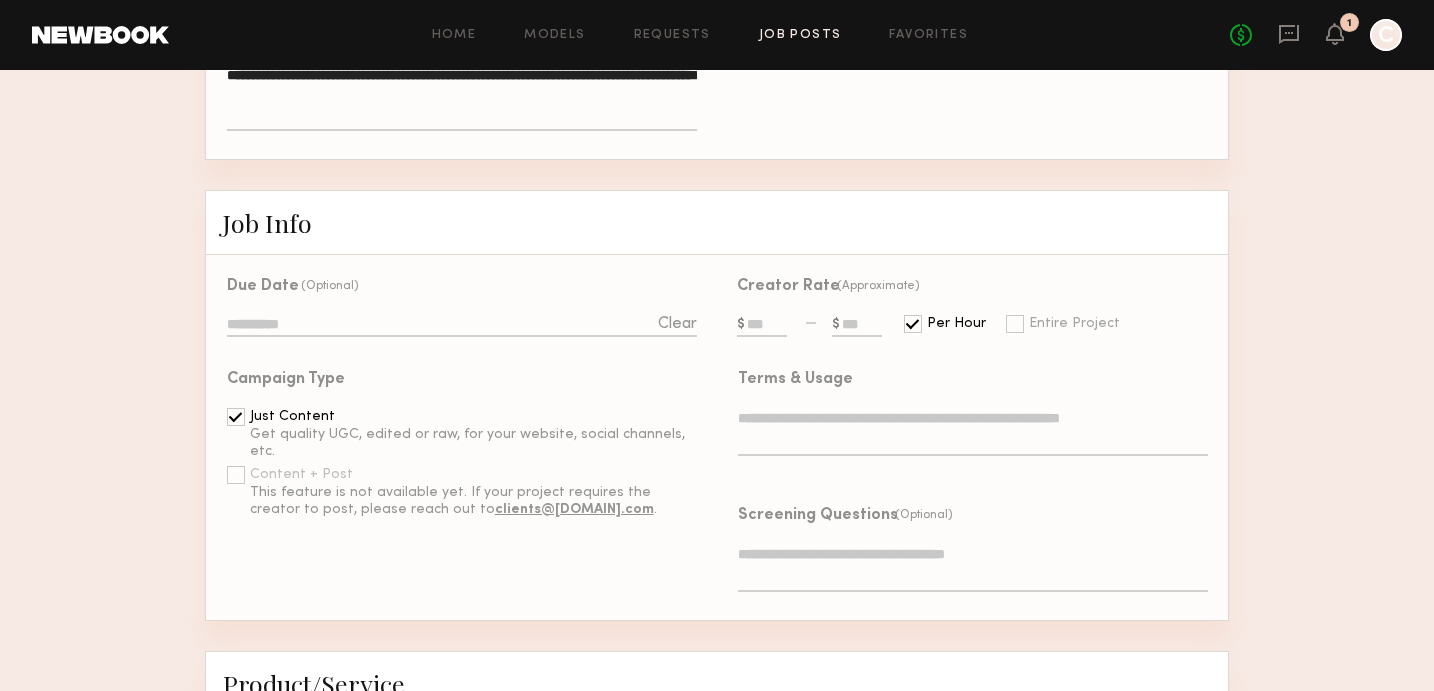 scroll, scrollTop: 490, scrollLeft: 0, axis: vertical 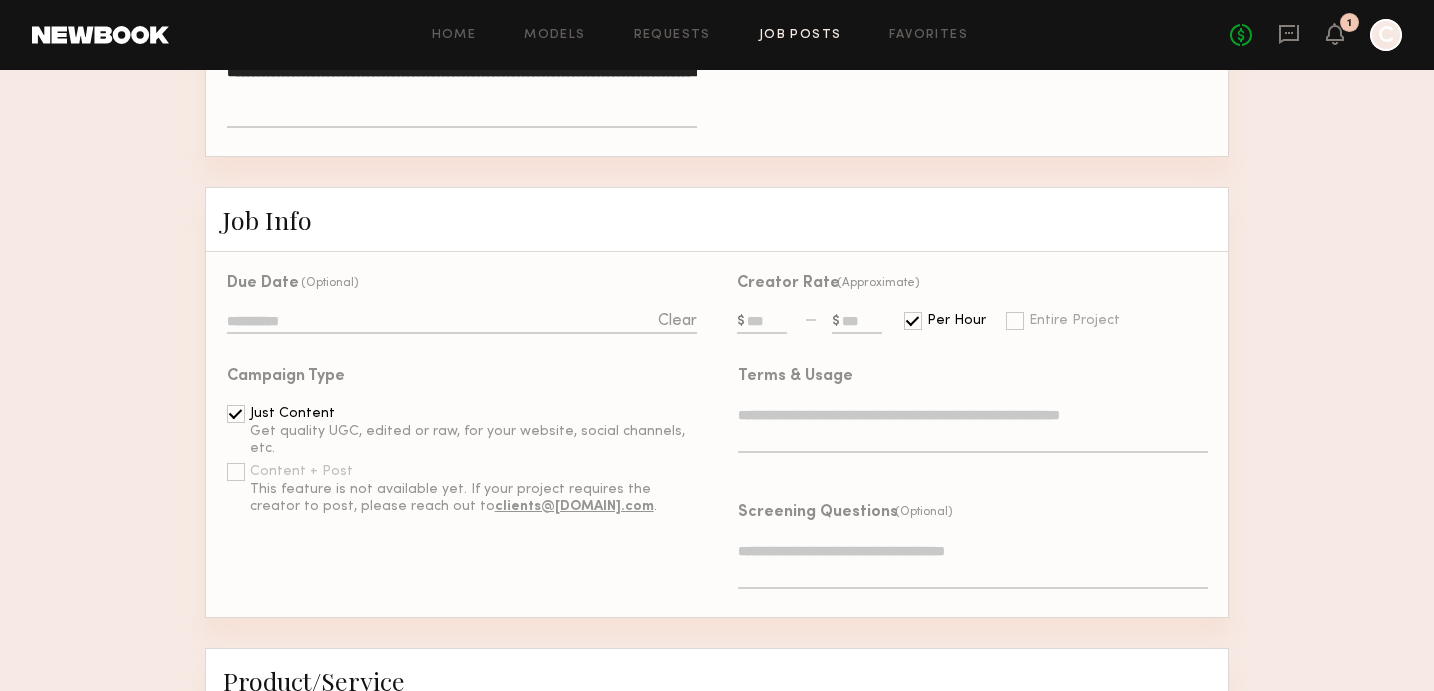 click 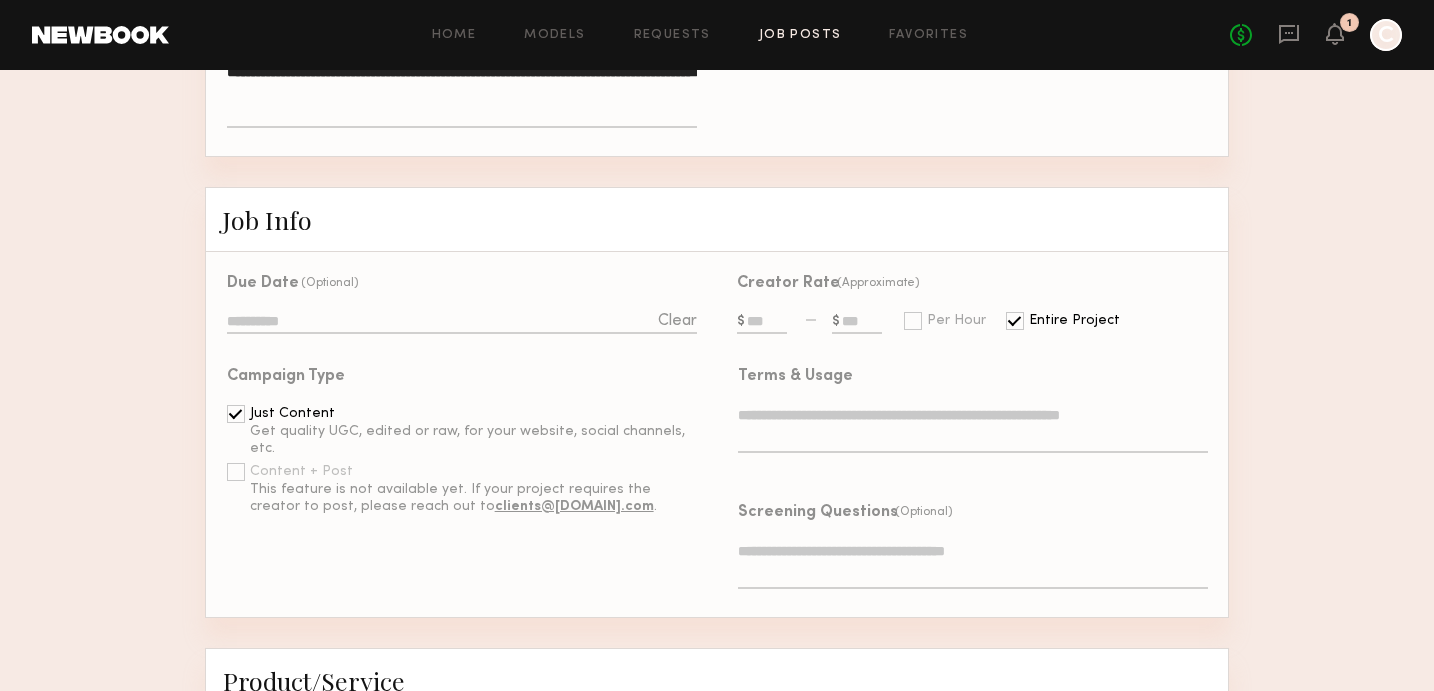 click 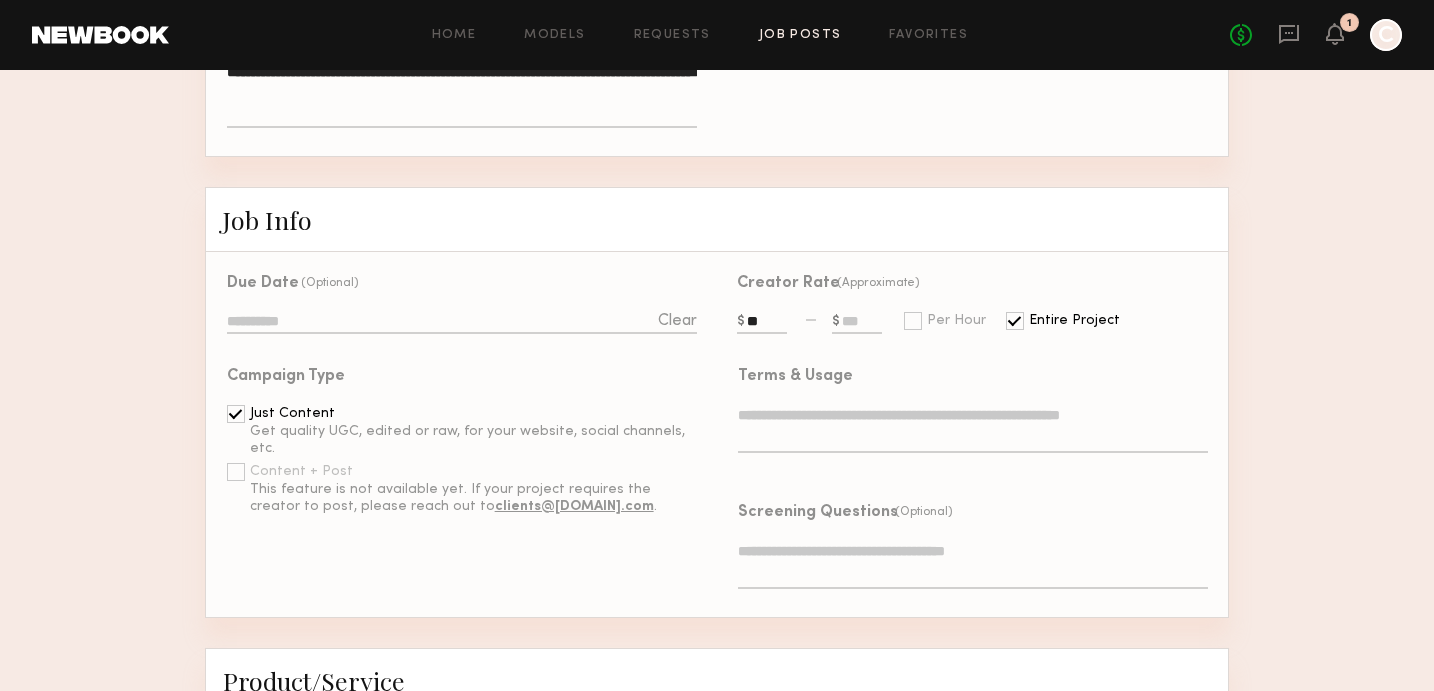 type on "*" 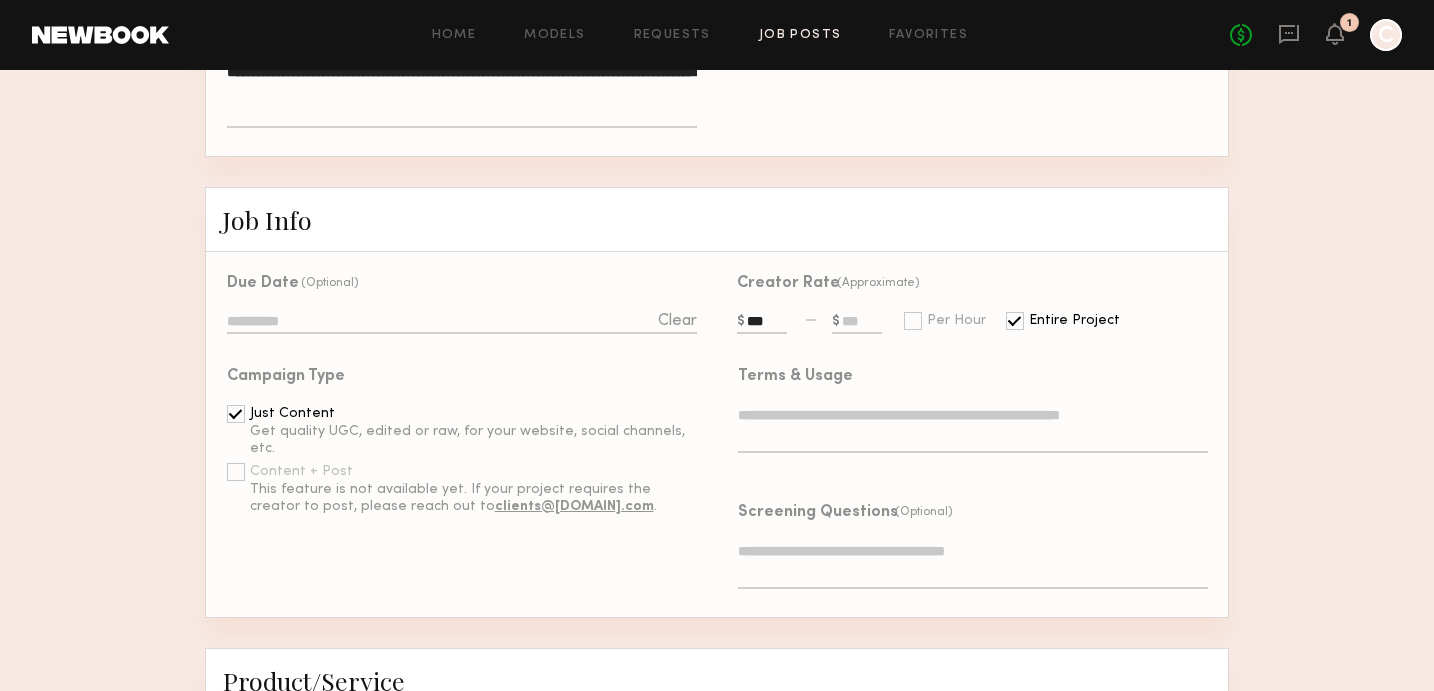 type on "***" 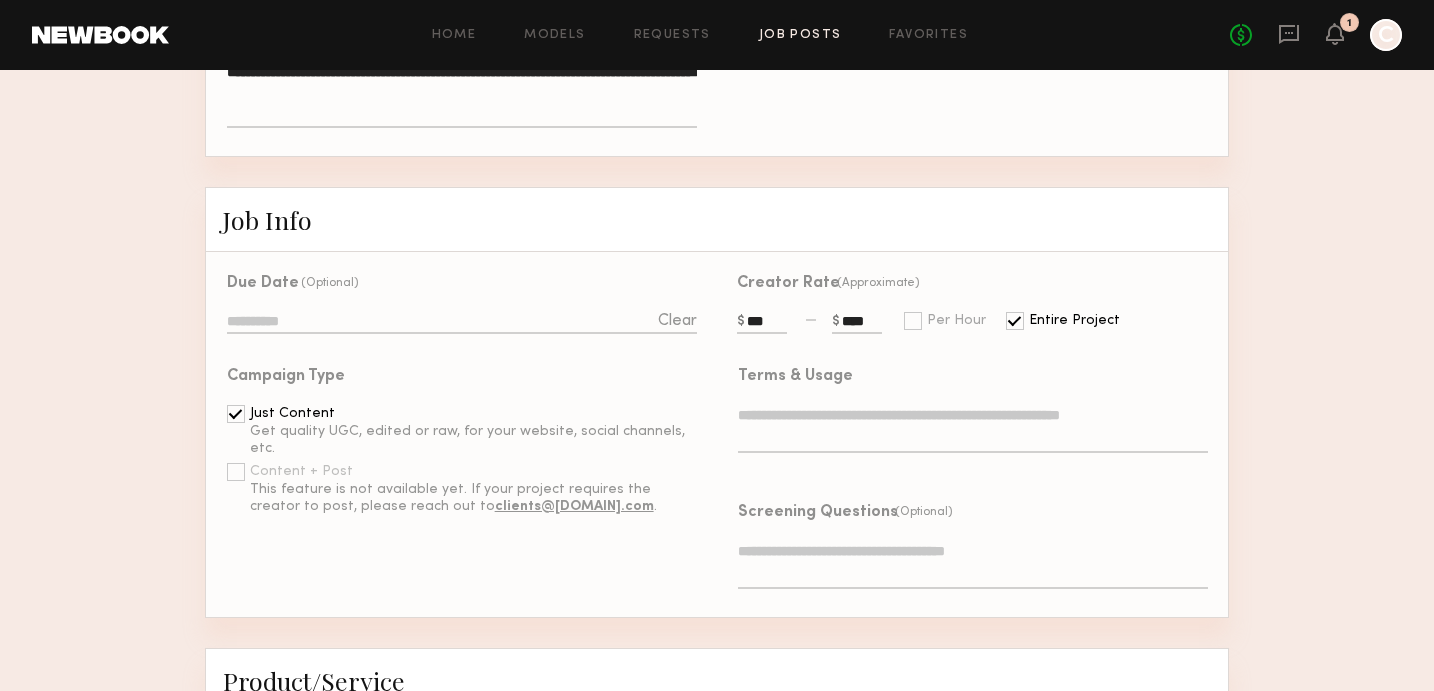 type on "****" 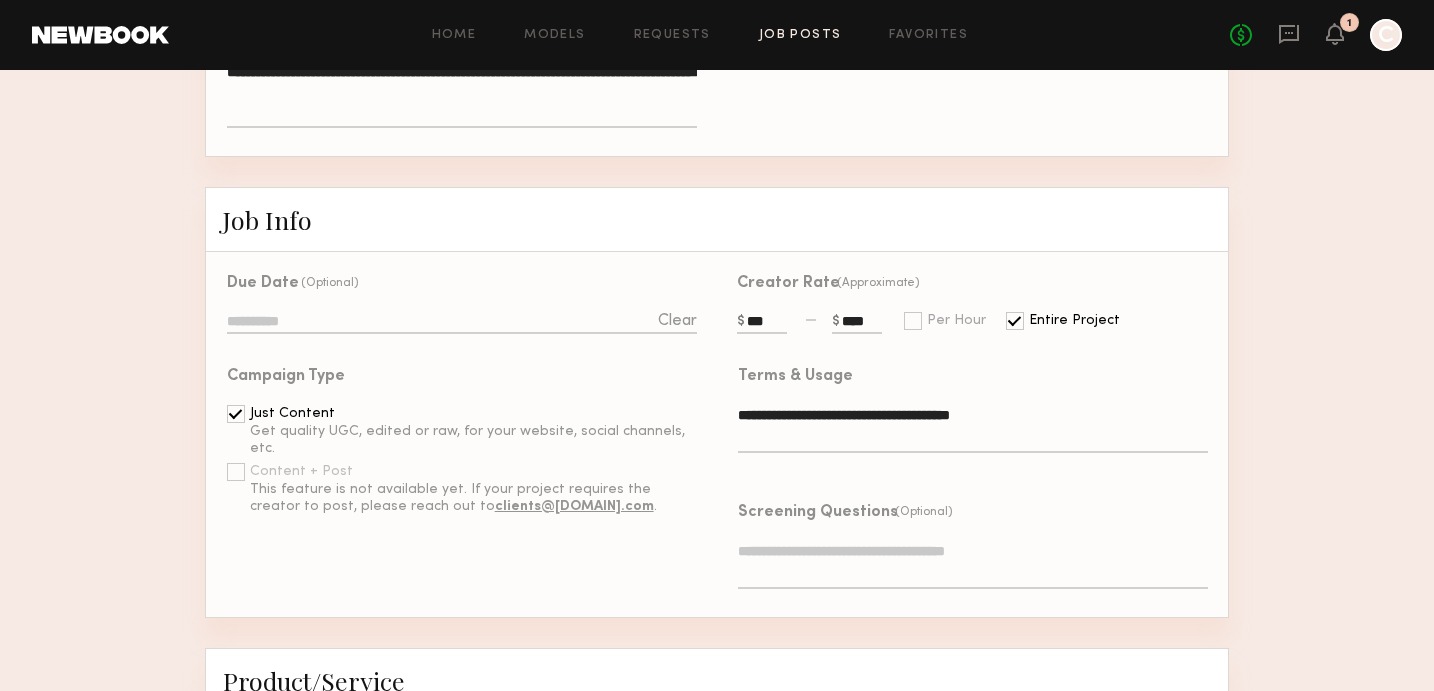 type on "**********" 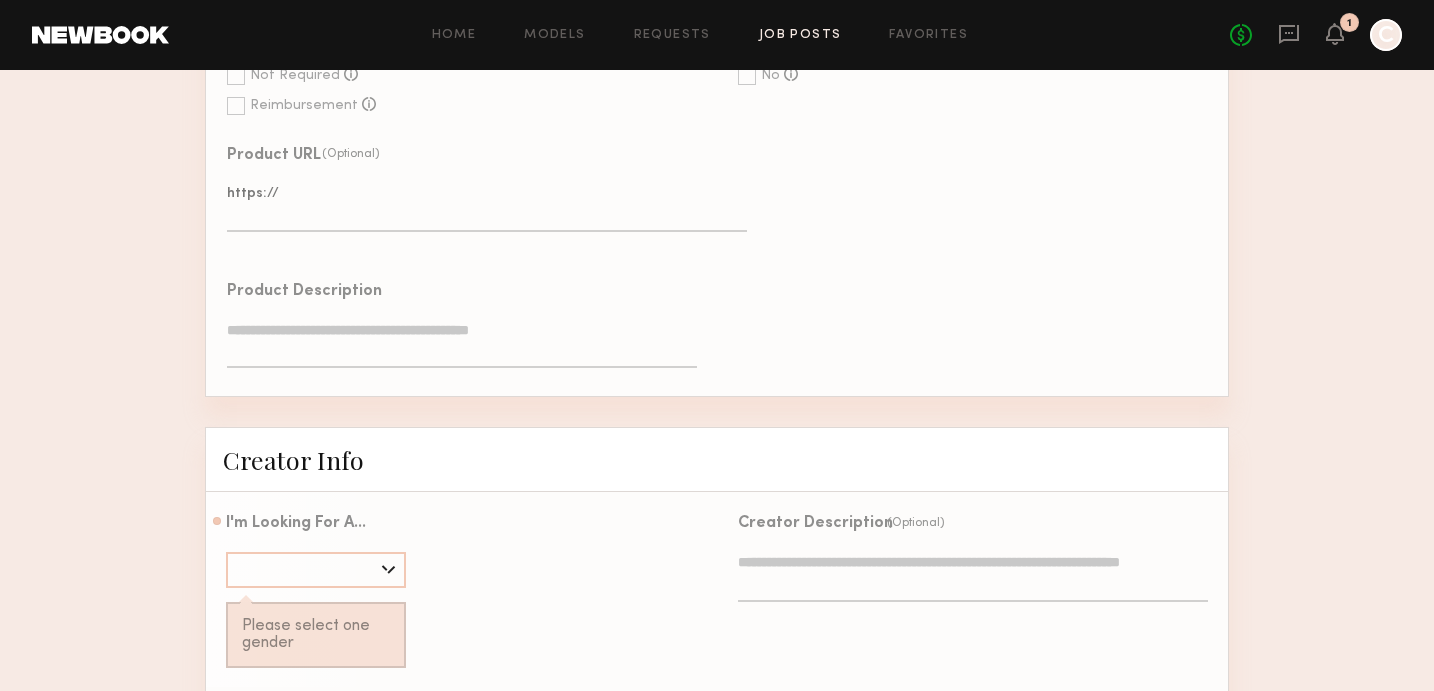 scroll, scrollTop: 1250, scrollLeft: 0, axis: vertical 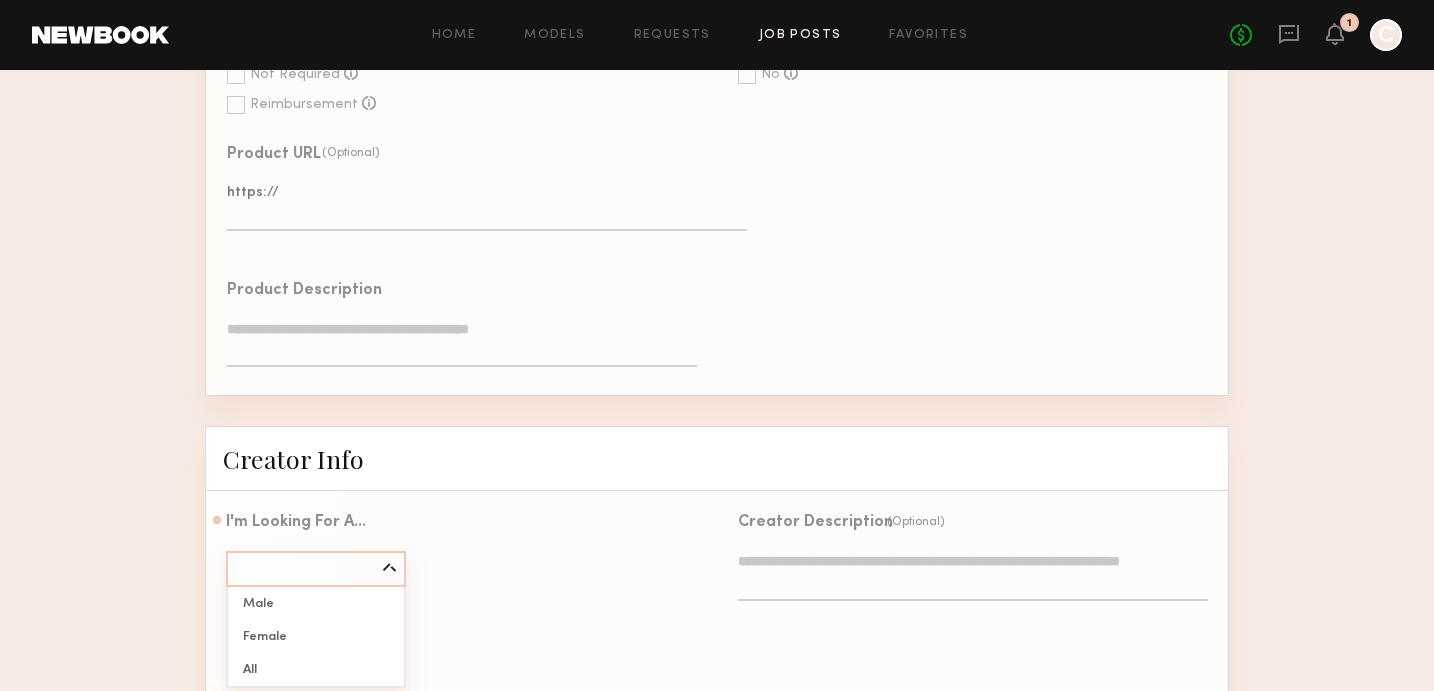 click on "Male   Female   All" 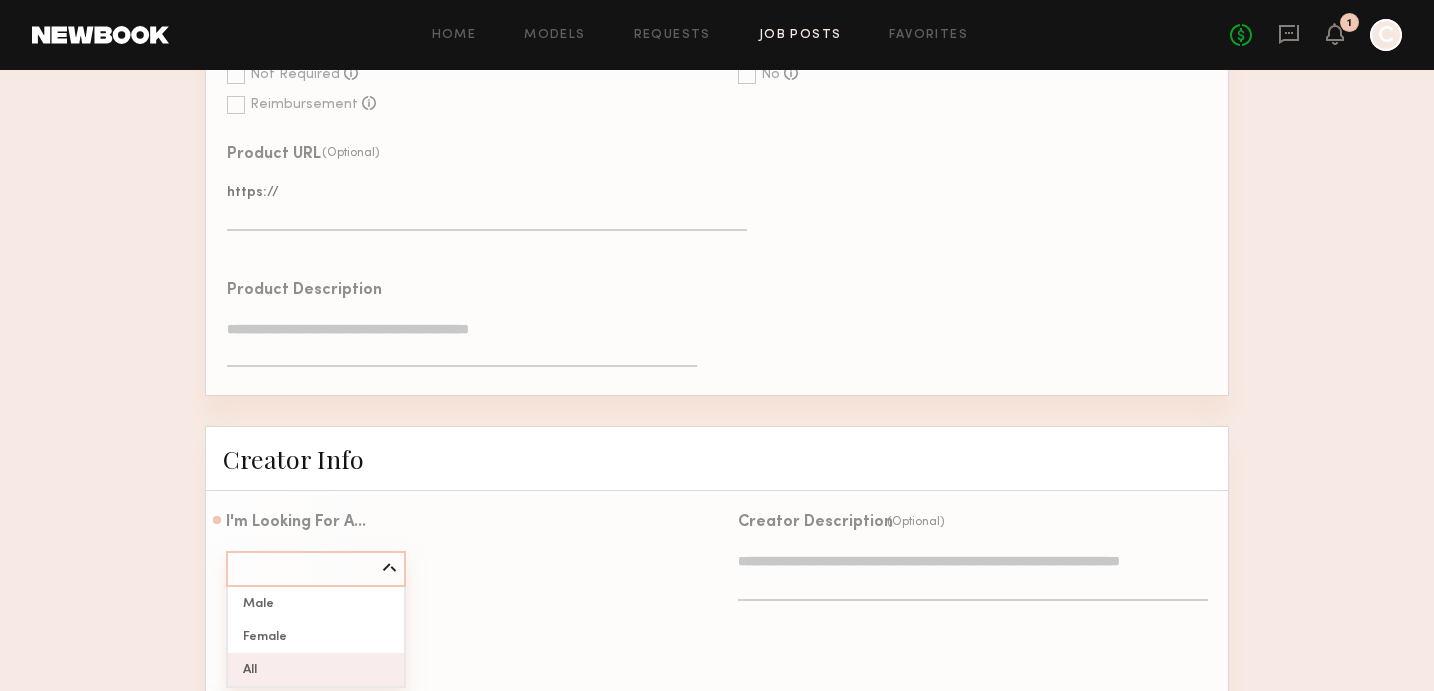 type on "***" 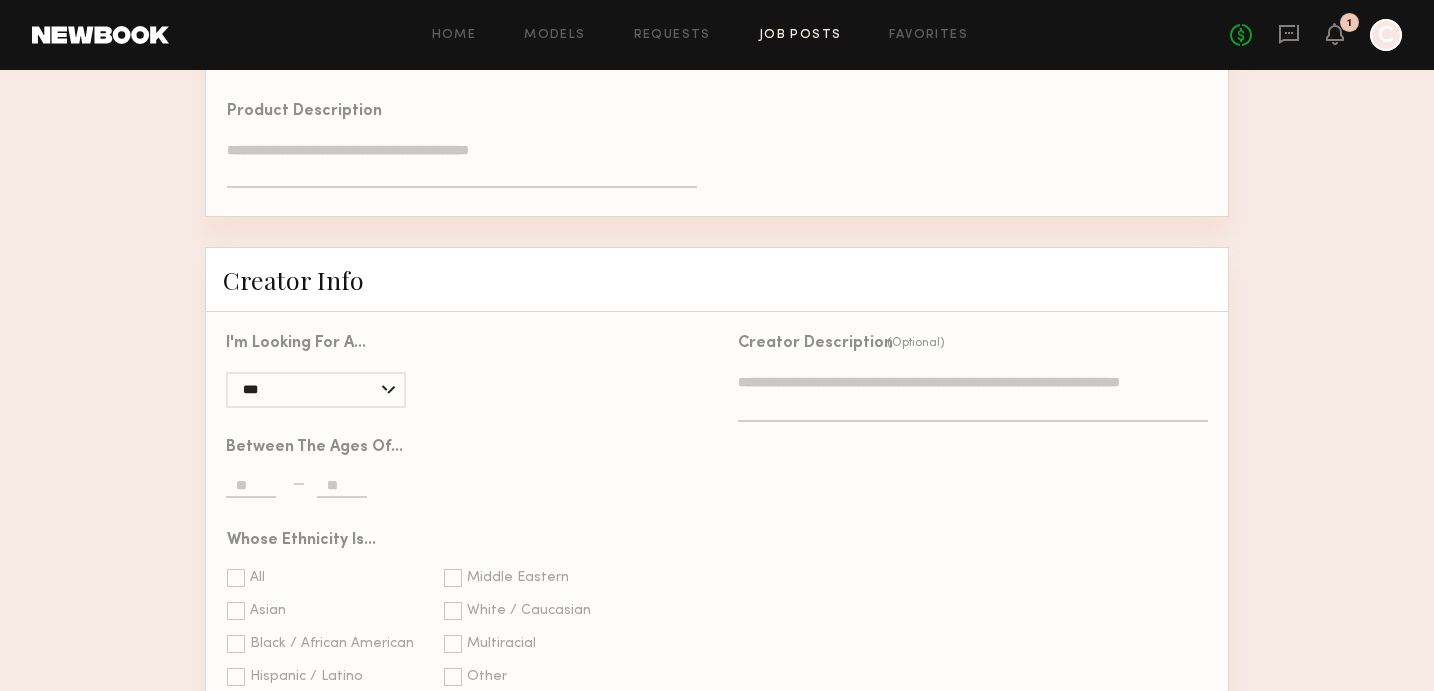 scroll, scrollTop: 1432, scrollLeft: 0, axis: vertical 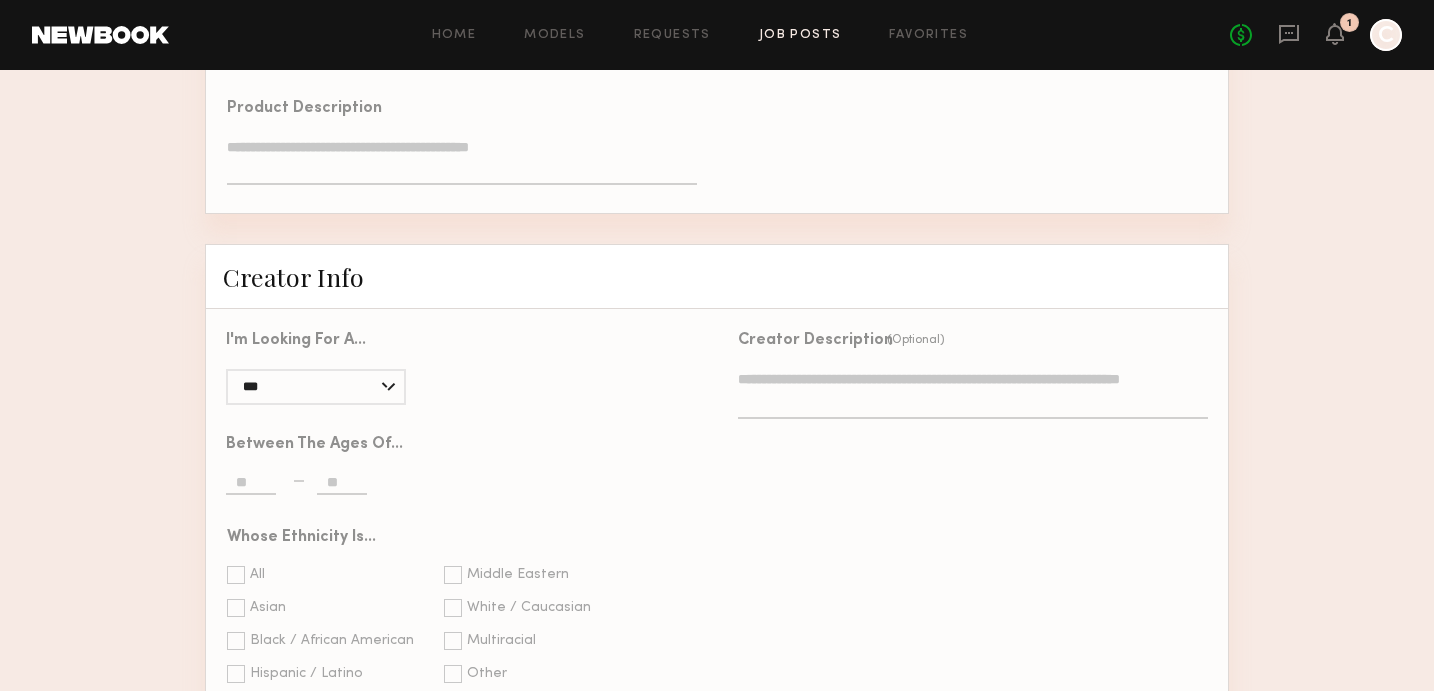 click 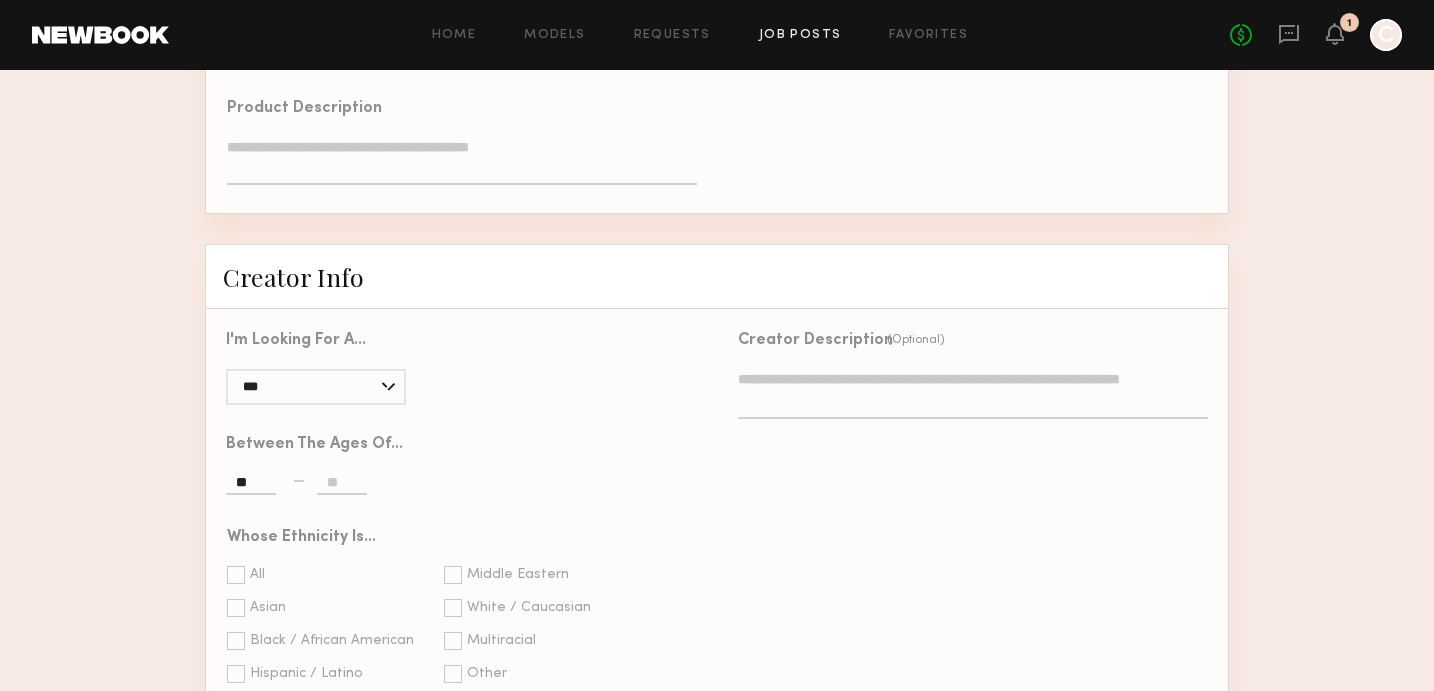 type on "**" 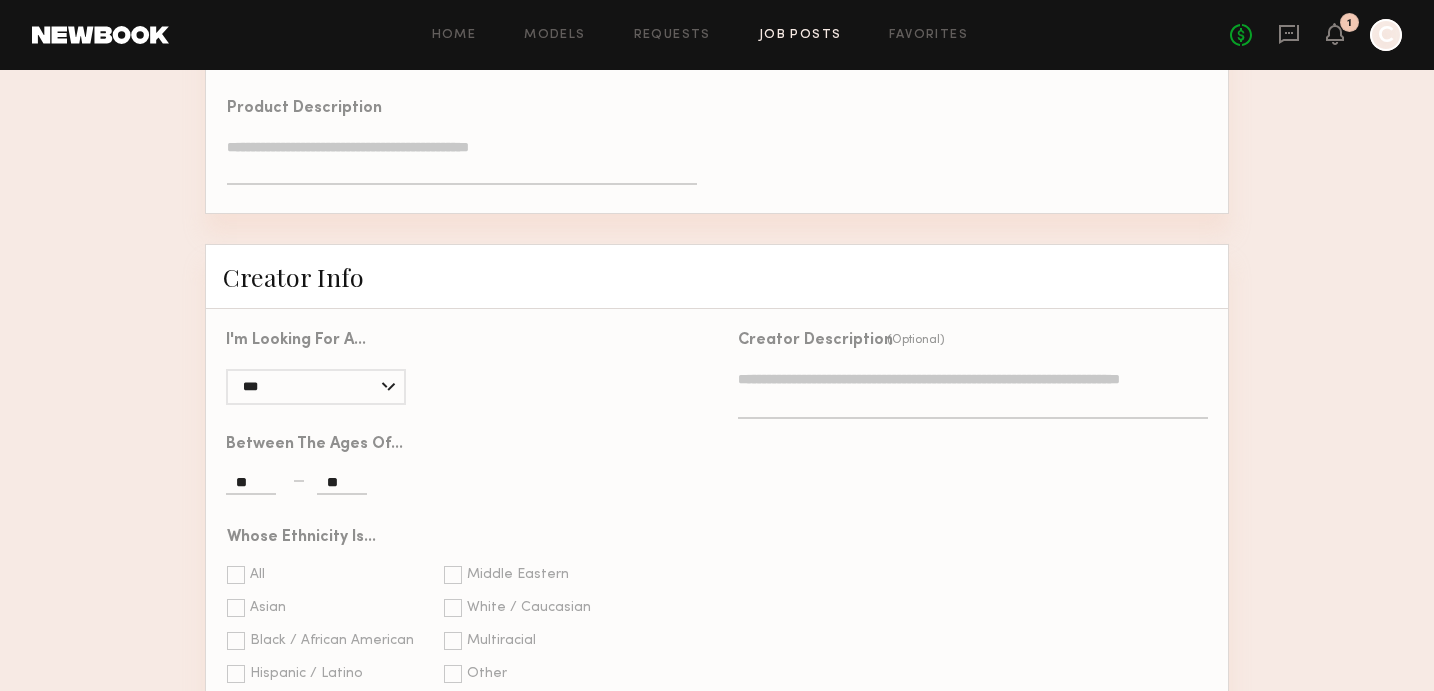 scroll, scrollTop: 1480, scrollLeft: 0, axis: vertical 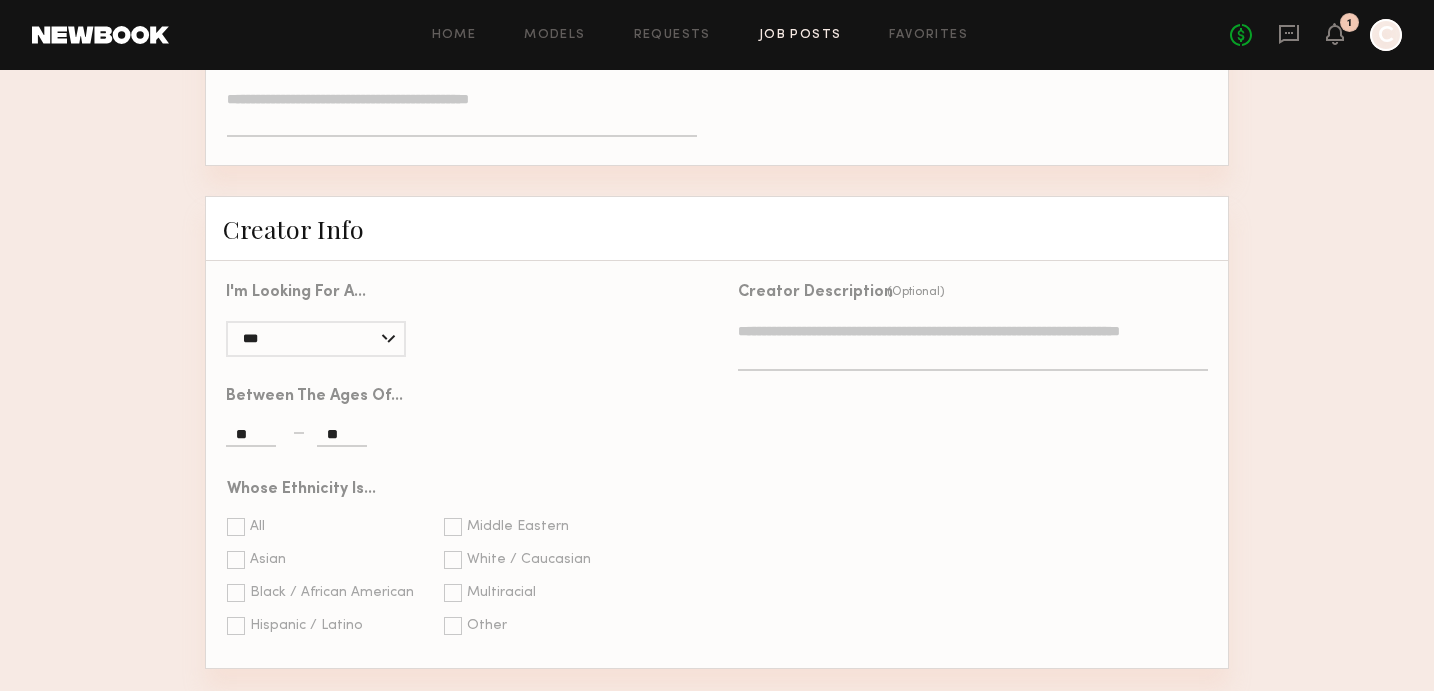 type on "**" 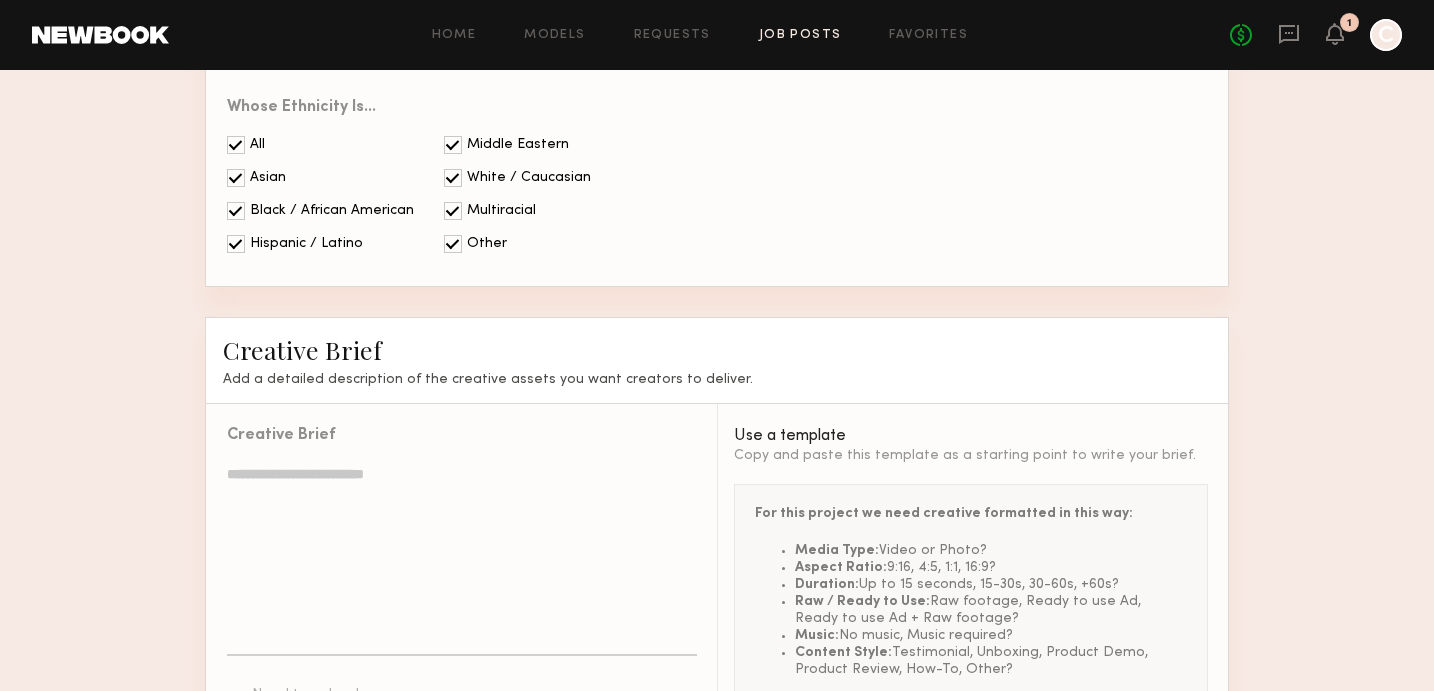 scroll, scrollTop: 1865, scrollLeft: 0, axis: vertical 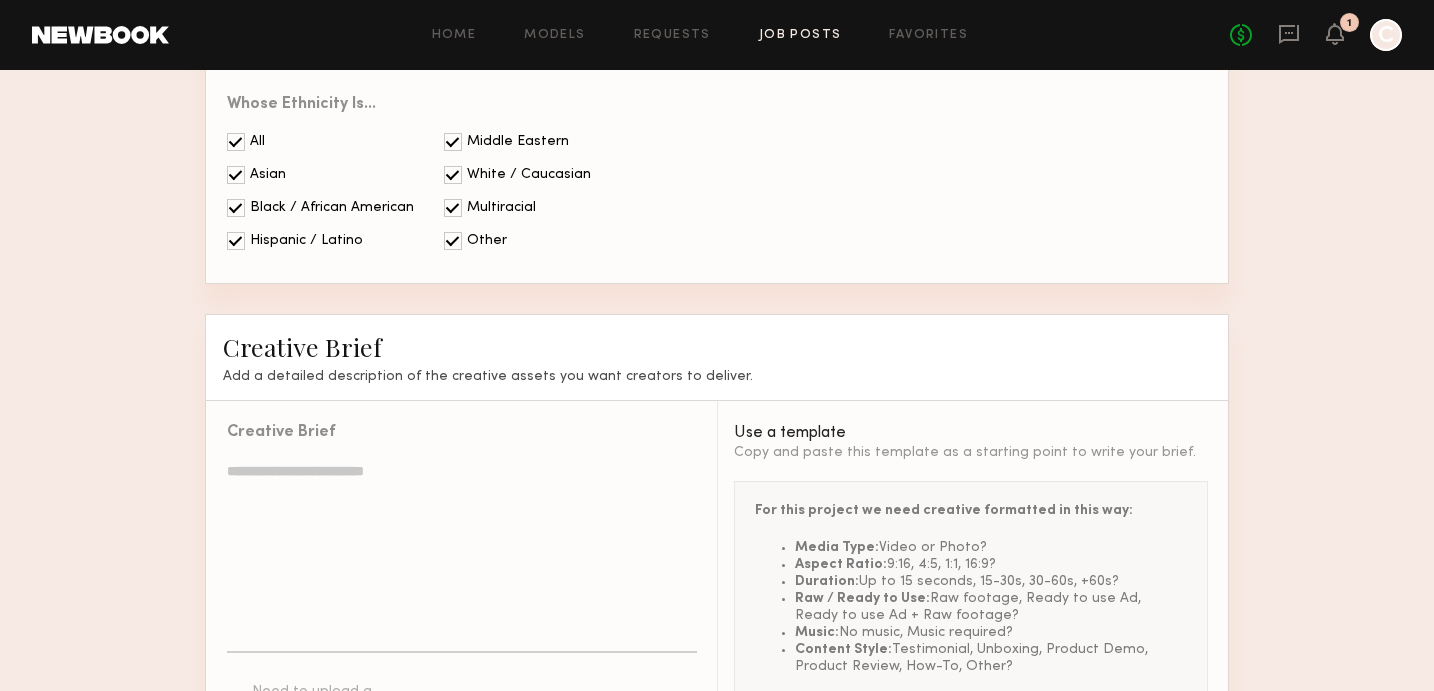 click 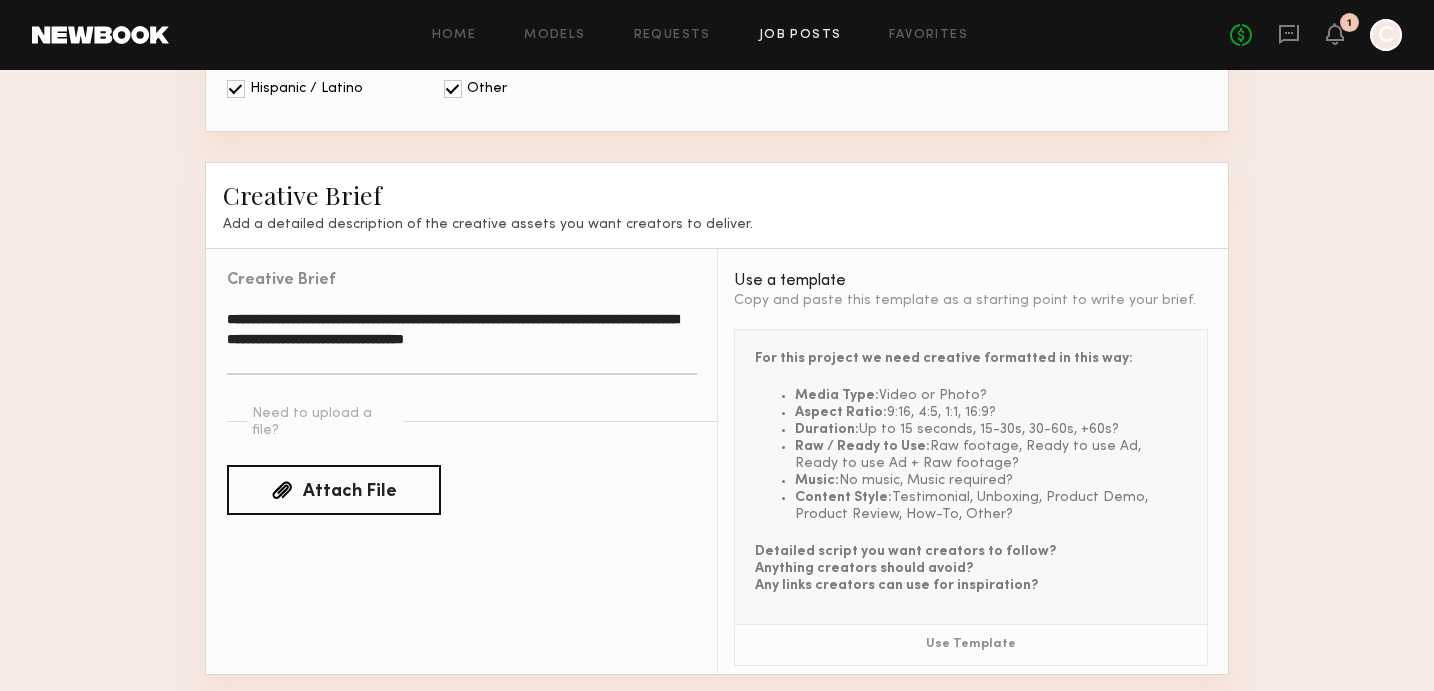 scroll, scrollTop: 2000, scrollLeft: 0, axis: vertical 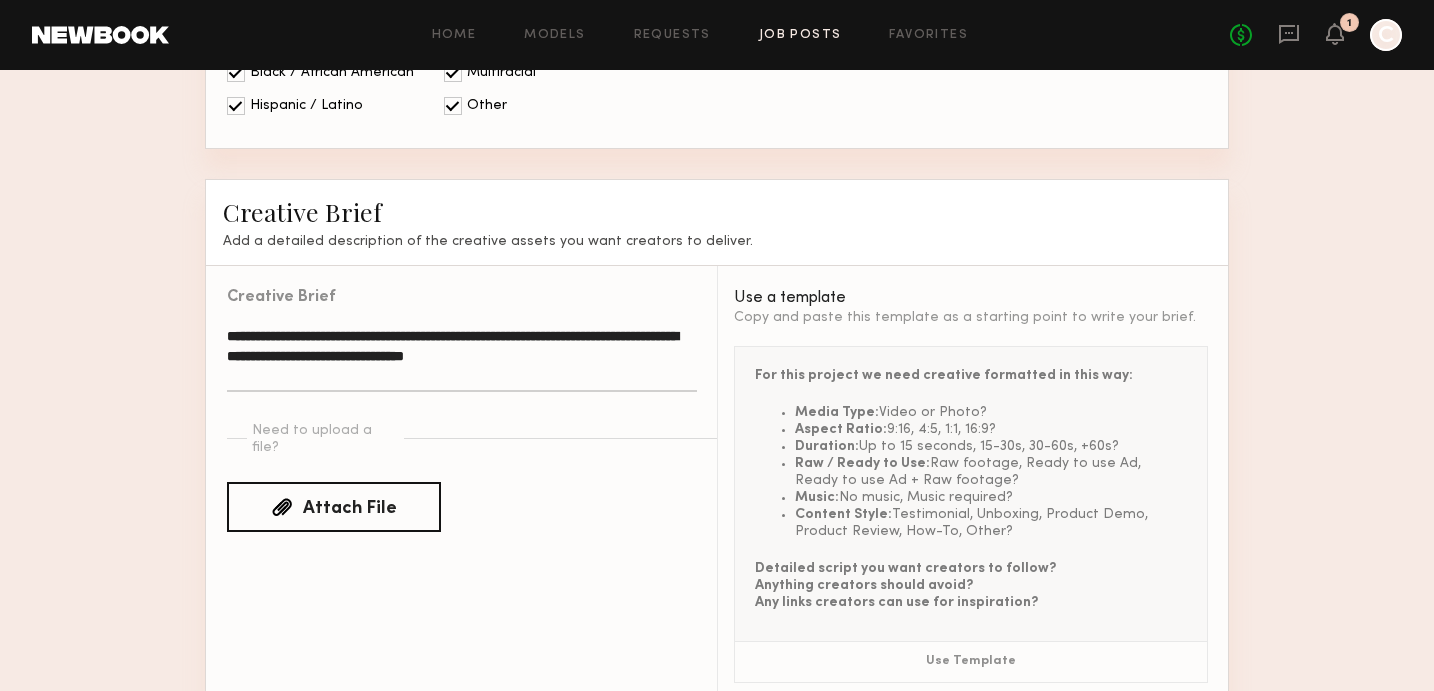 click on "**********" 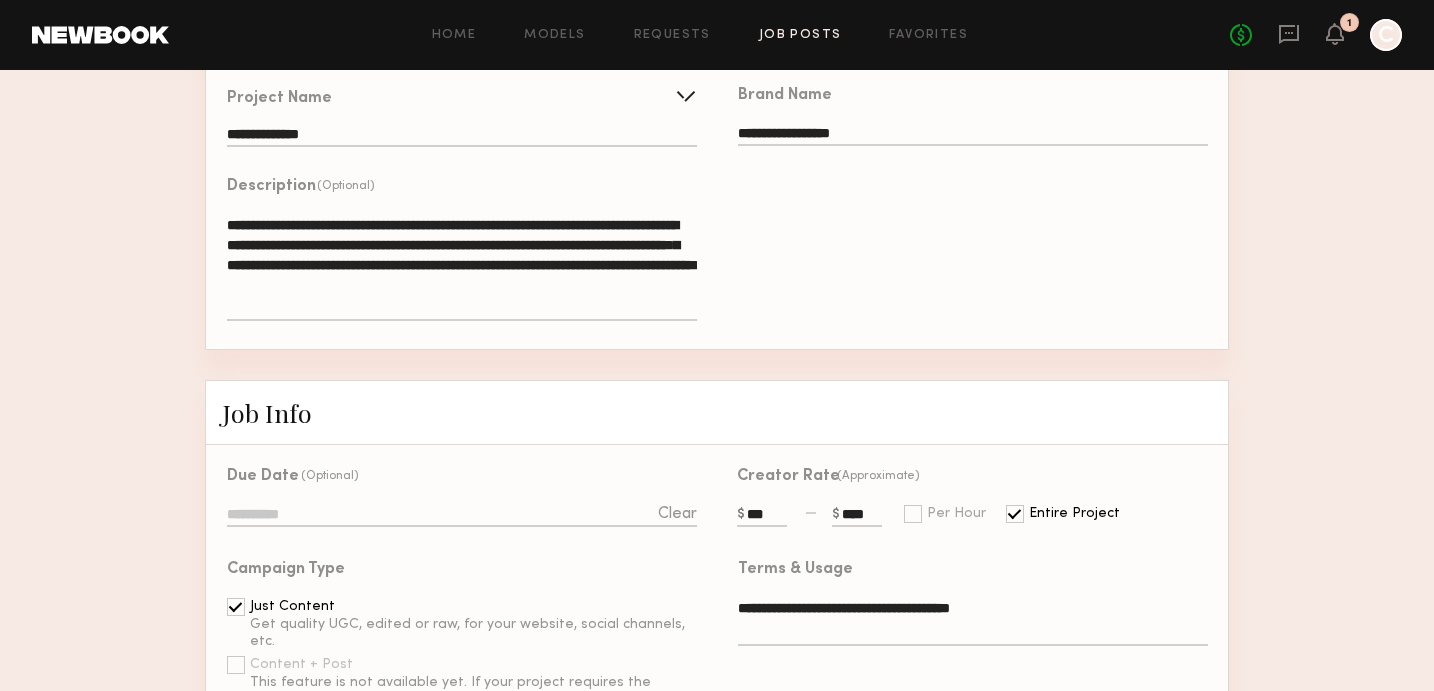 scroll, scrollTop: 272, scrollLeft: 0, axis: vertical 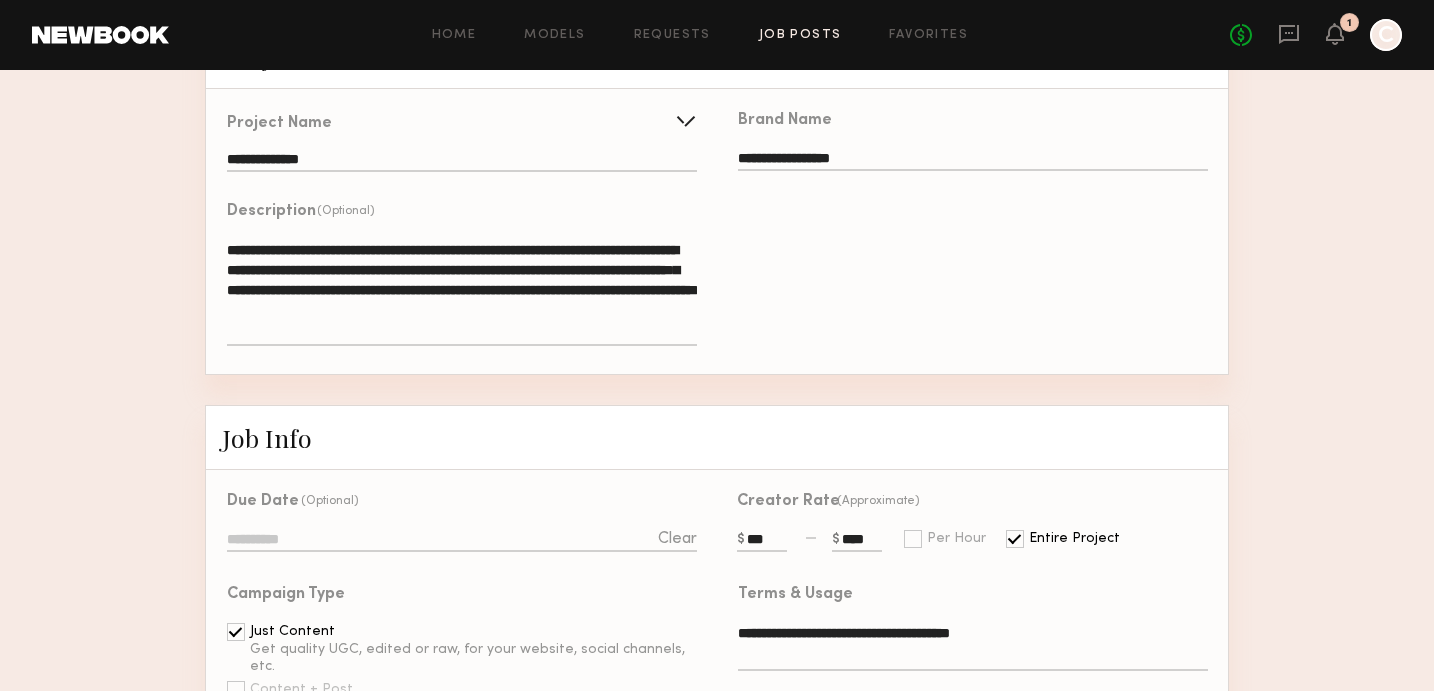 type on "**********" 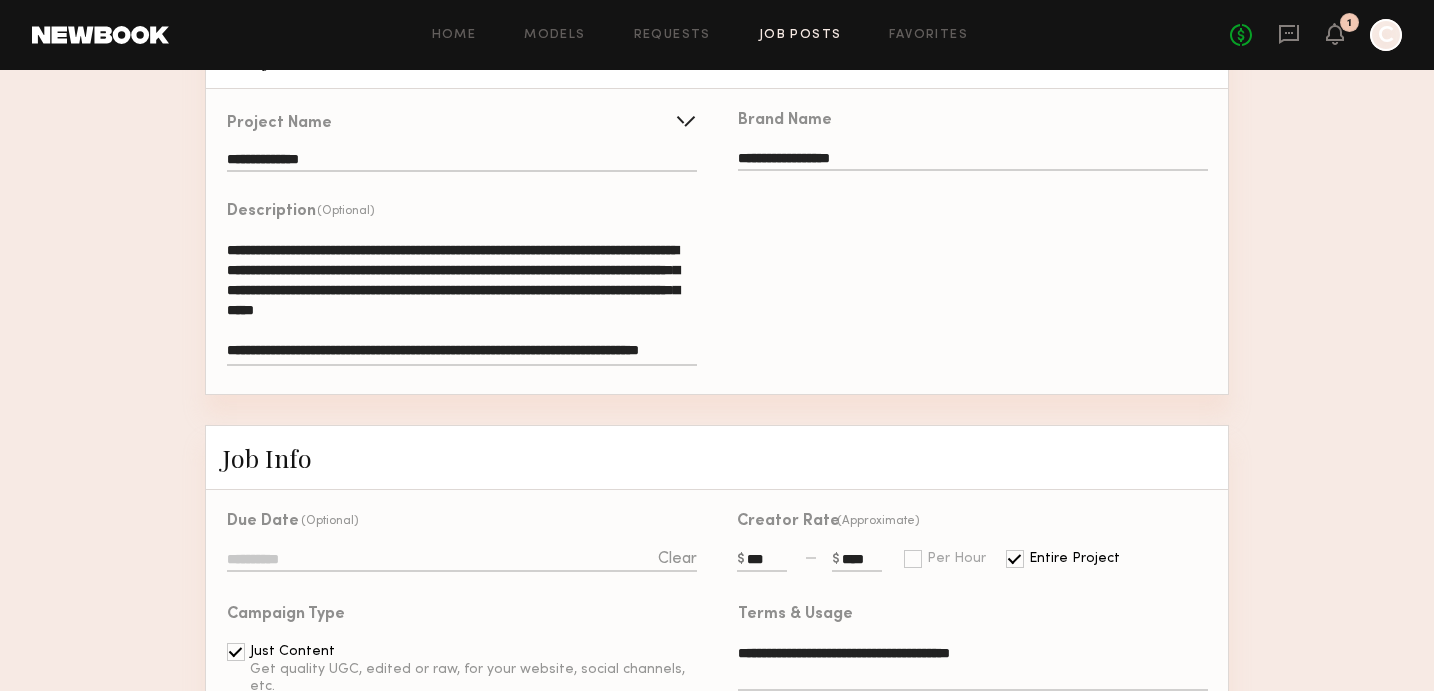 scroll, scrollTop: 0, scrollLeft: 0, axis: both 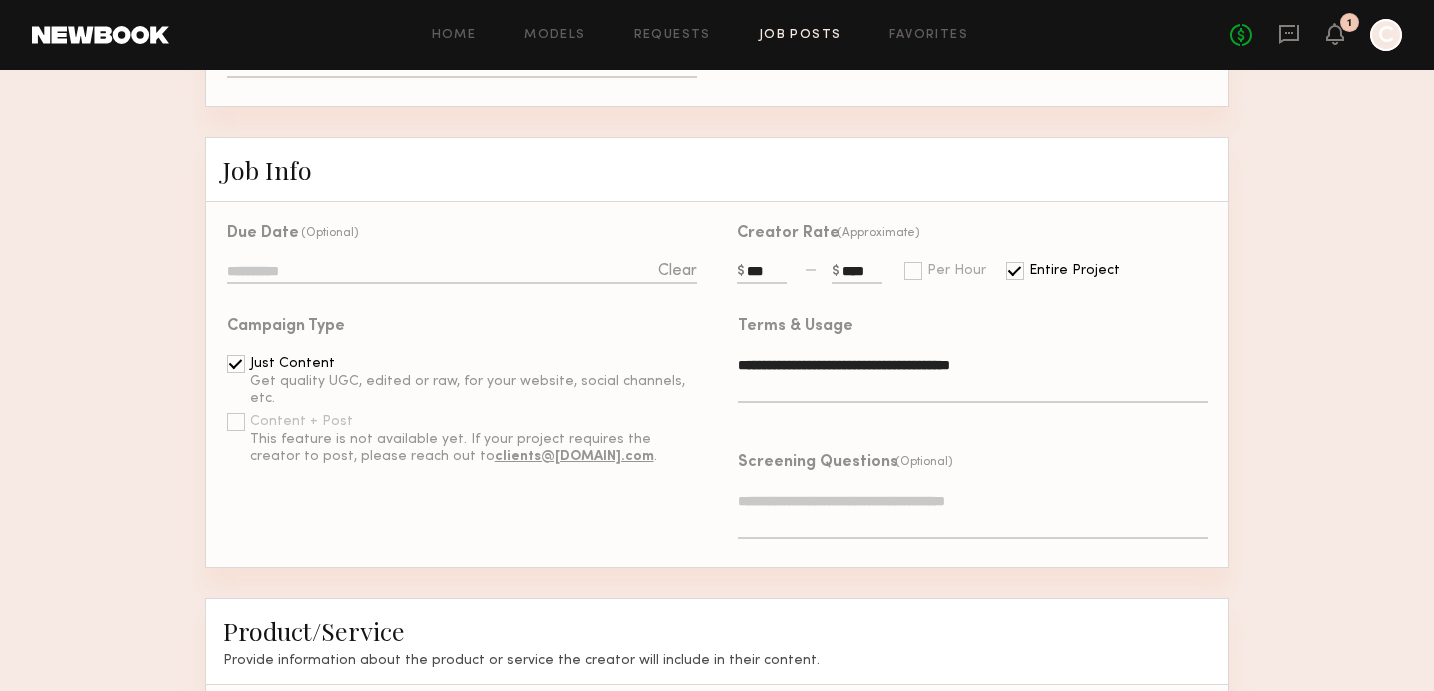 type on "**********" 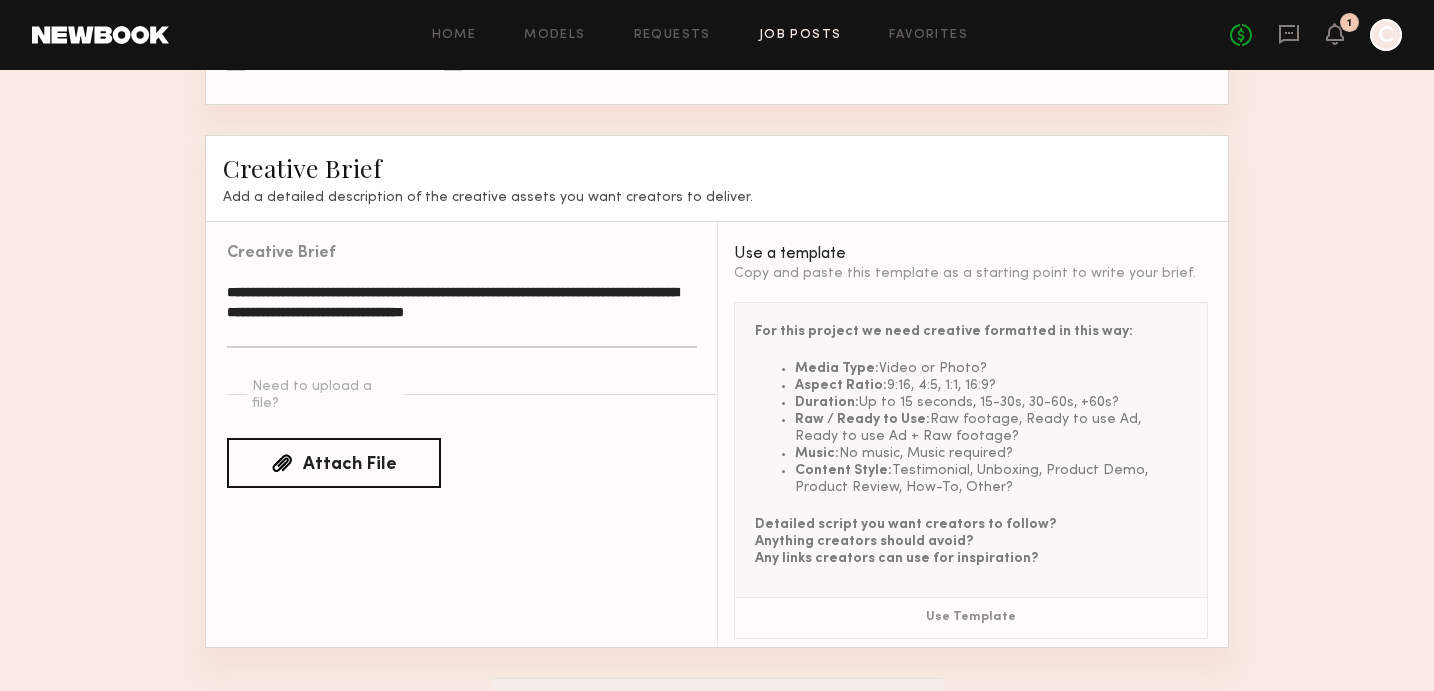 scroll, scrollTop: 2105, scrollLeft: 0, axis: vertical 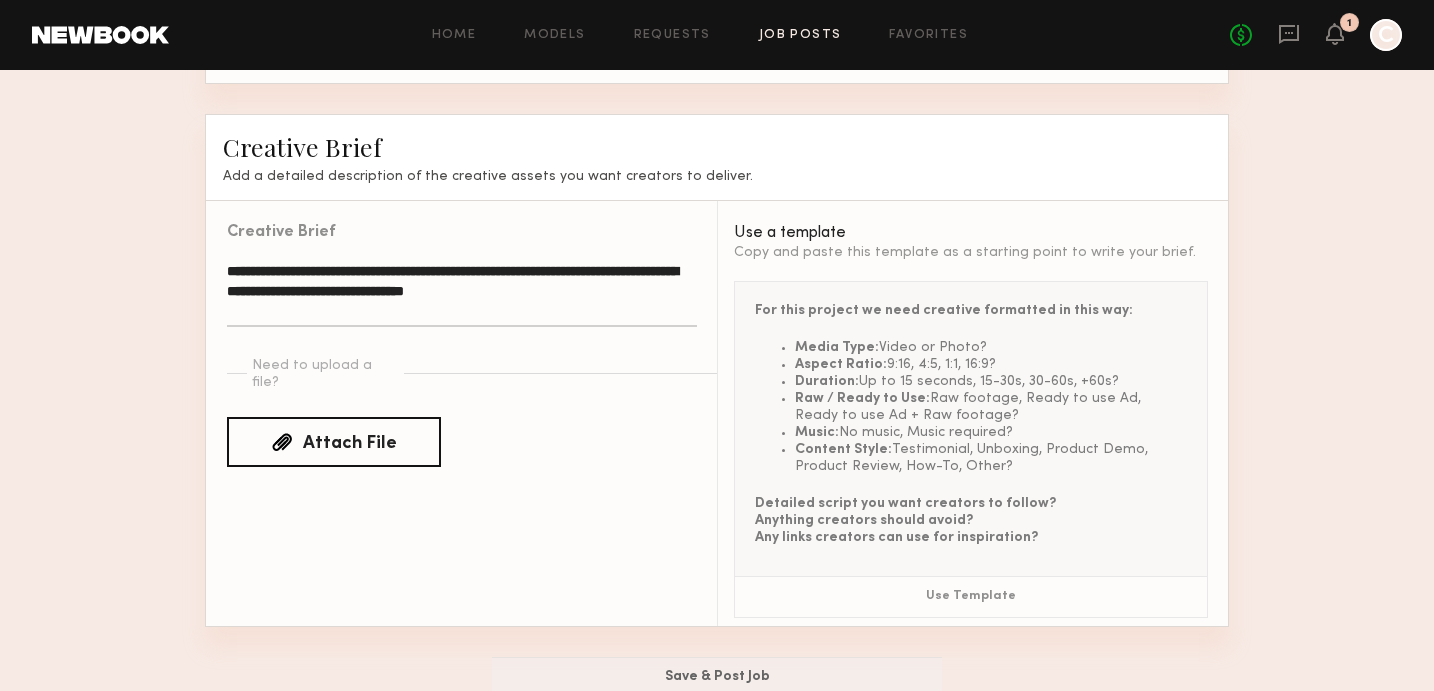 type on "**********" 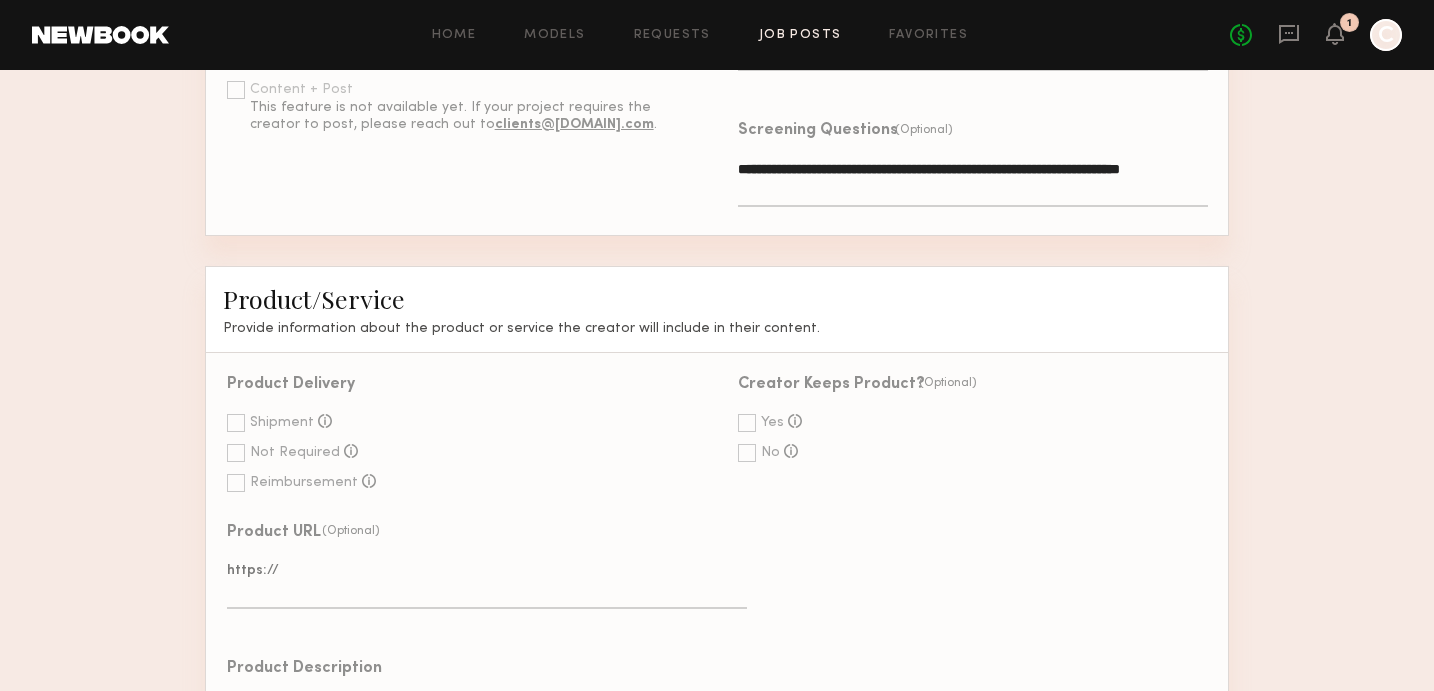 scroll, scrollTop: 930, scrollLeft: 0, axis: vertical 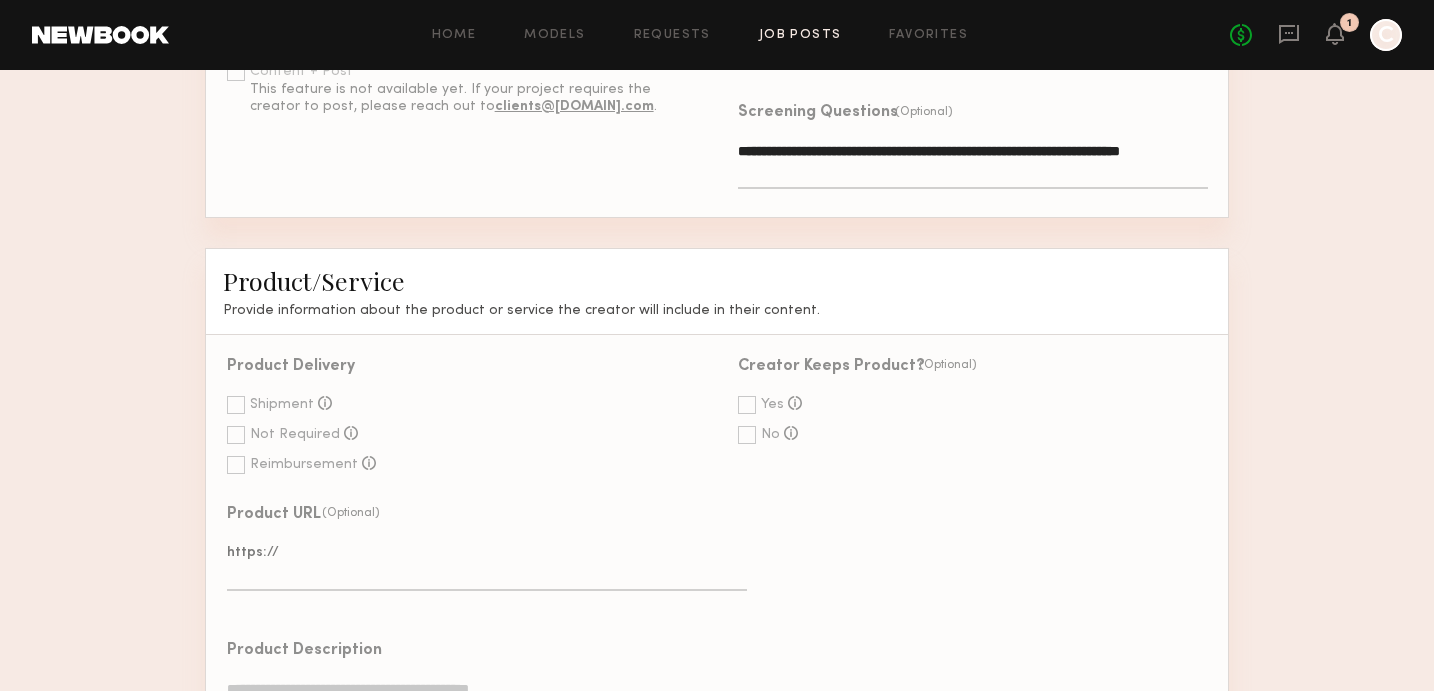 click 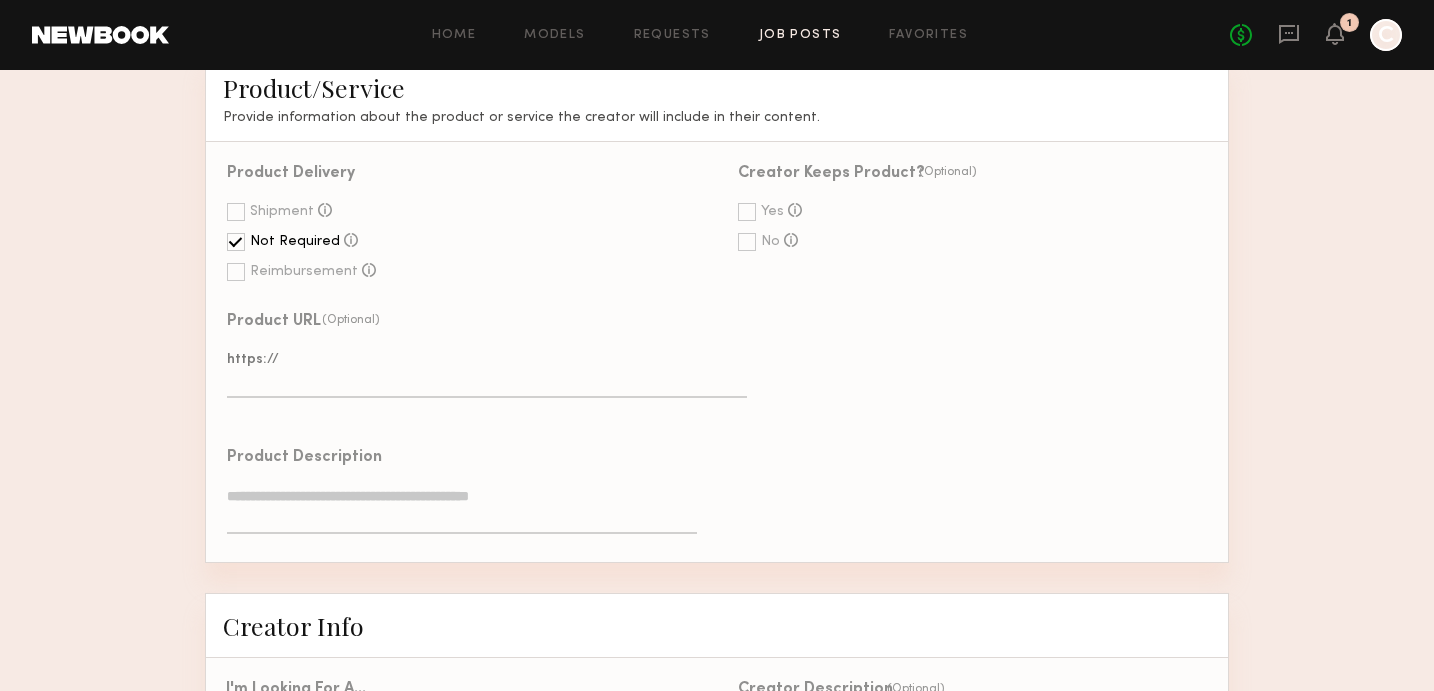 scroll, scrollTop: 1098, scrollLeft: 0, axis: vertical 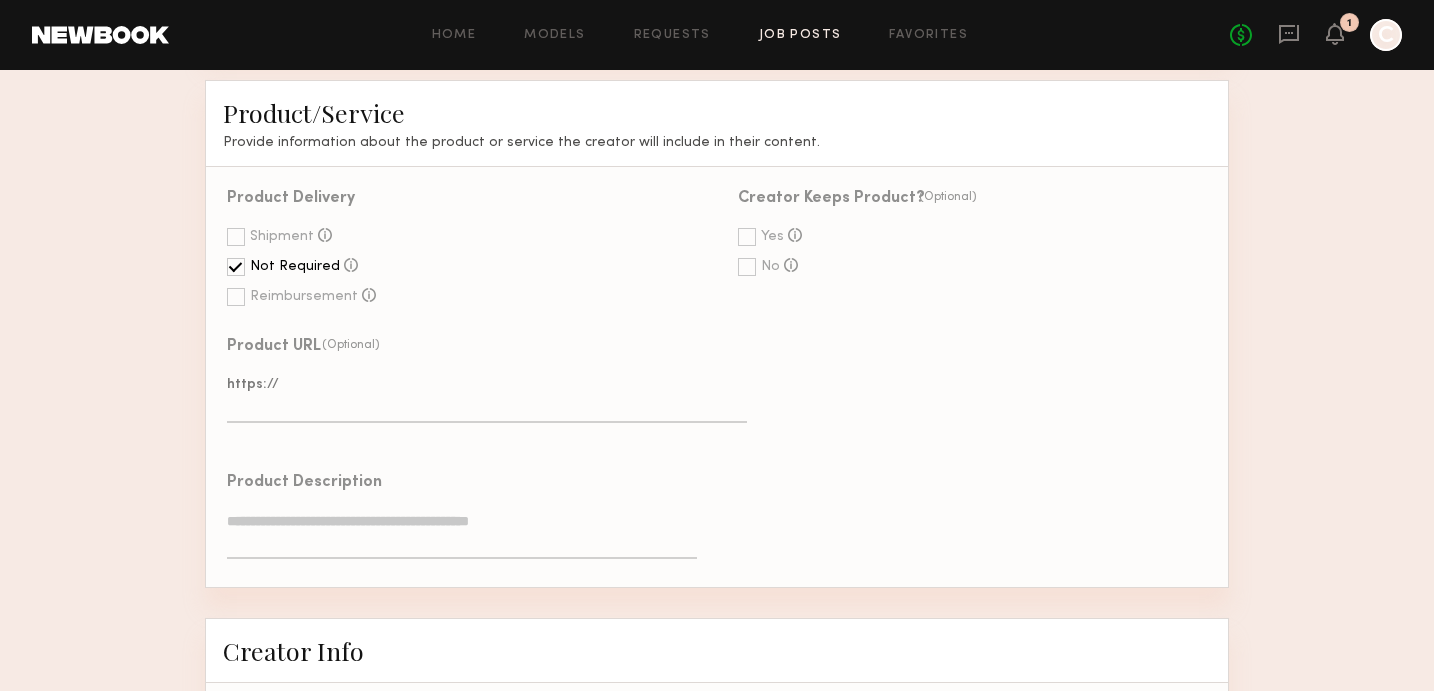 click 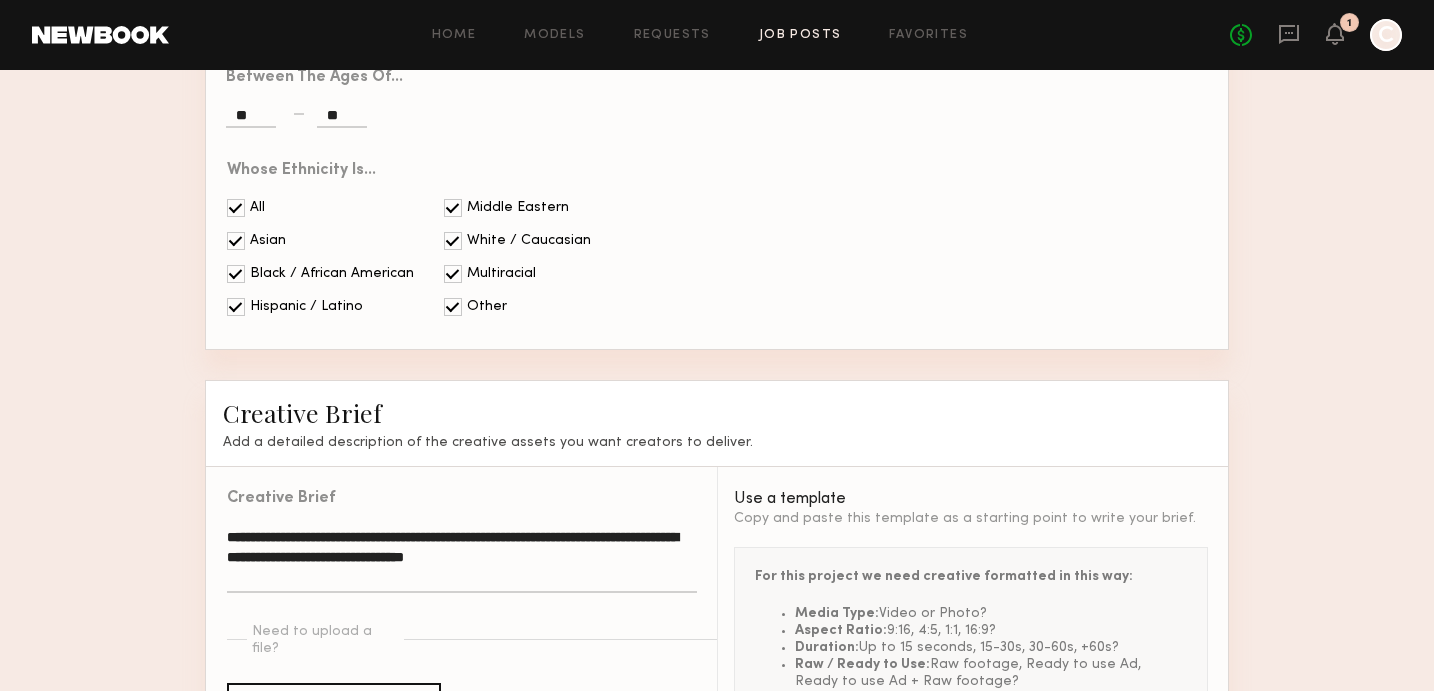 scroll, scrollTop: 2105, scrollLeft: 0, axis: vertical 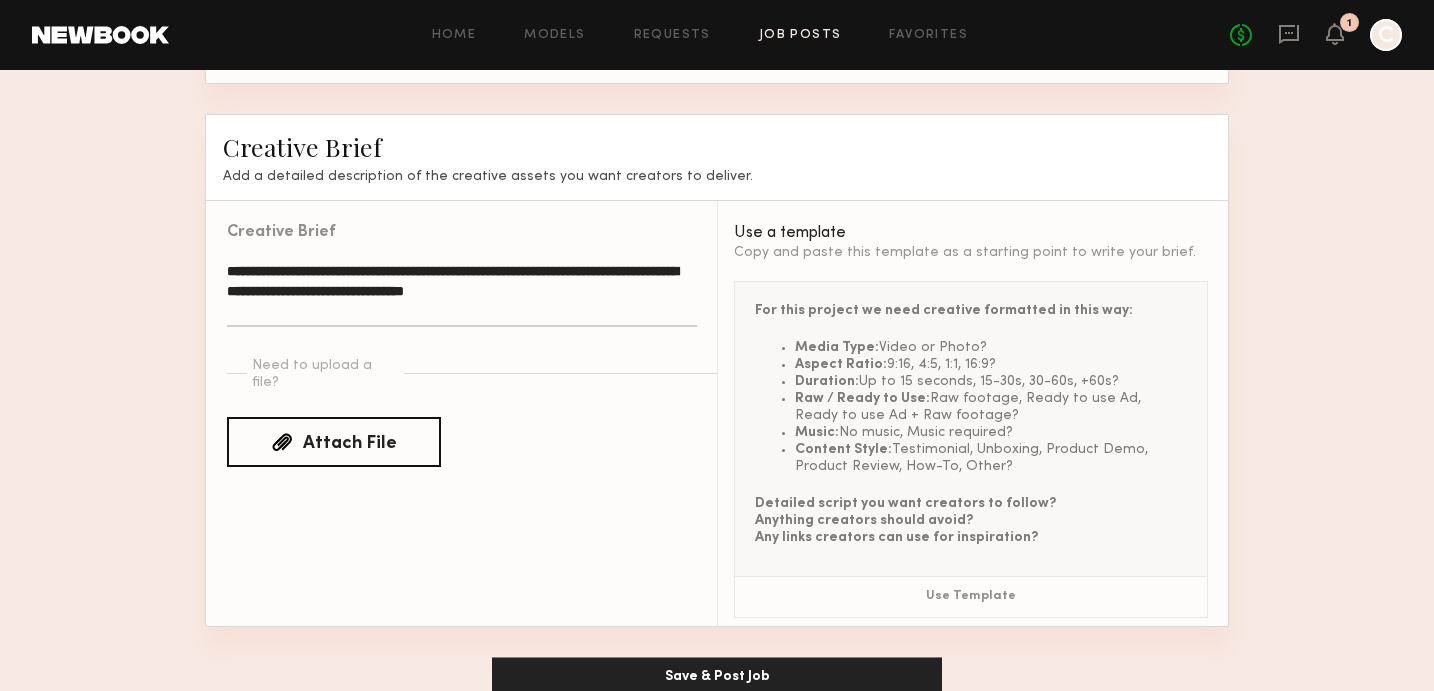 type on "***" 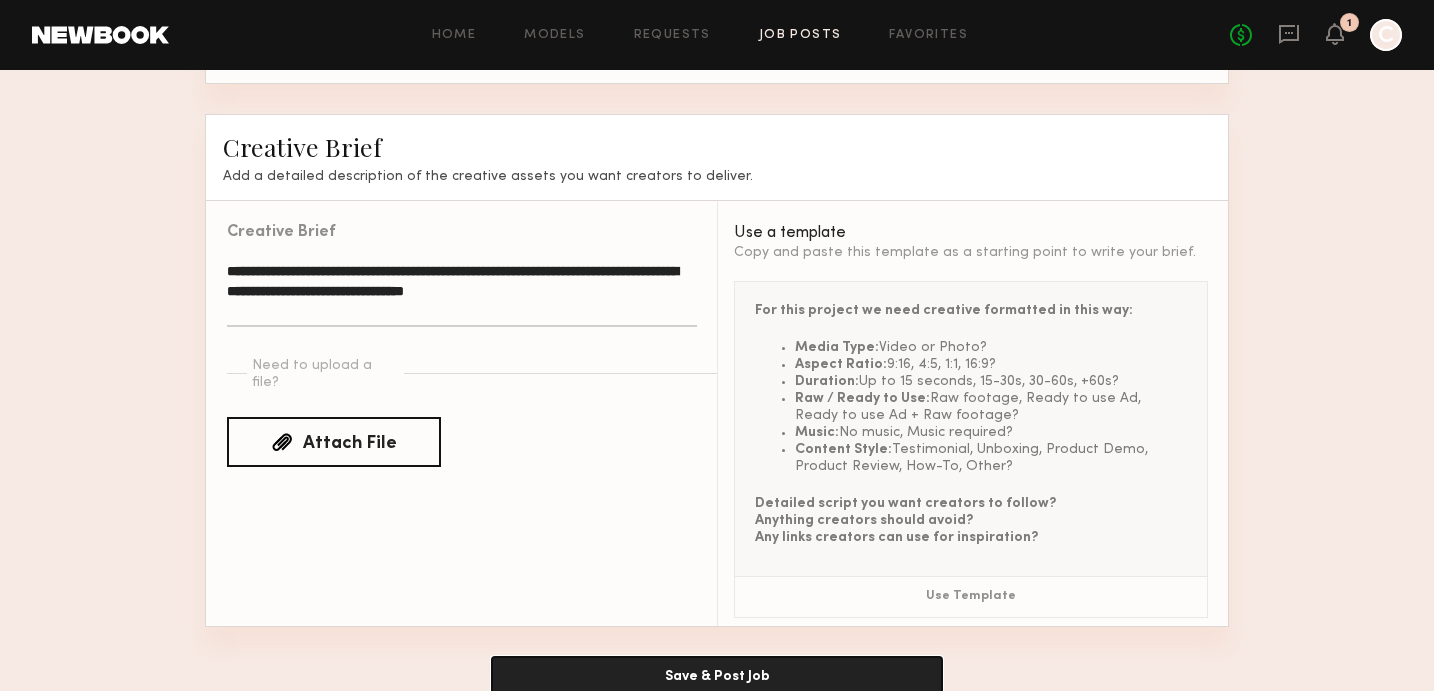 click on "Save & Post Job" 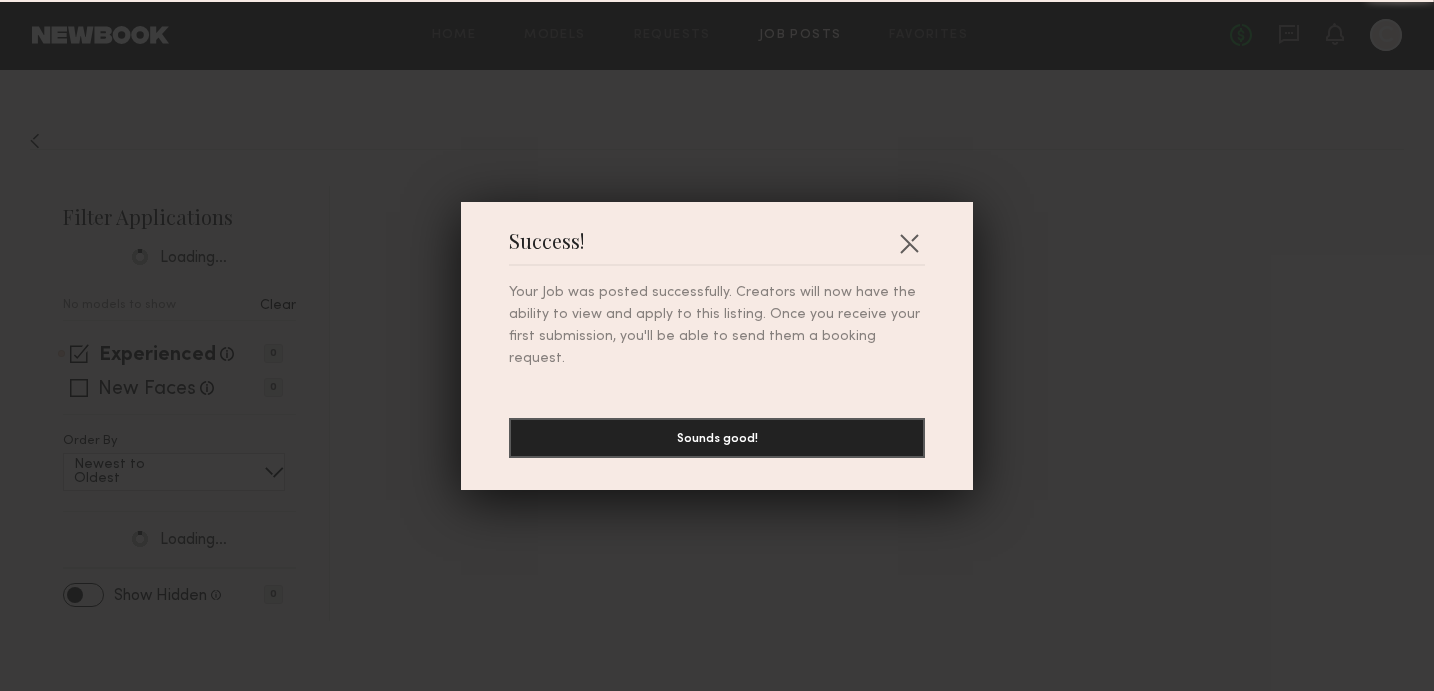 scroll, scrollTop: 0, scrollLeft: 0, axis: both 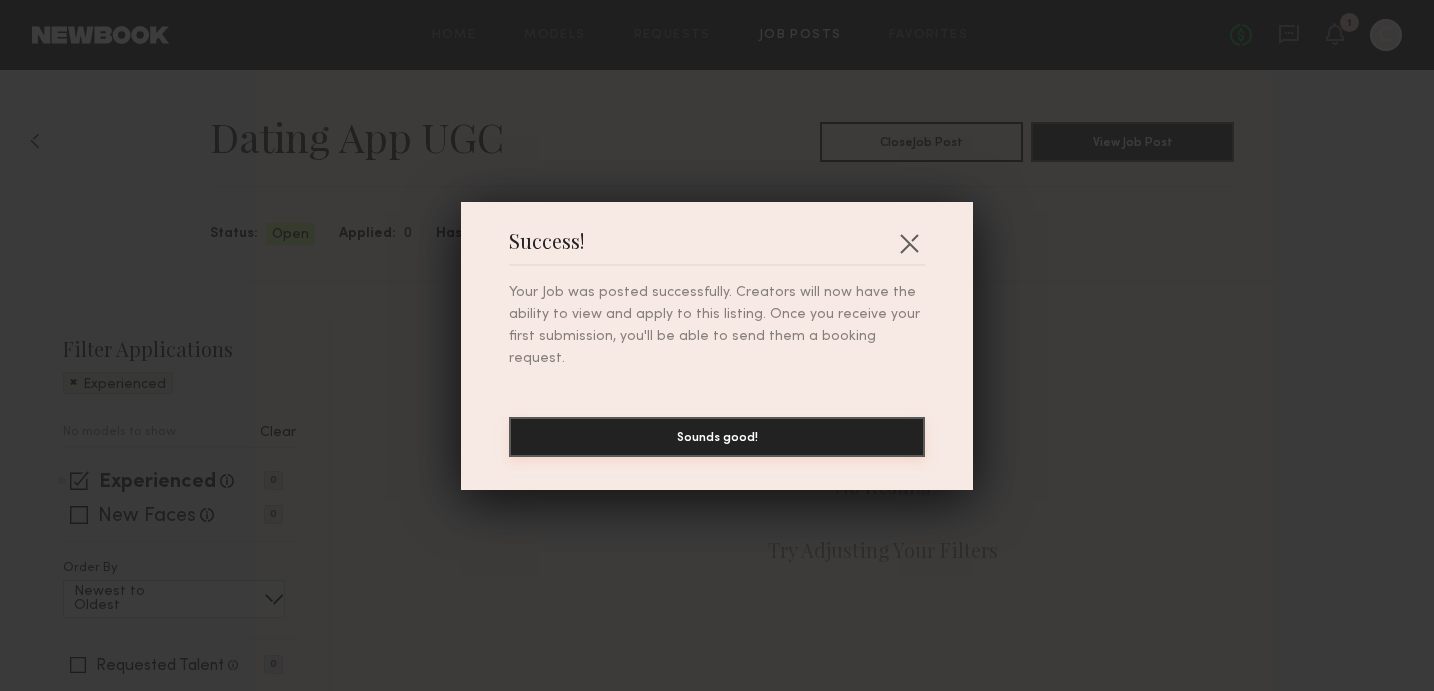 click on "Sounds good!" at bounding box center (717, 437) 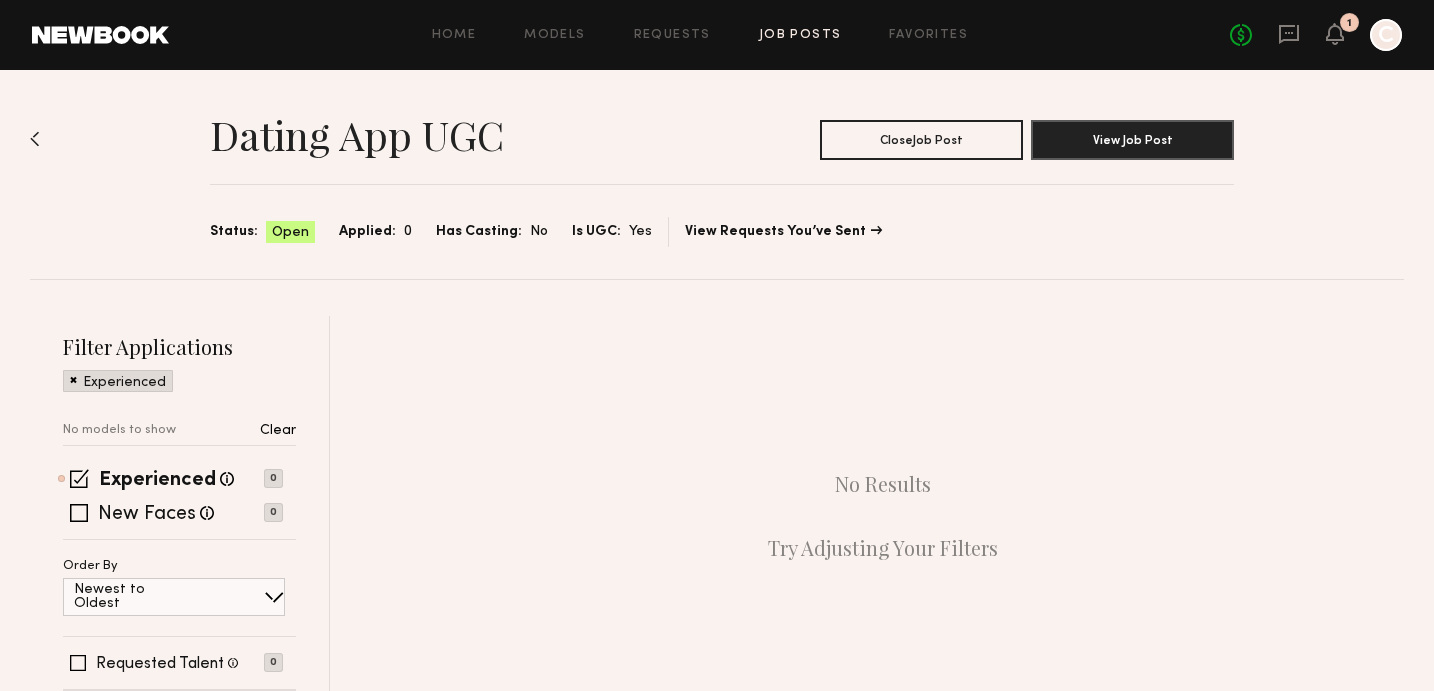 scroll, scrollTop: 0, scrollLeft: 0, axis: both 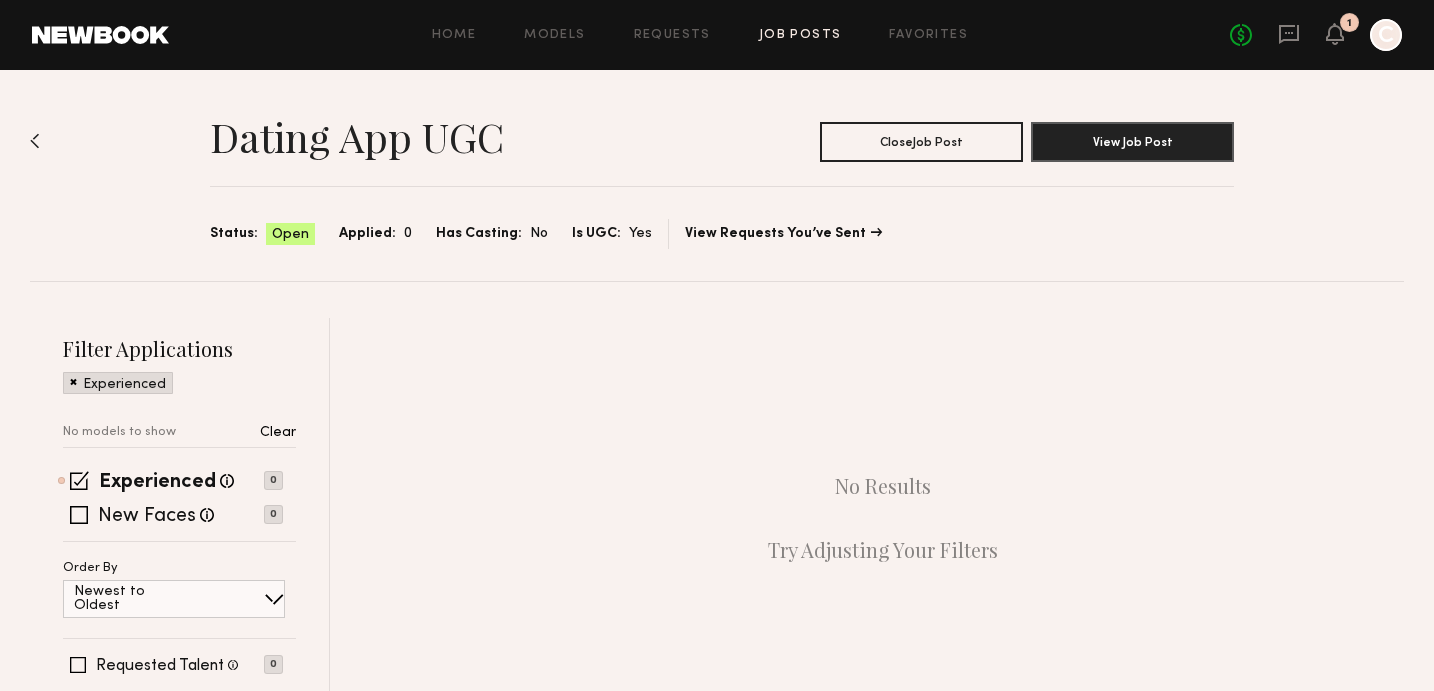 click 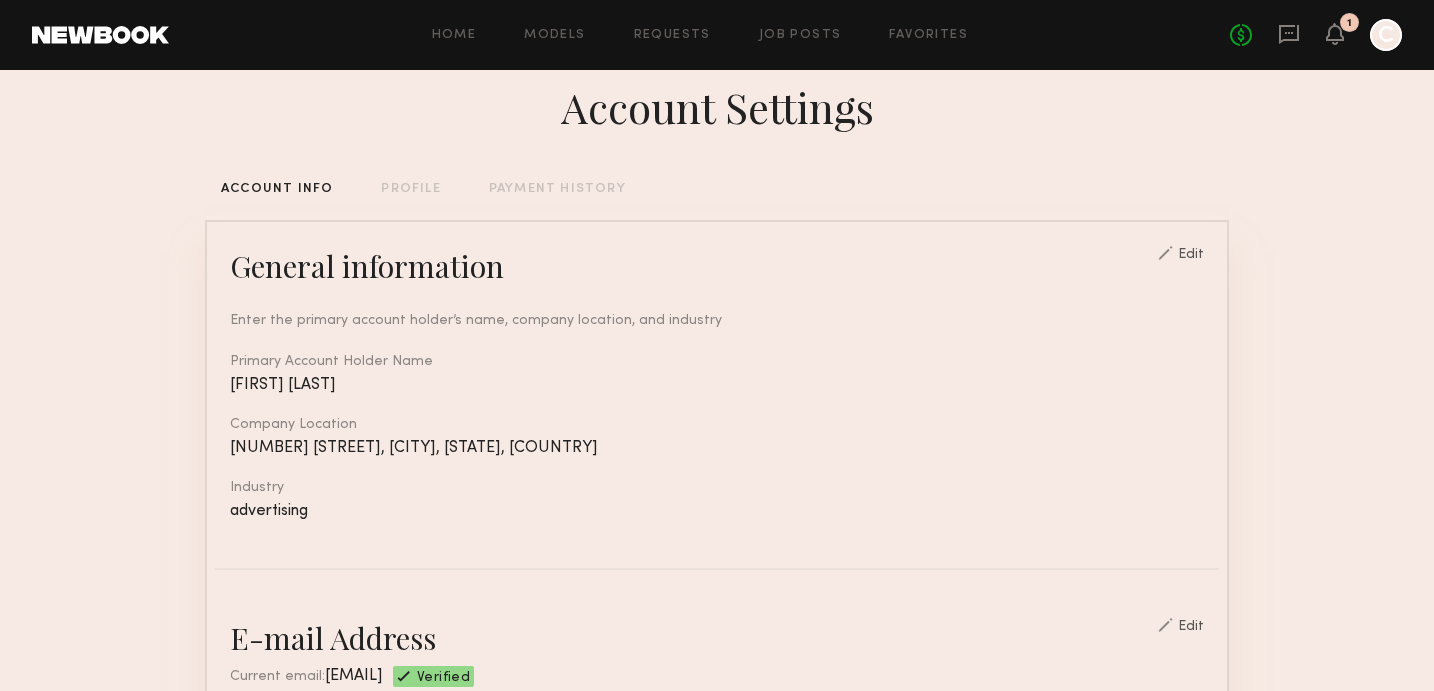 scroll, scrollTop: 41, scrollLeft: 0, axis: vertical 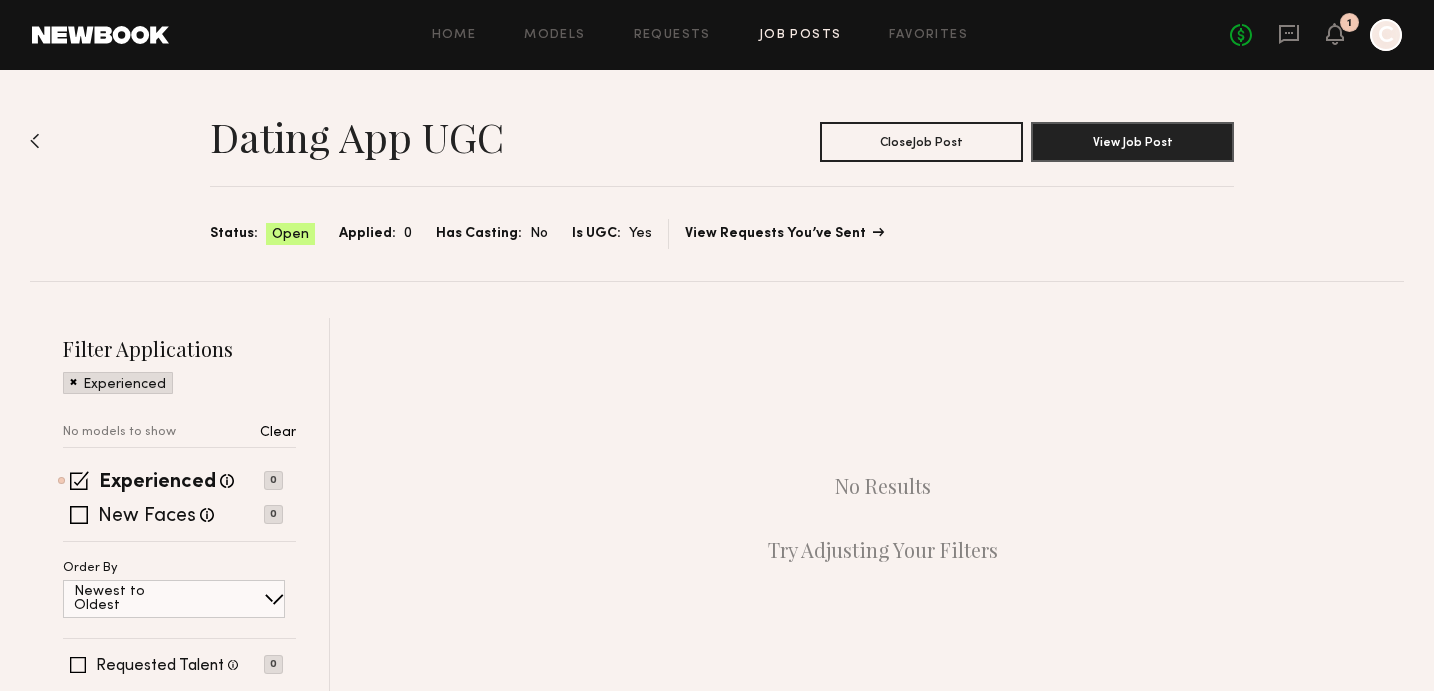 click on "View Requests You’ve Sent" 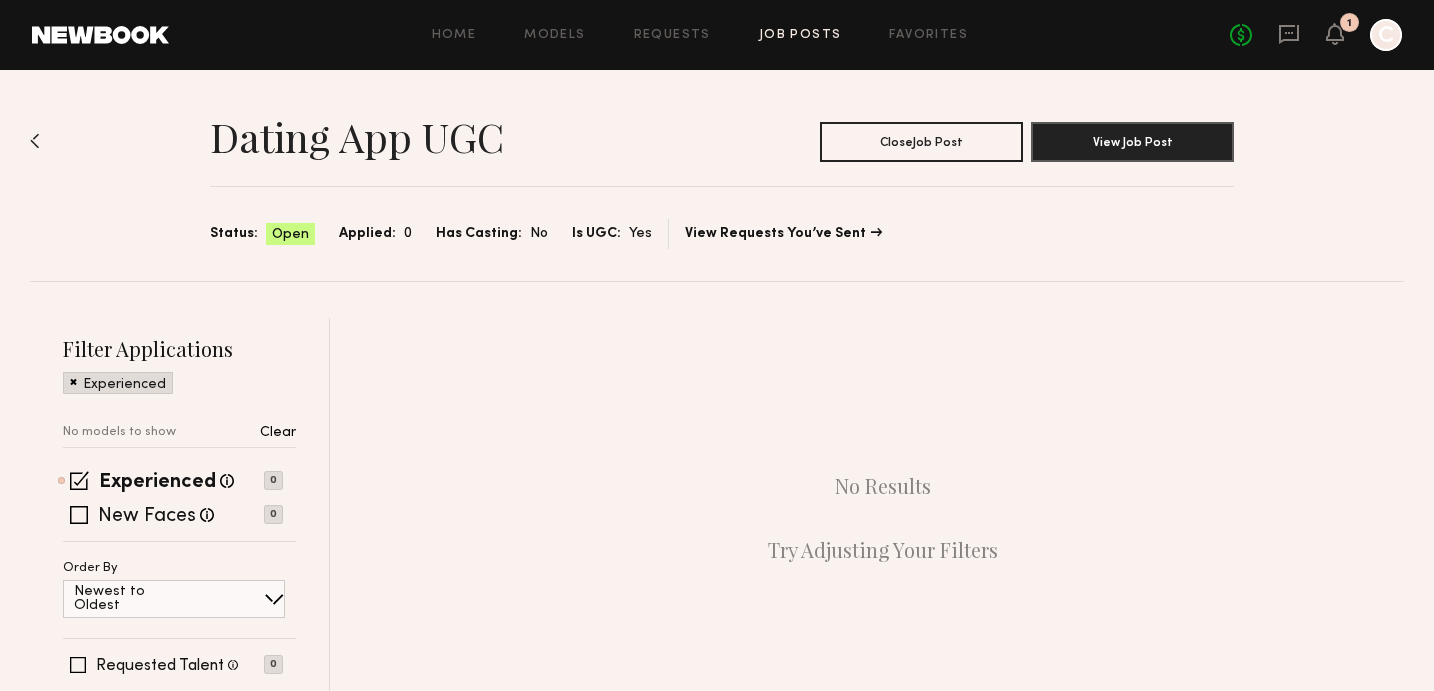 click 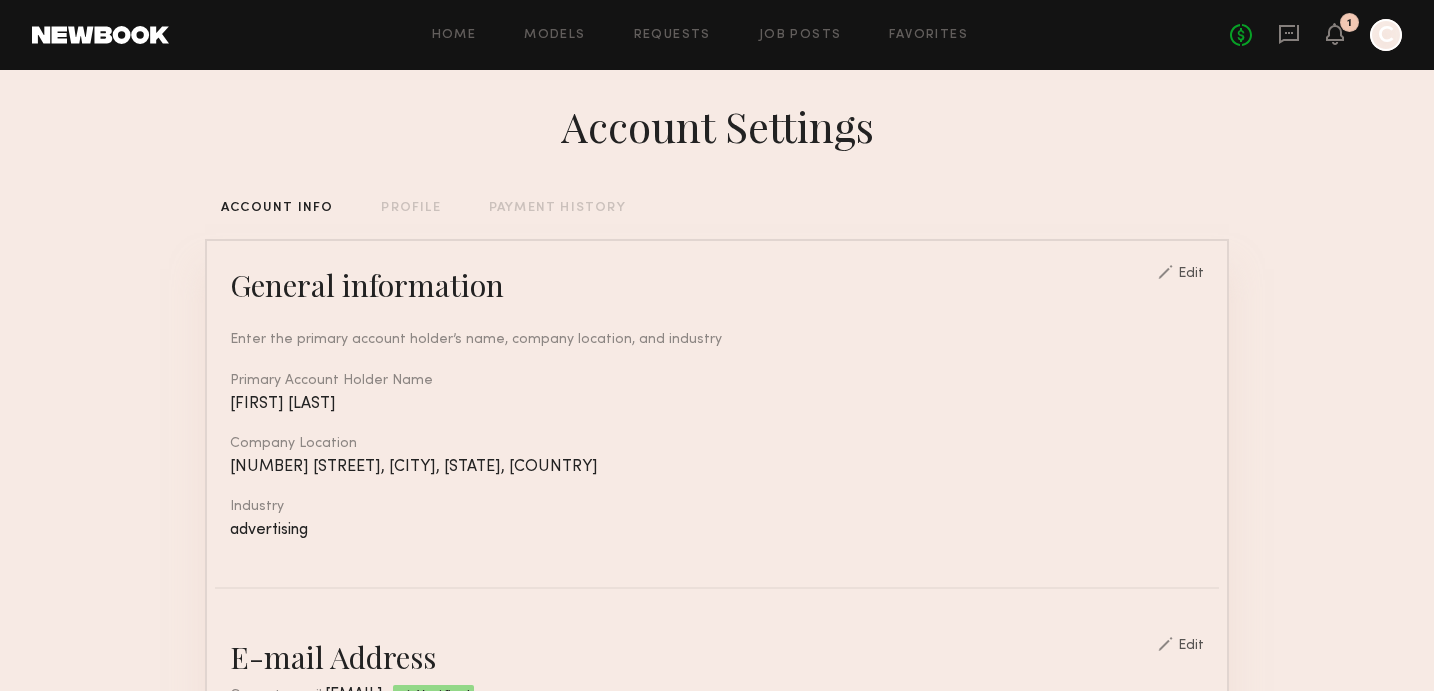 scroll, scrollTop: 0, scrollLeft: 0, axis: both 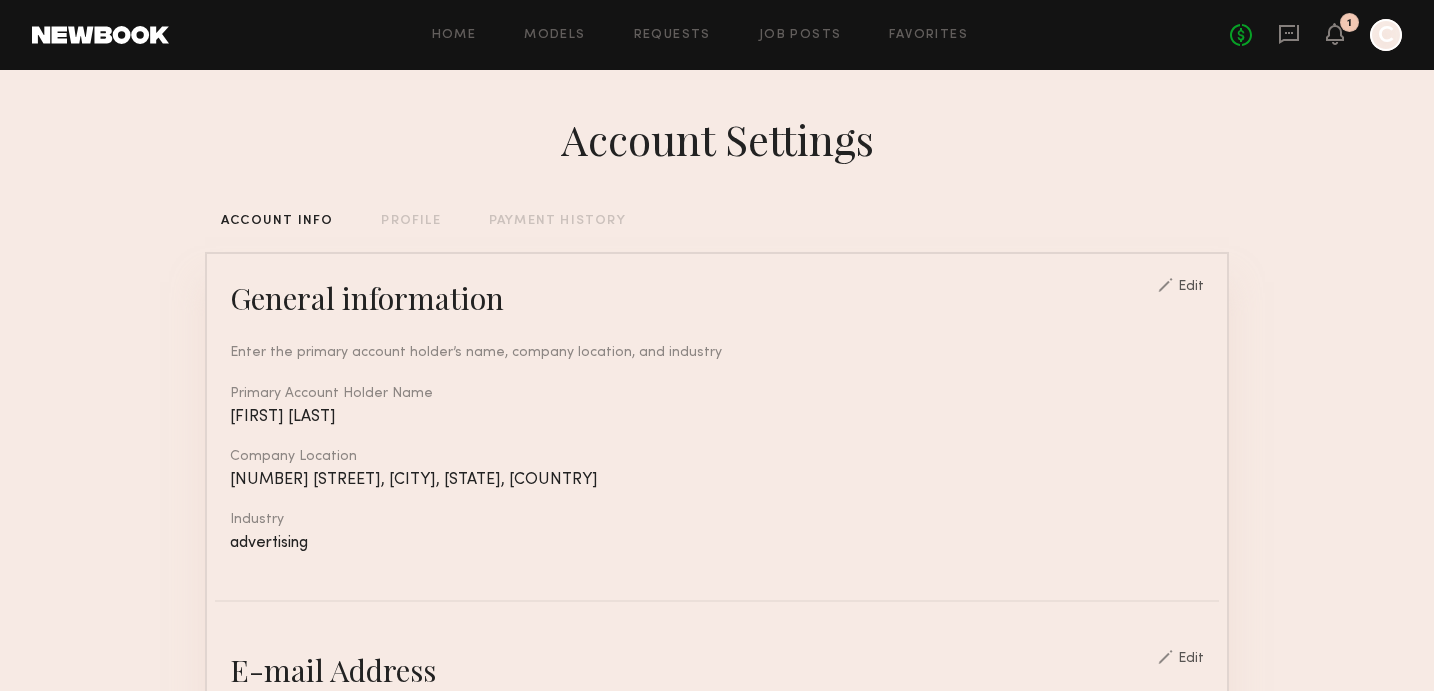 click on "PROFILE" 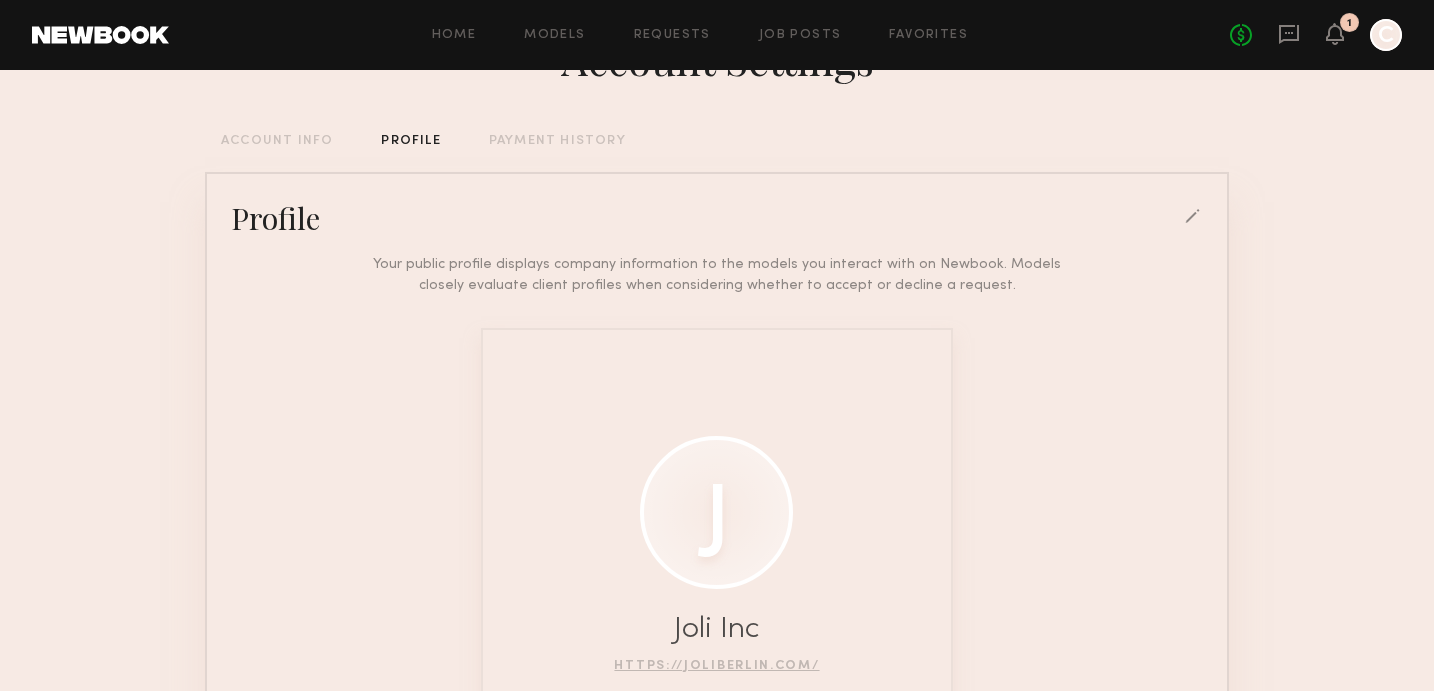scroll, scrollTop: 0, scrollLeft: 0, axis: both 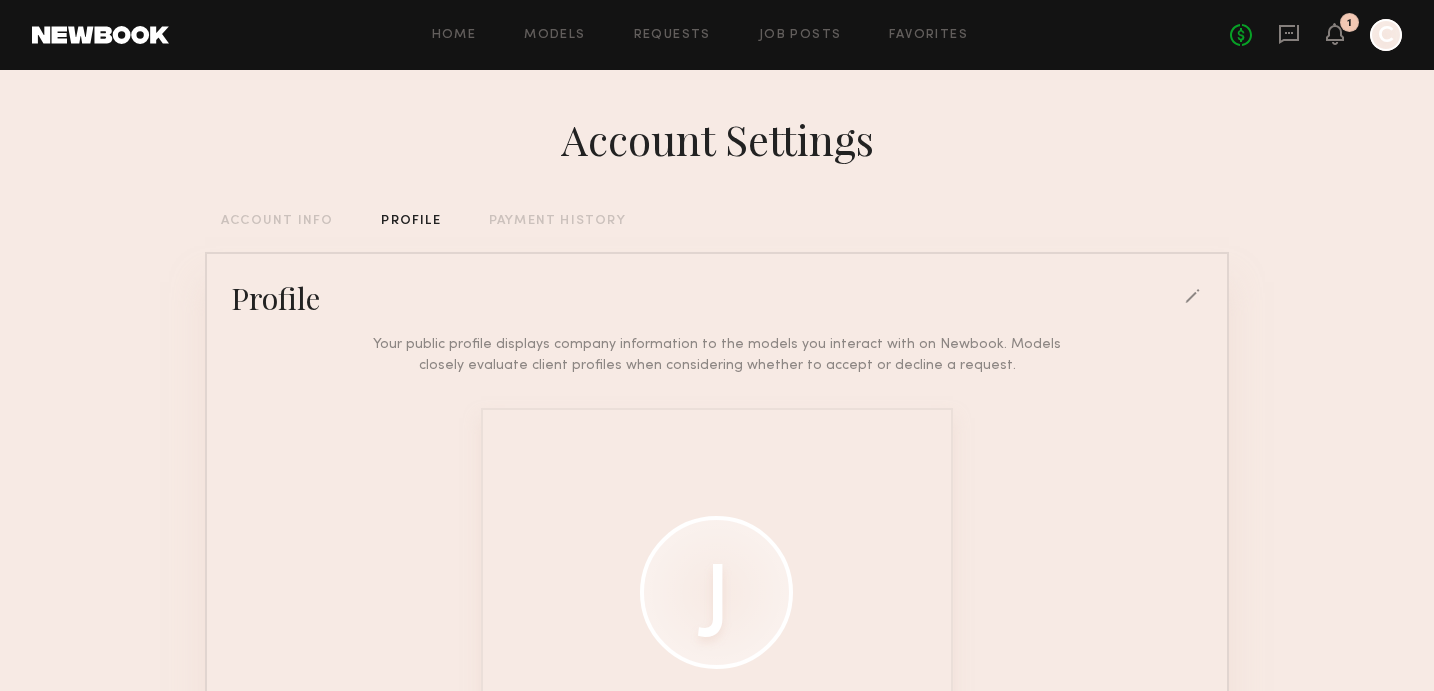 click on "ACCOUNT INFO" 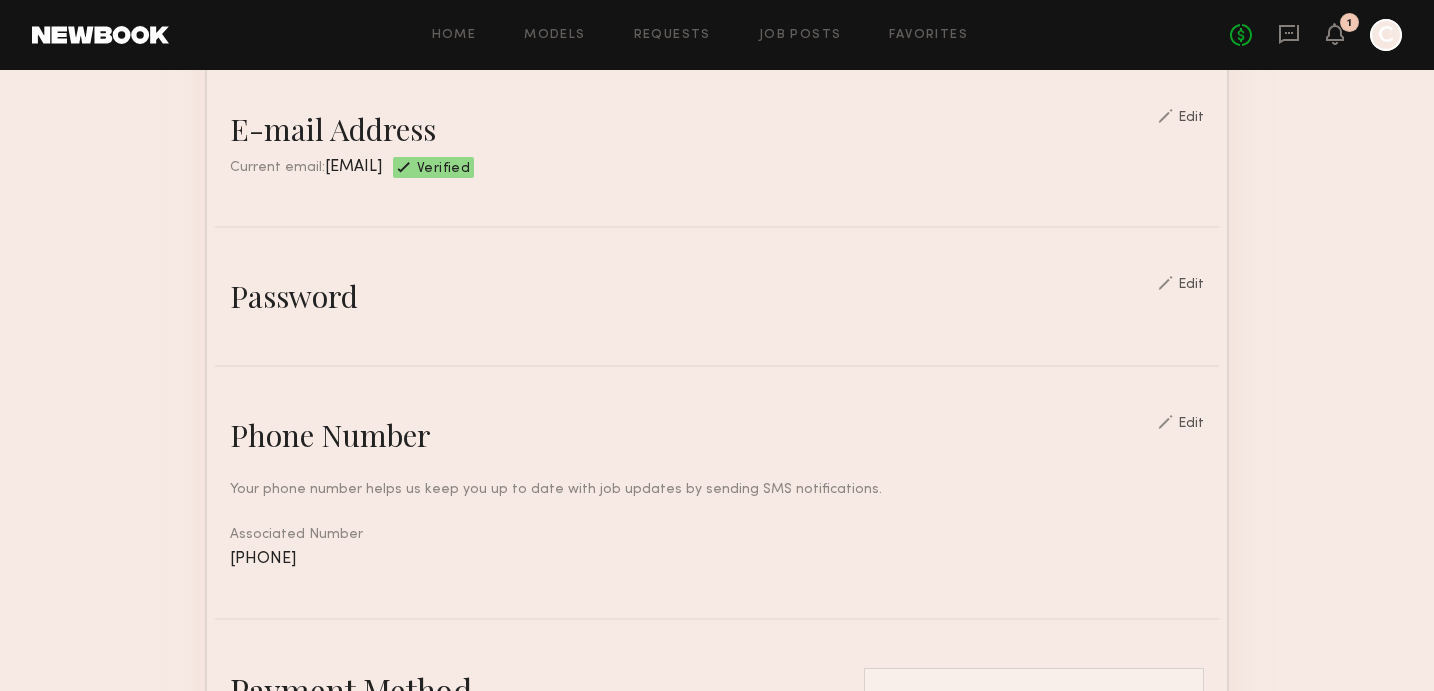 scroll, scrollTop: 0, scrollLeft: 0, axis: both 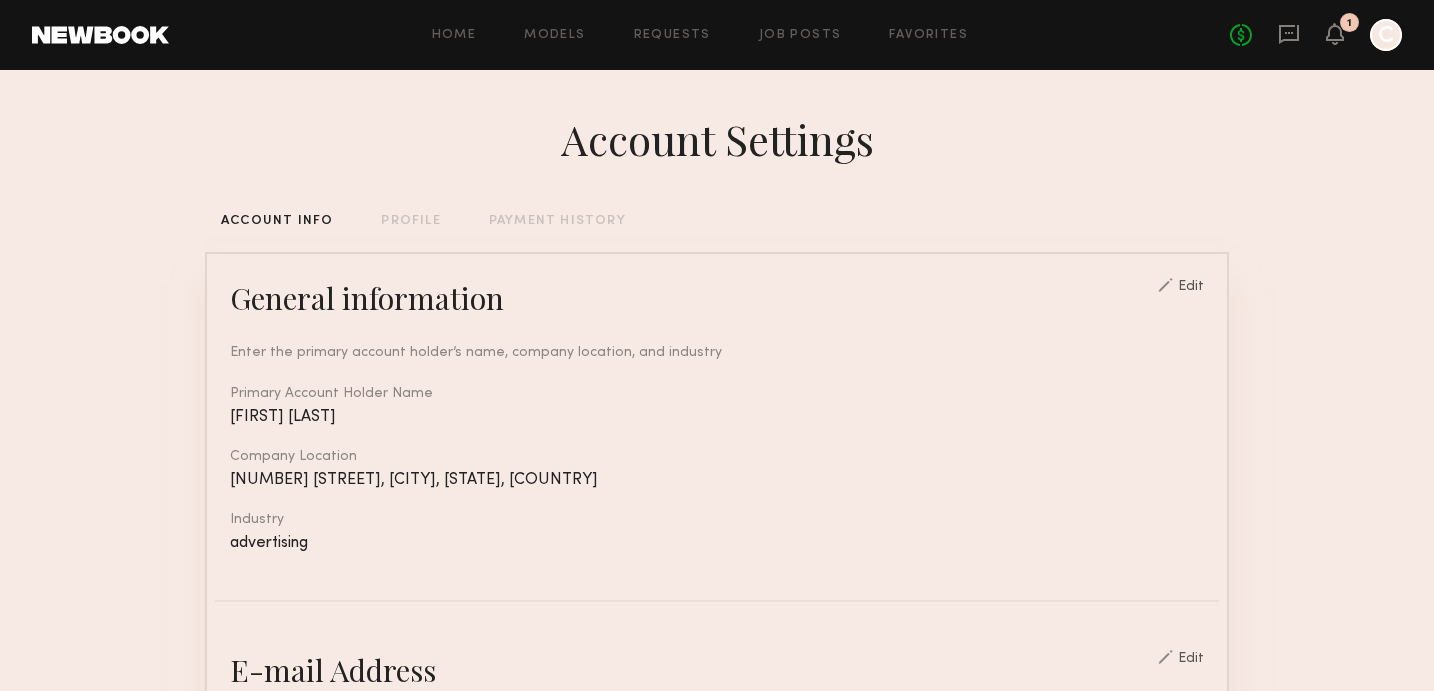 click on "PAYMENT HISTORY" 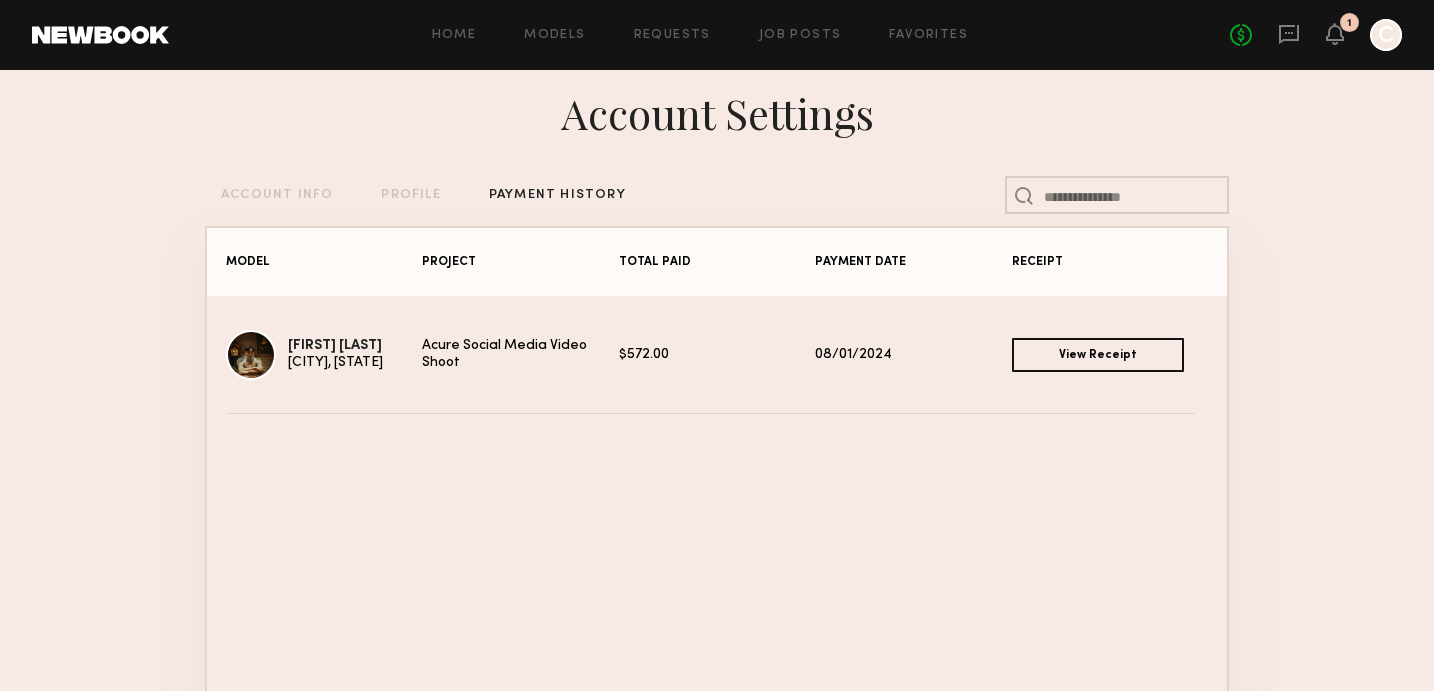 scroll, scrollTop: 0, scrollLeft: 0, axis: both 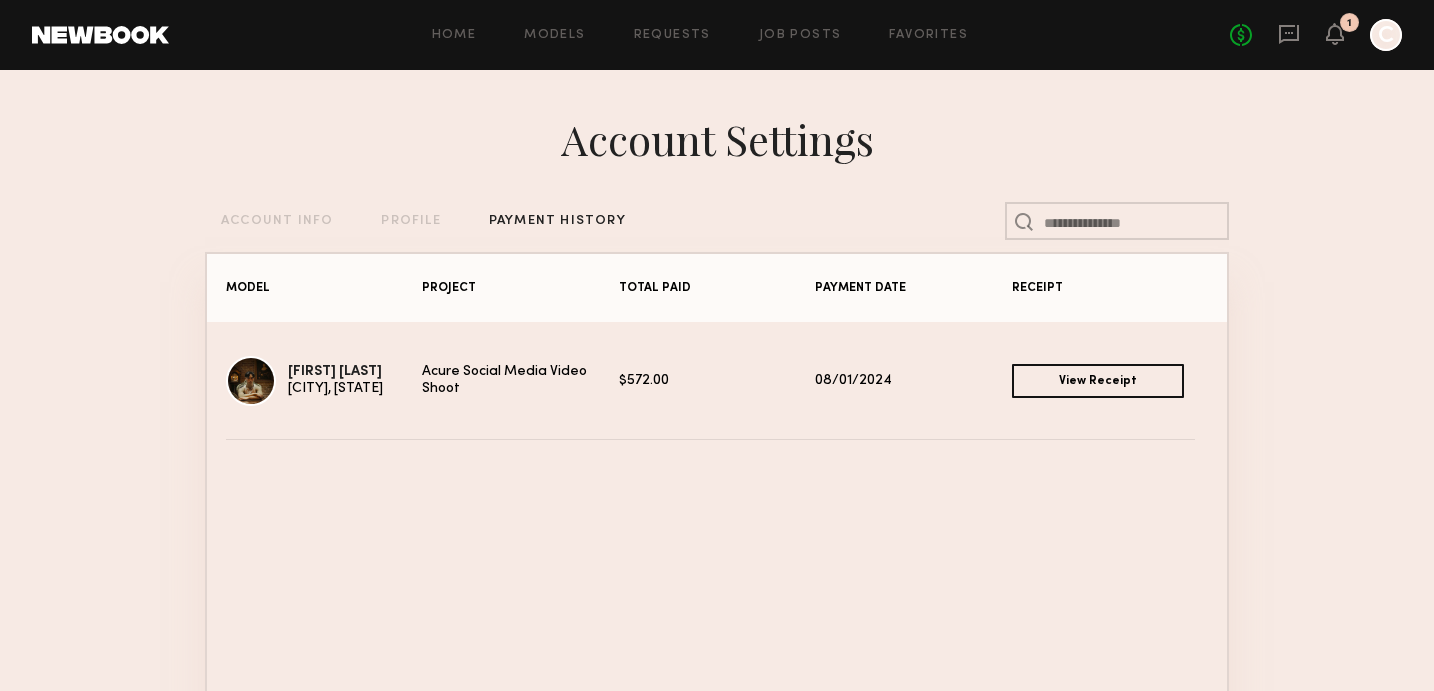 click on "ACCOUNT INFO" 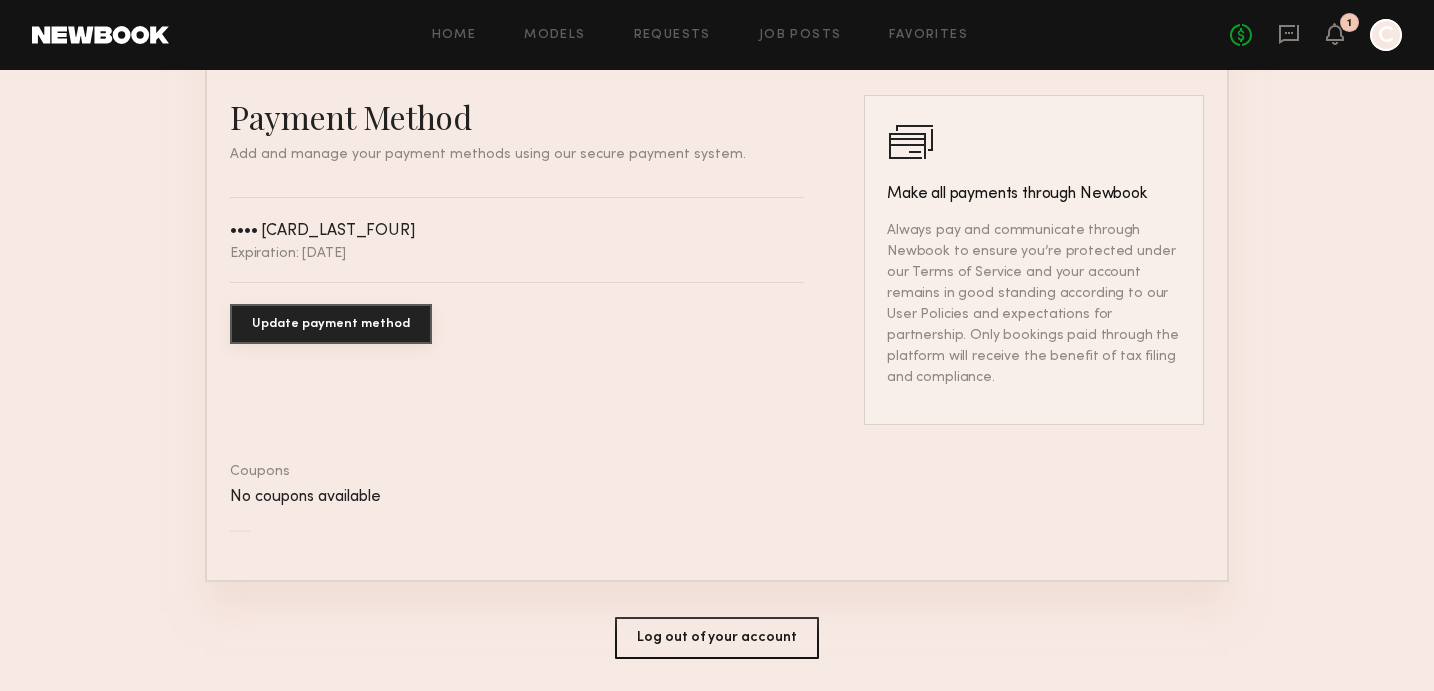 scroll, scrollTop: 1156, scrollLeft: 0, axis: vertical 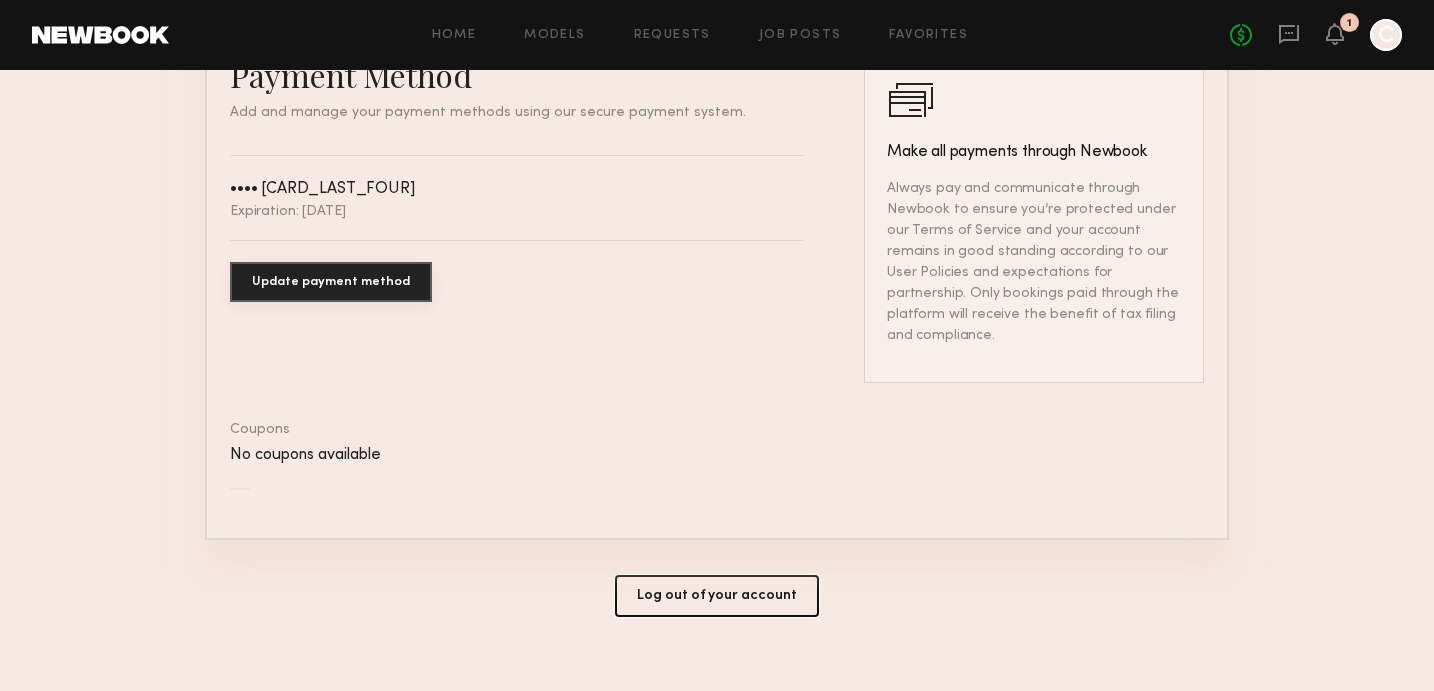 click on "Log out of your account" 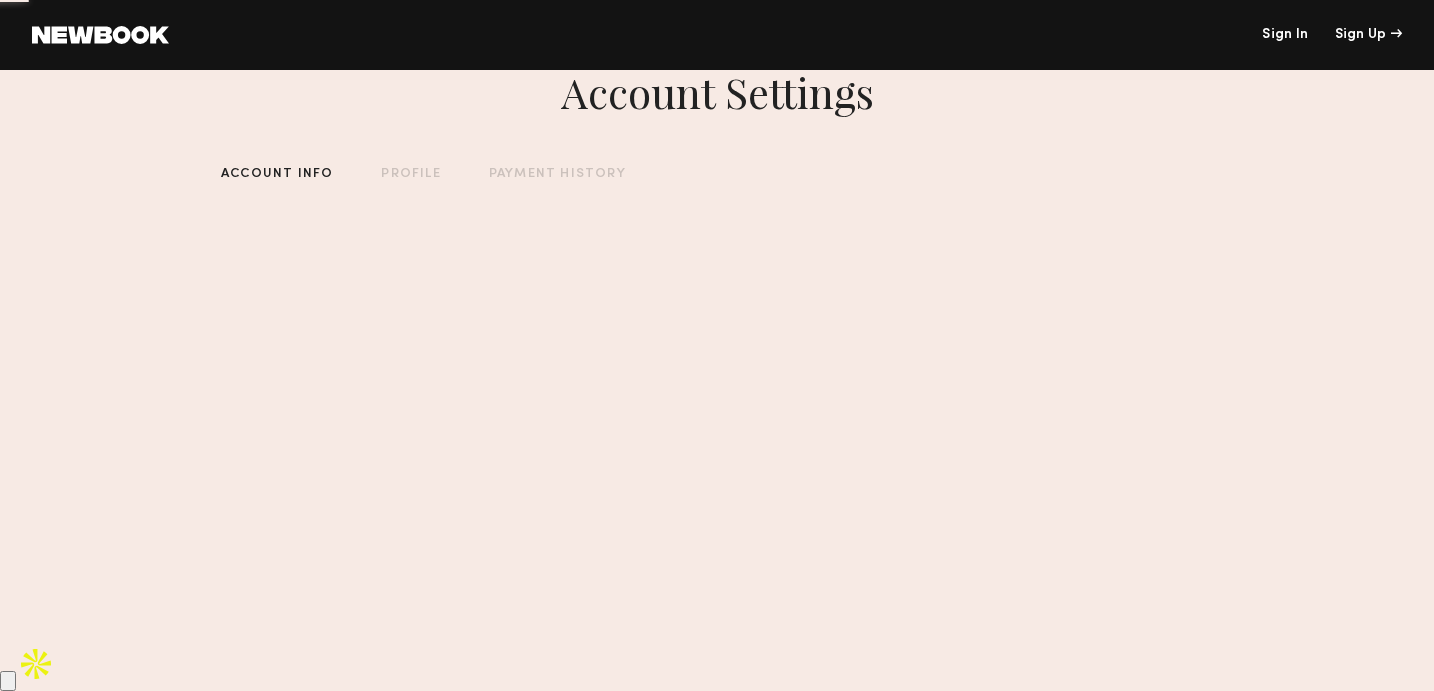 scroll, scrollTop: 0, scrollLeft: 0, axis: both 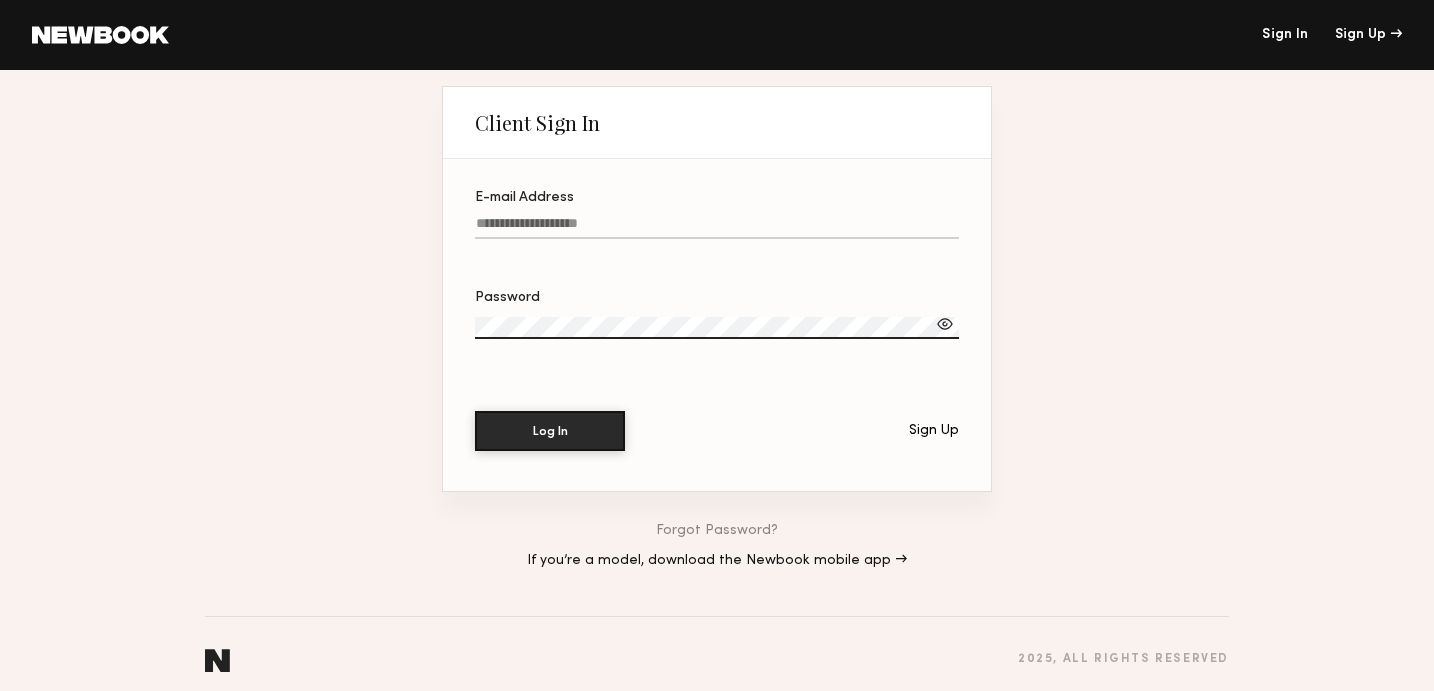 click on "E-mail Address" 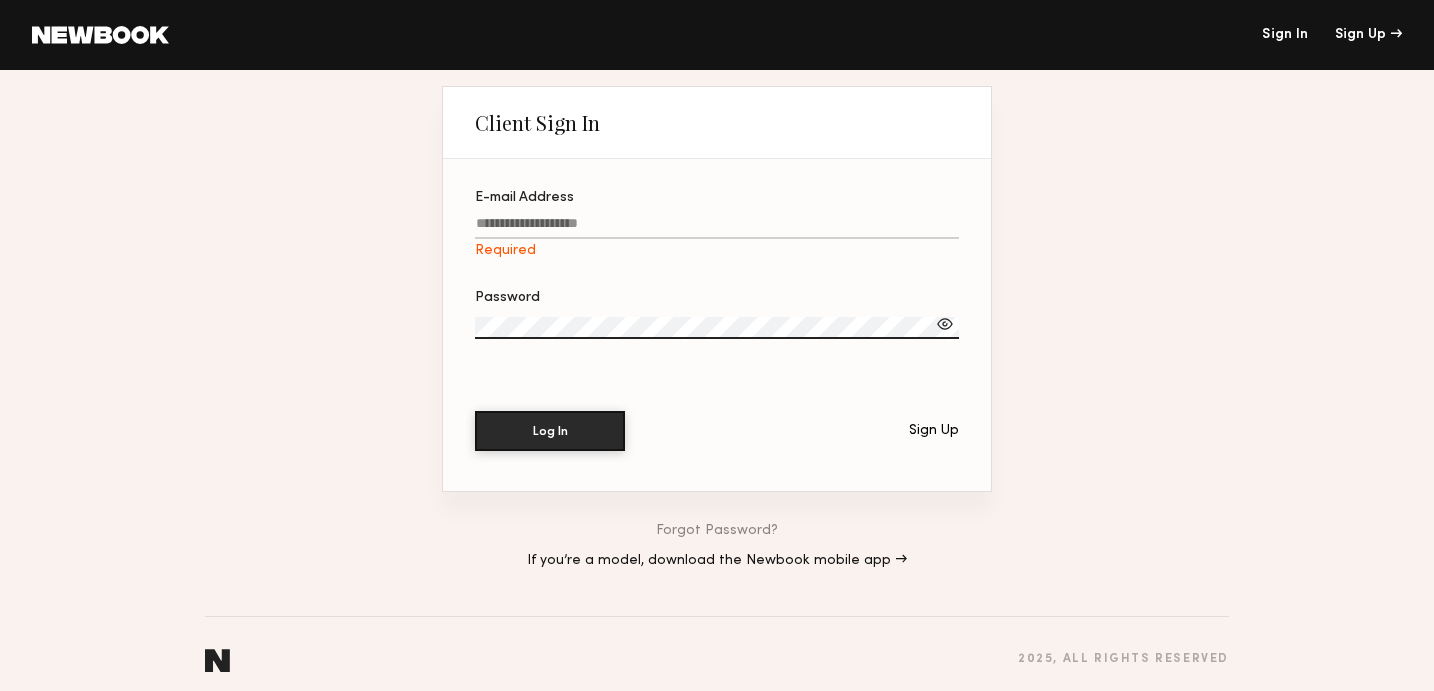 type on "**********" 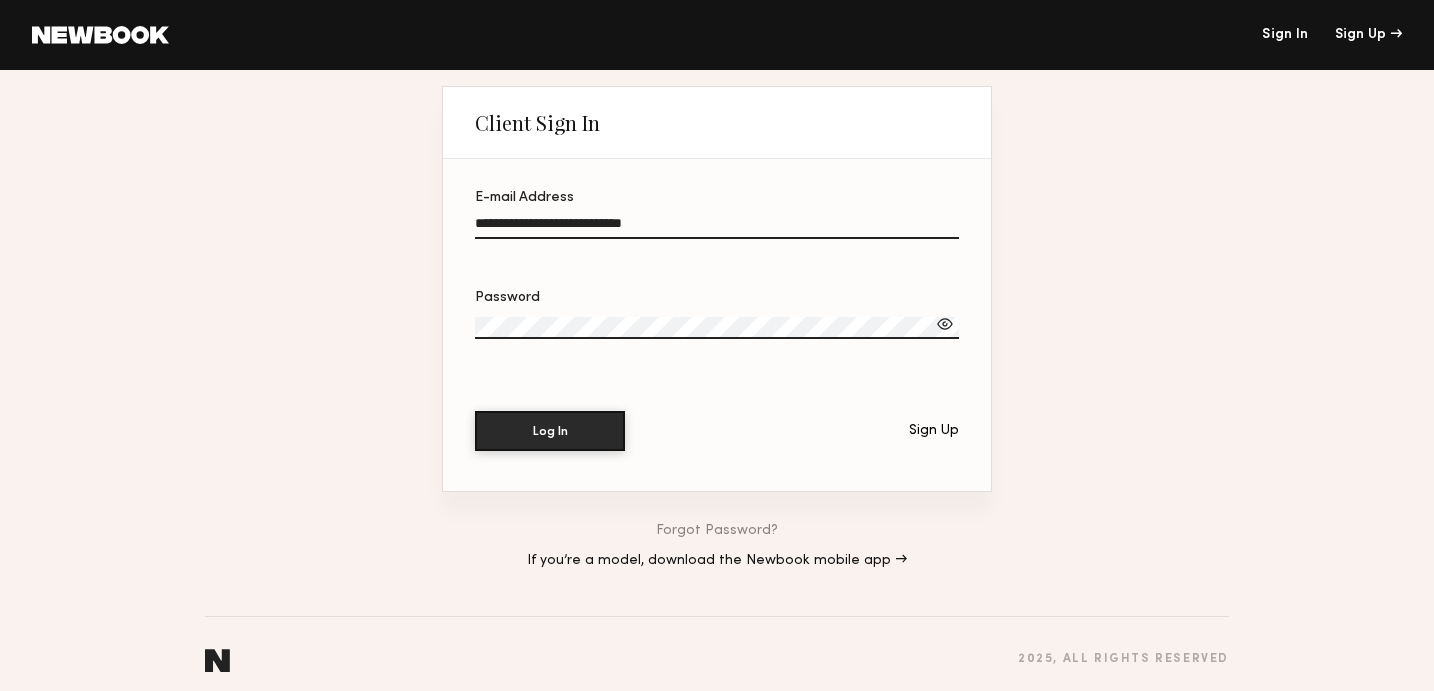 click 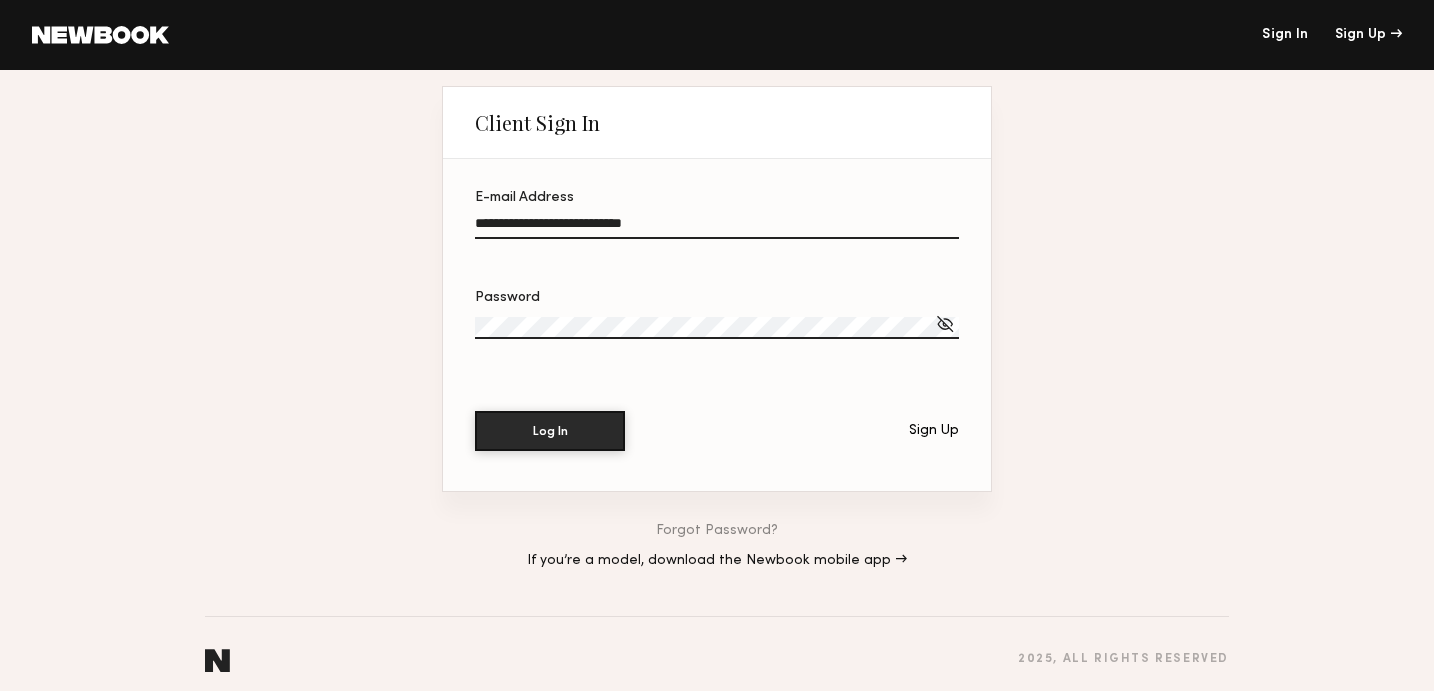 click on "**********" 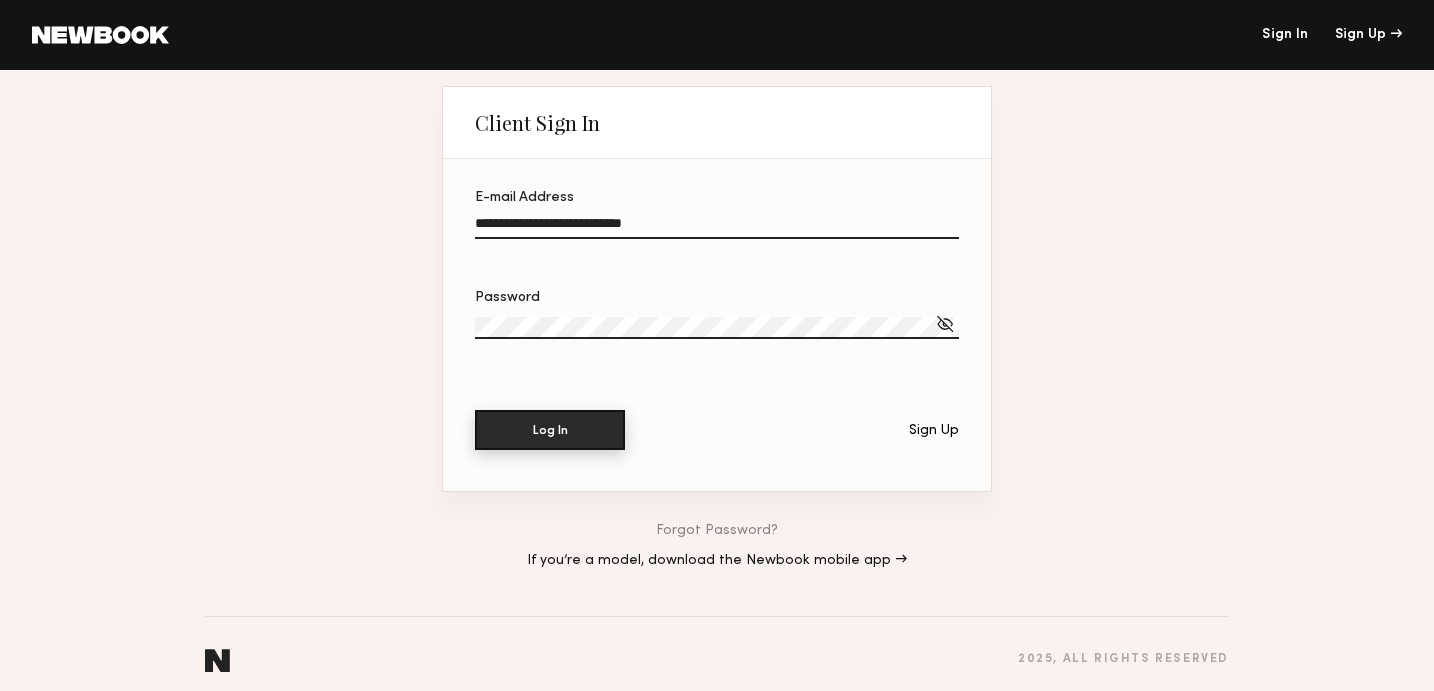 click on "Log In" 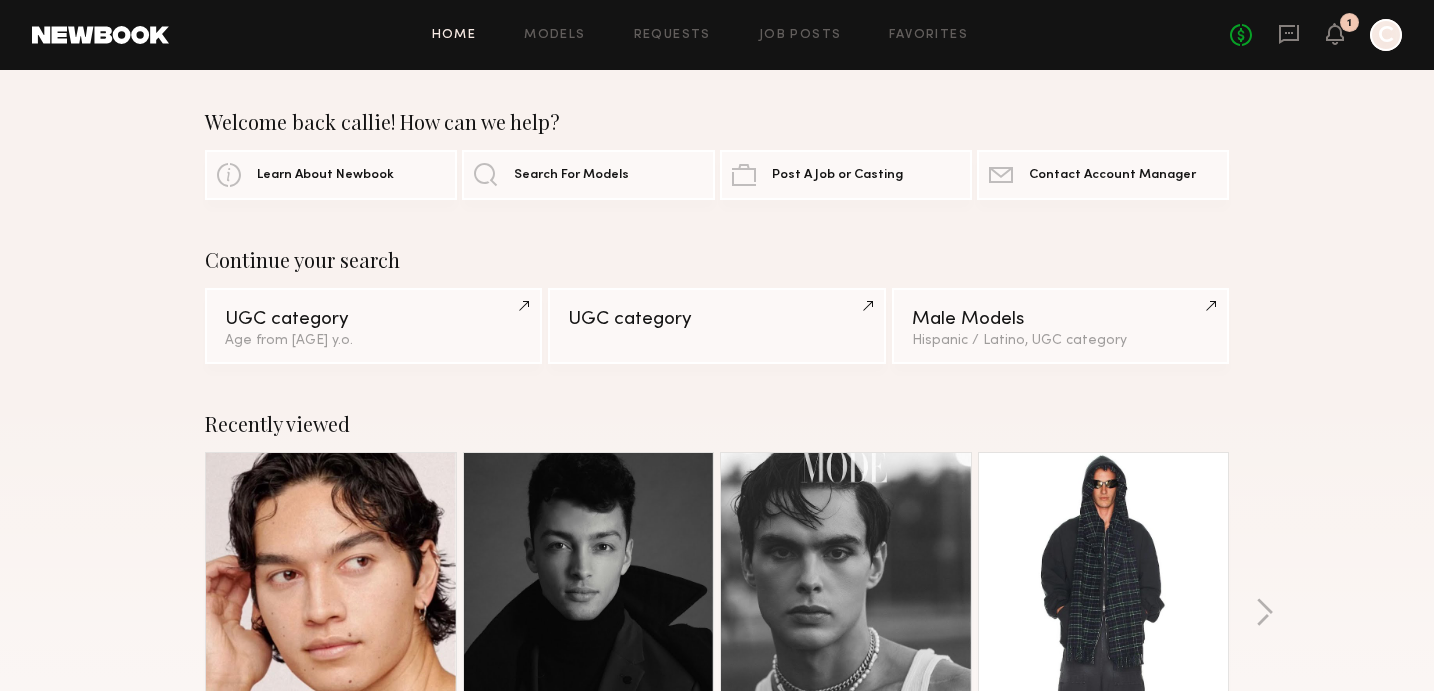 click 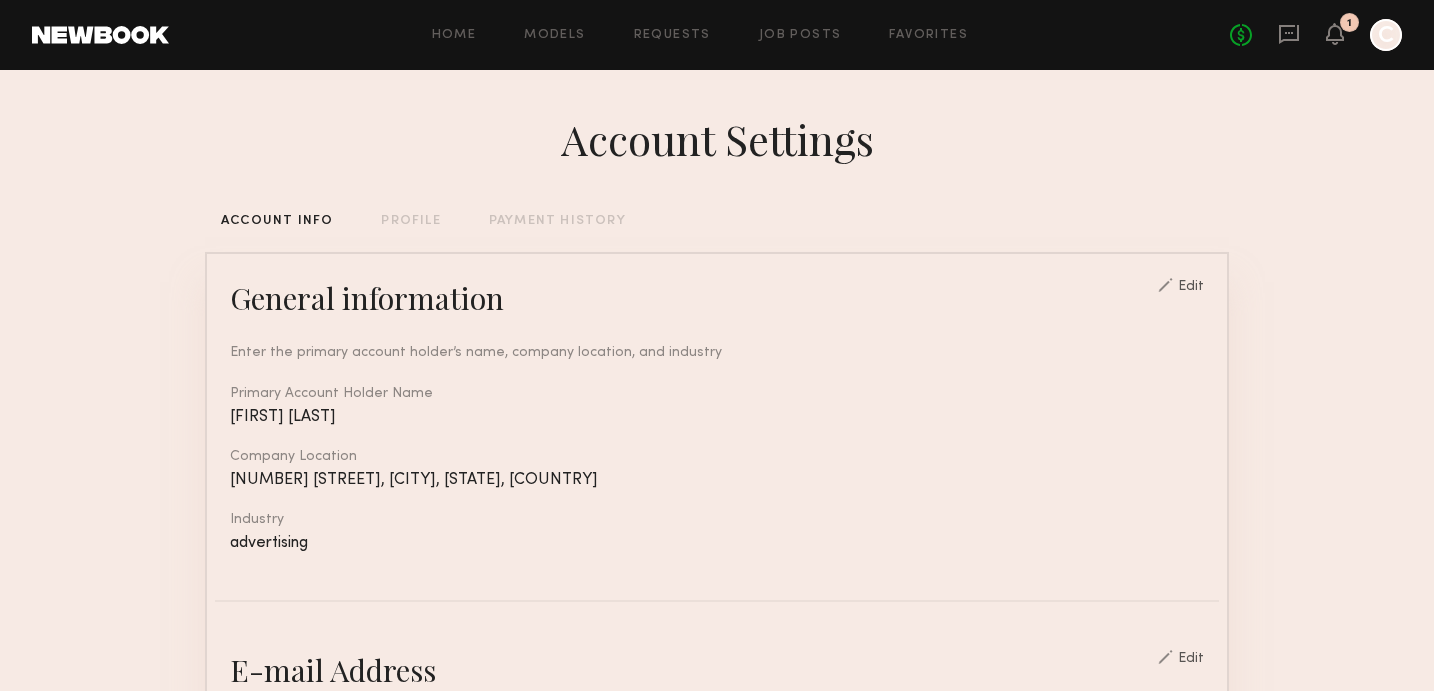 click on "Account Settings ACCOUNT INFO PROFILE PAYMENT HISTORY General information Edit Enter the primary account holder’s name, company location, and industry Primary Account Holder Name [FIRST] [LAST] Company Location [NUMBER] [STREET], [CITY], [STATE], [COUNTRY] Industry advertising E-mail Address Edit Current email: [EMAIL] Verified Password Edit Phone Number Edit Your phone number helps us keep you up to date with job updates by sending SMS notifications. Associated Number [PHONE] Payment Method Add and manage your payment methods using our secure payment system. •••• [CARD_LAST_FOUR] Expiration: [DATE] Update payment method Make all payments through Newbook Always pay and communicate through Newbook to ensure you’re protected under our Terms of Service and your account remains in good standing according to our User Policies and expectations for partnership. Only bookings paid through the platform will receive the benefit of tax filing and compliance." 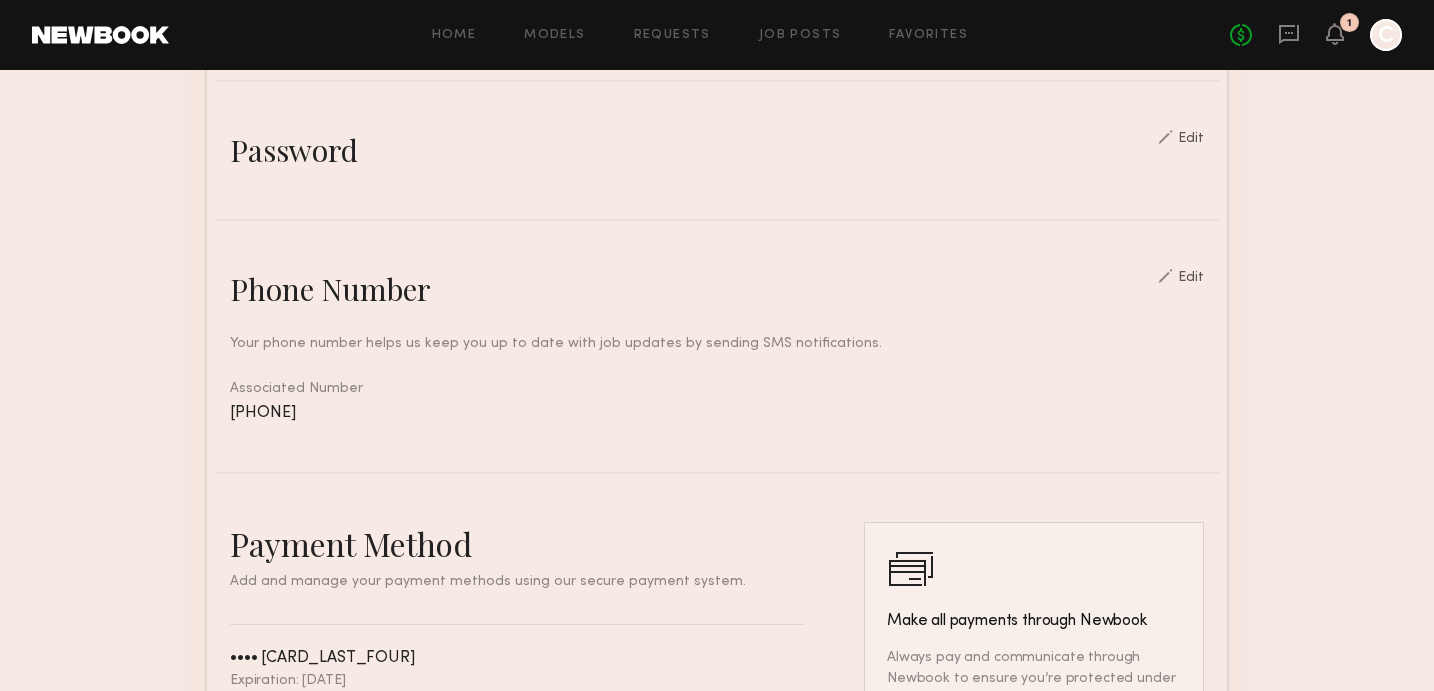 scroll, scrollTop: 697, scrollLeft: 0, axis: vertical 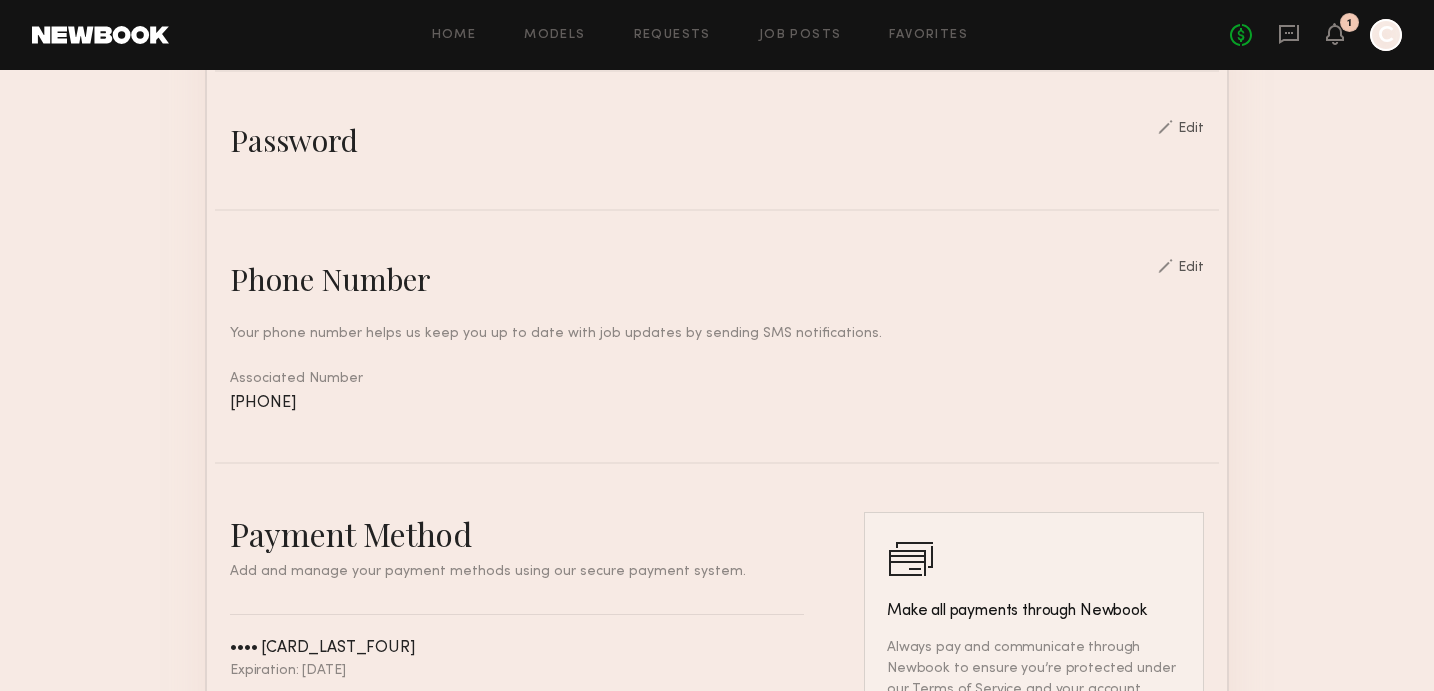 click on "Edit" 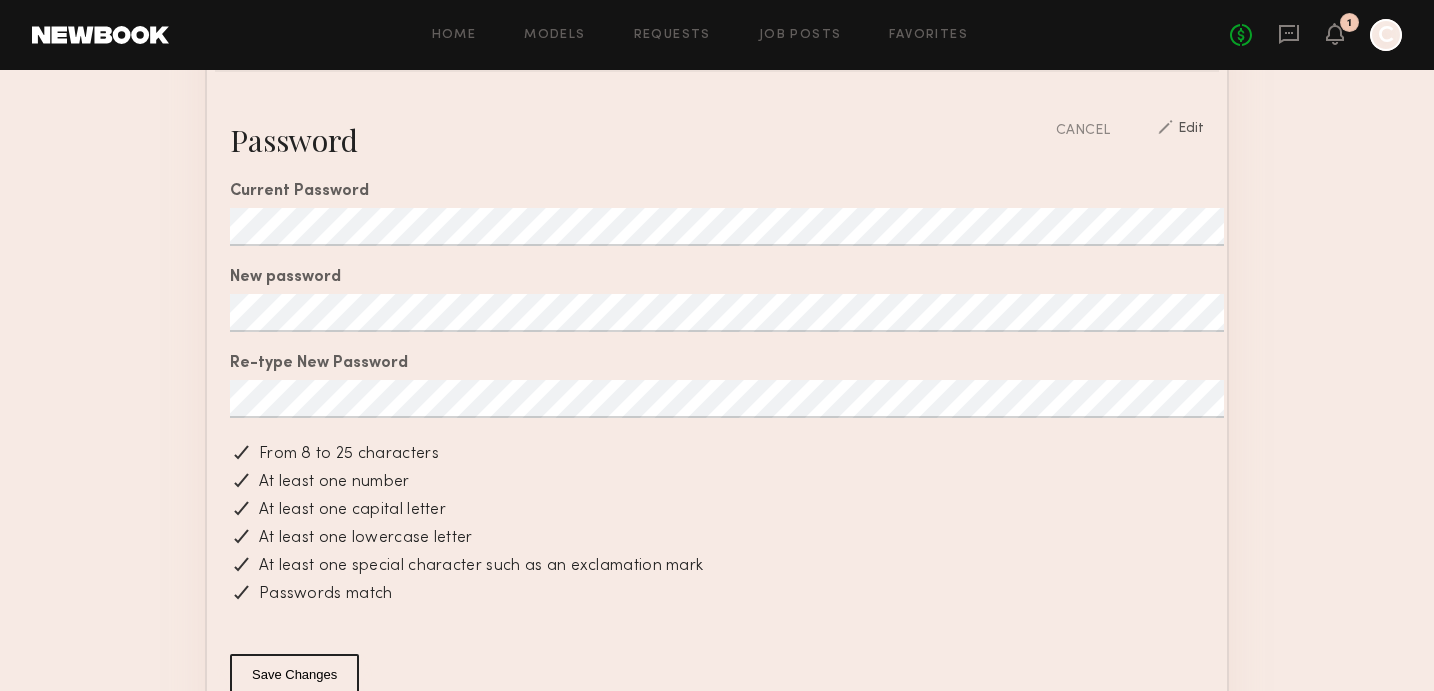 click on "Save Changes" 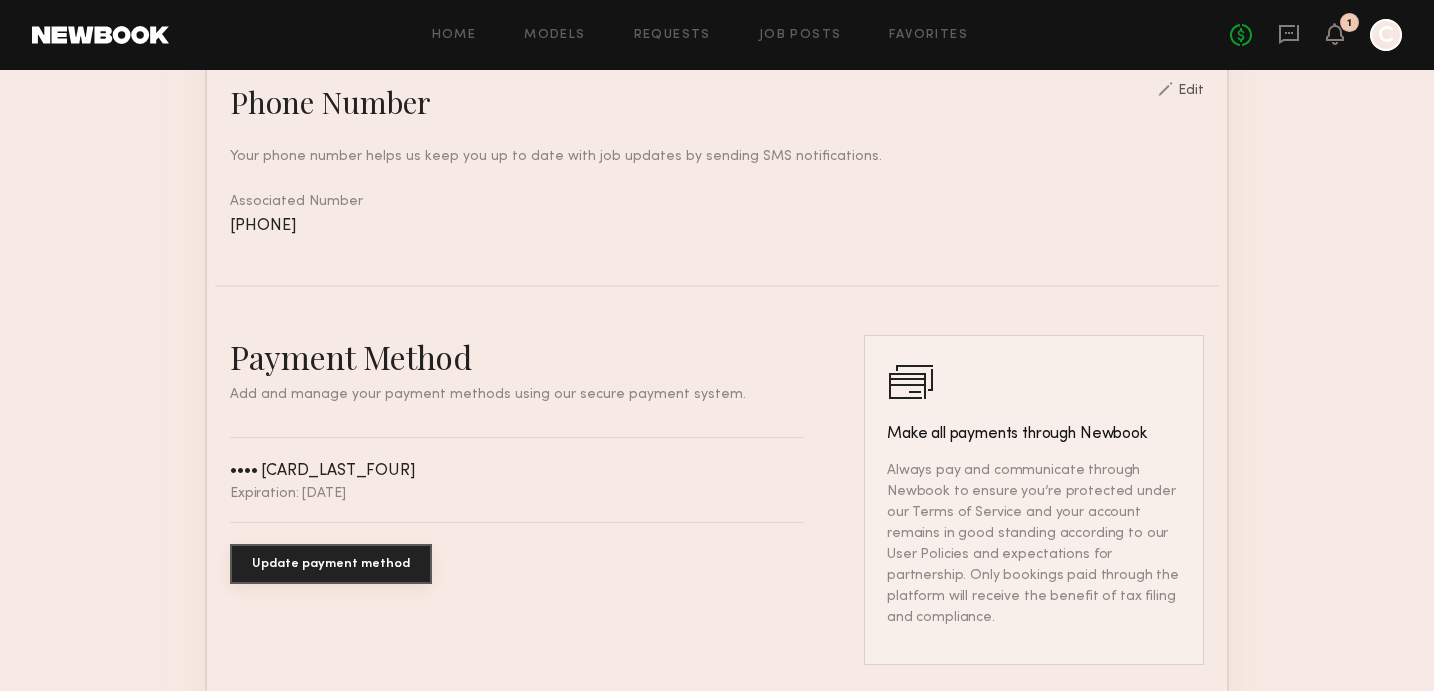 scroll, scrollTop: 885, scrollLeft: 0, axis: vertical 